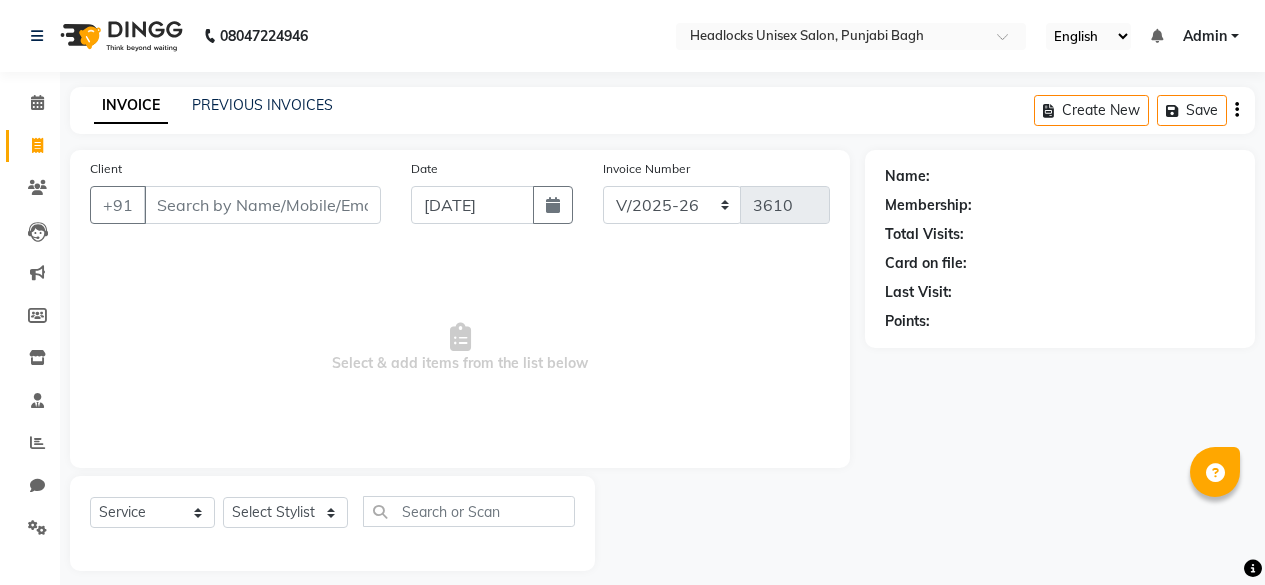 select on "7719" 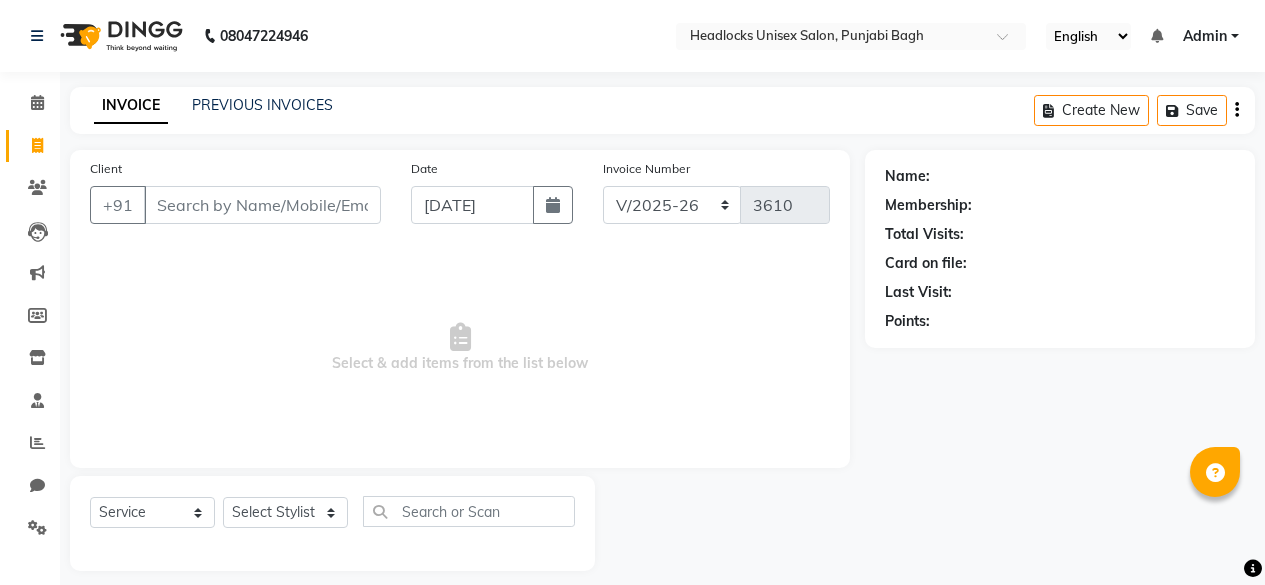 scroll, scrollTop: 15, scrollLeft: 0, axis: vertical 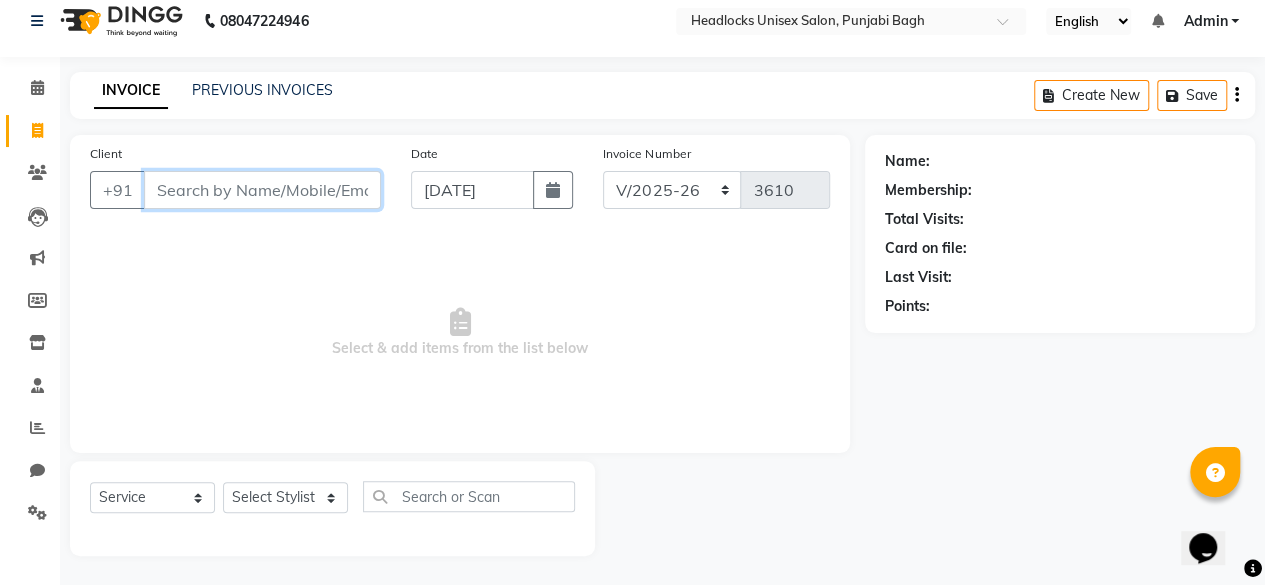 click on "Client" at bounding box center (262, 190) 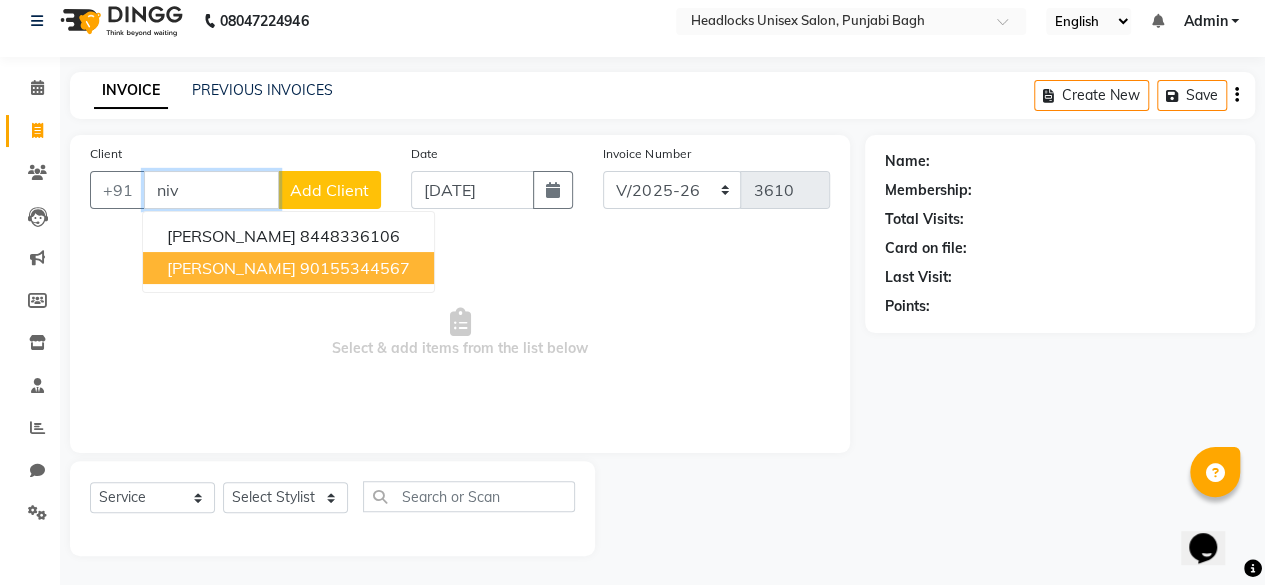 click on "[PERSON_NAME]" at bounding box center [231, 268] 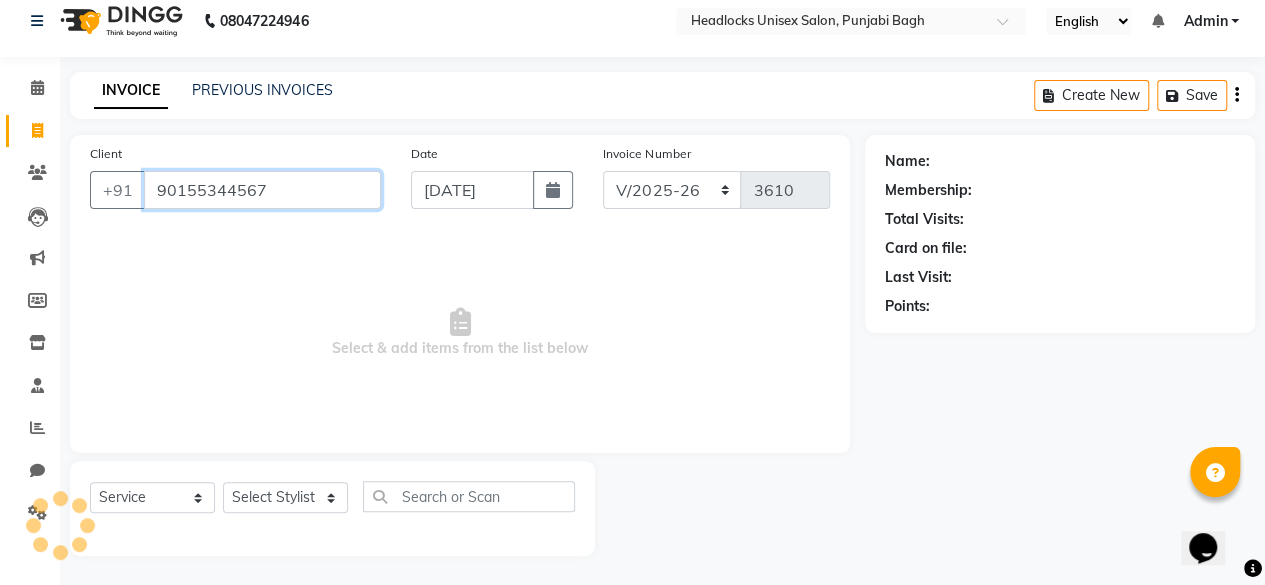 type on "90155344567" 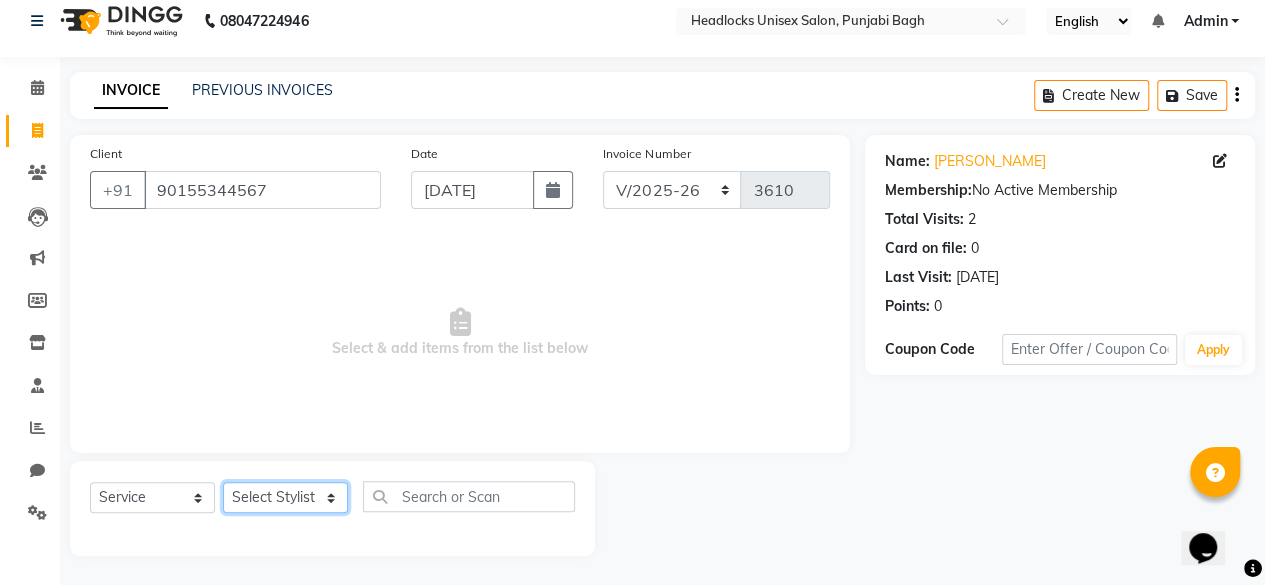 click on "Select Stylist ⁠Agnies ⁠[PERSON_NAME] [PERSON_NAME] [PERSON_NAME] kunal [PERSON_NAME] mercy ⁠Minto ⁠[PERSON_NAME]  [PERSON_NAME] priyanka [PERSON_NAME] ⁠[PERSON_NAME] ⁠[PERSON_NAME] [PERSON_NAME] [PERSON_NAME]  Sunny ⁠[PERSON_NAME] ⁠[PERSON_NAME]" 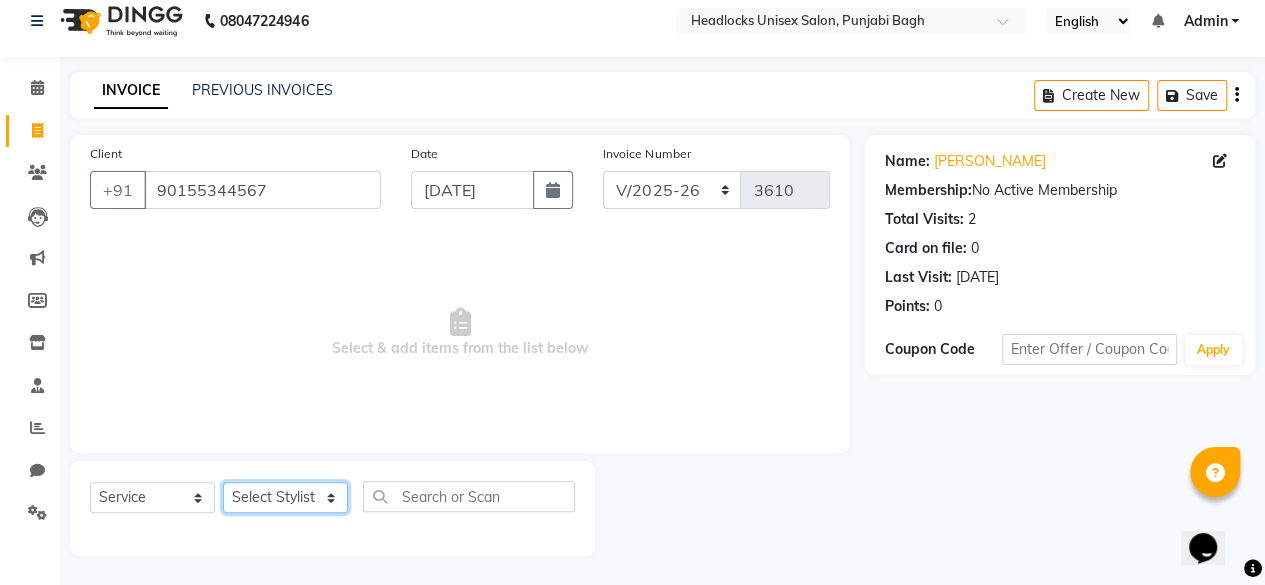 select on "69084" 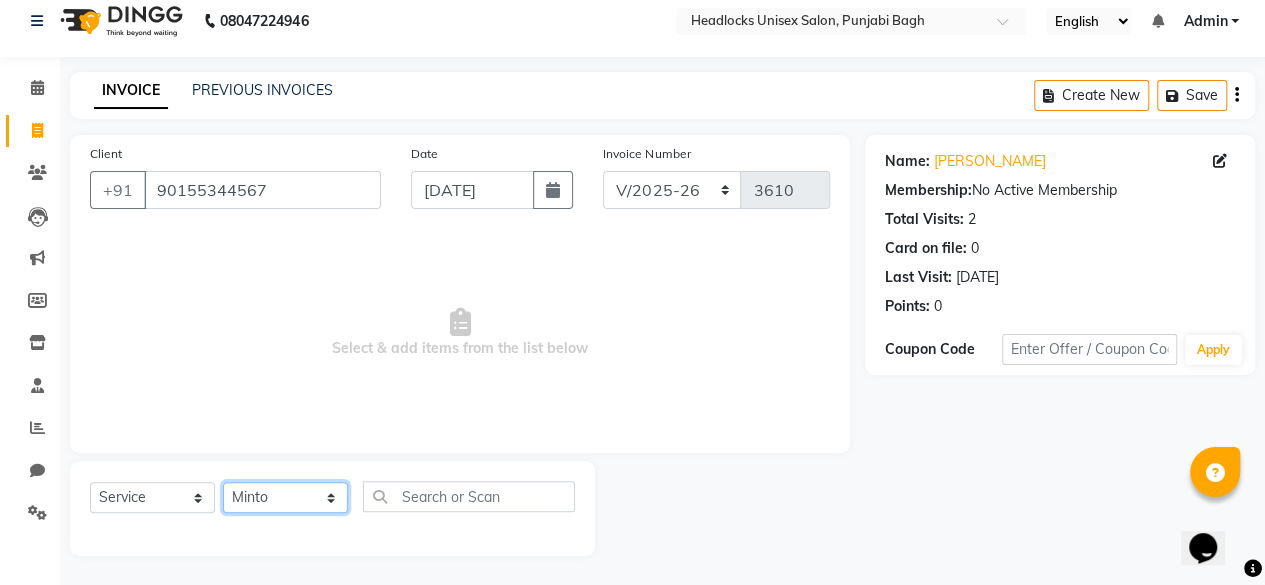 click on "Select Stylist ⁠Agnies ⁠[PERSON_NAME] [PERSON_NAME] [PERSON_NAME] kunal [PERSON_NAME] mercy ⁠Minto ⁠[PERSON_NAME]  [PERSON_NAME] priyanka [PERSON_NAME] ⁠[PERSON_NAME] ⁠[PERSON_NAME] [PERSON_NAME] [PERSON_NAME]  Sunny ⁠[PERSON_NAME] ⁠[PERSON_NAME]" 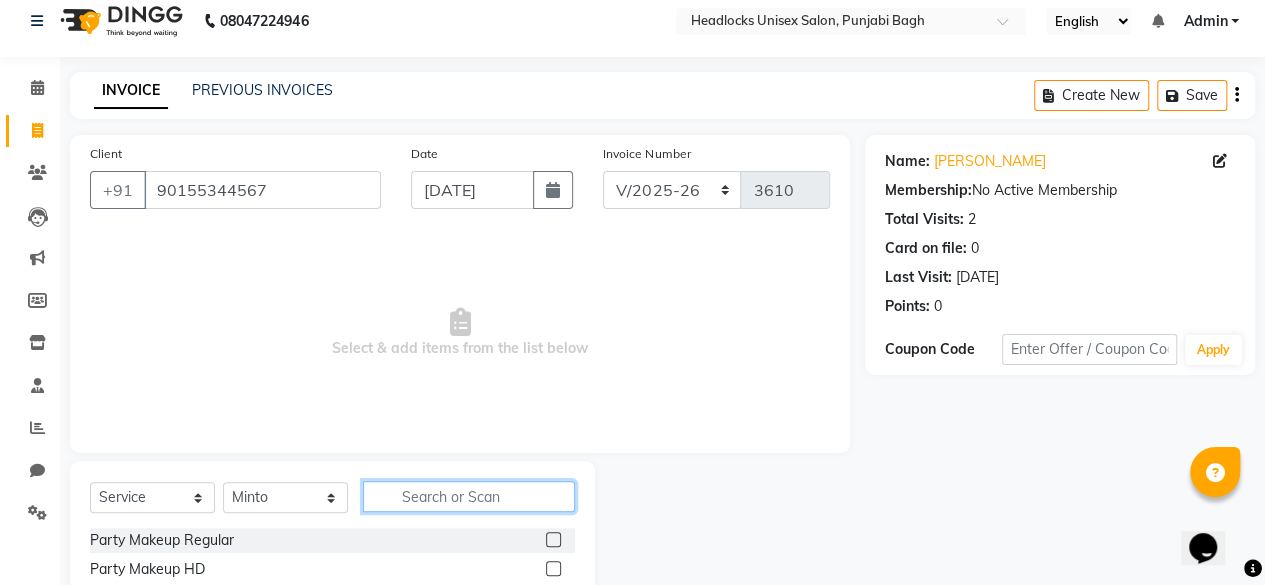 click 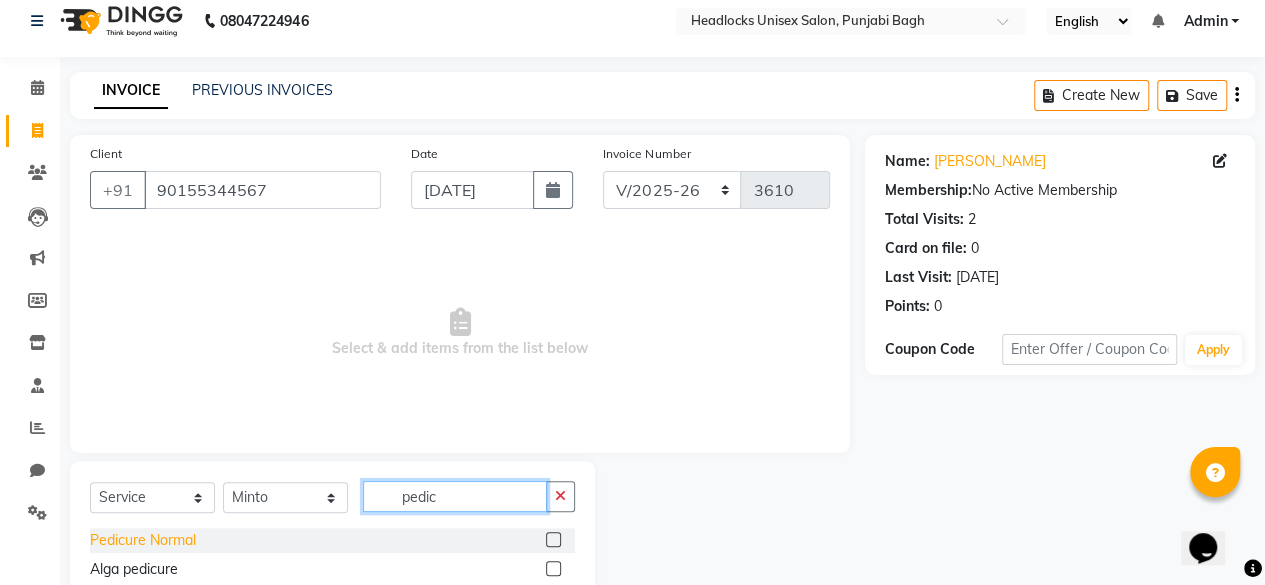 type on "pedic" 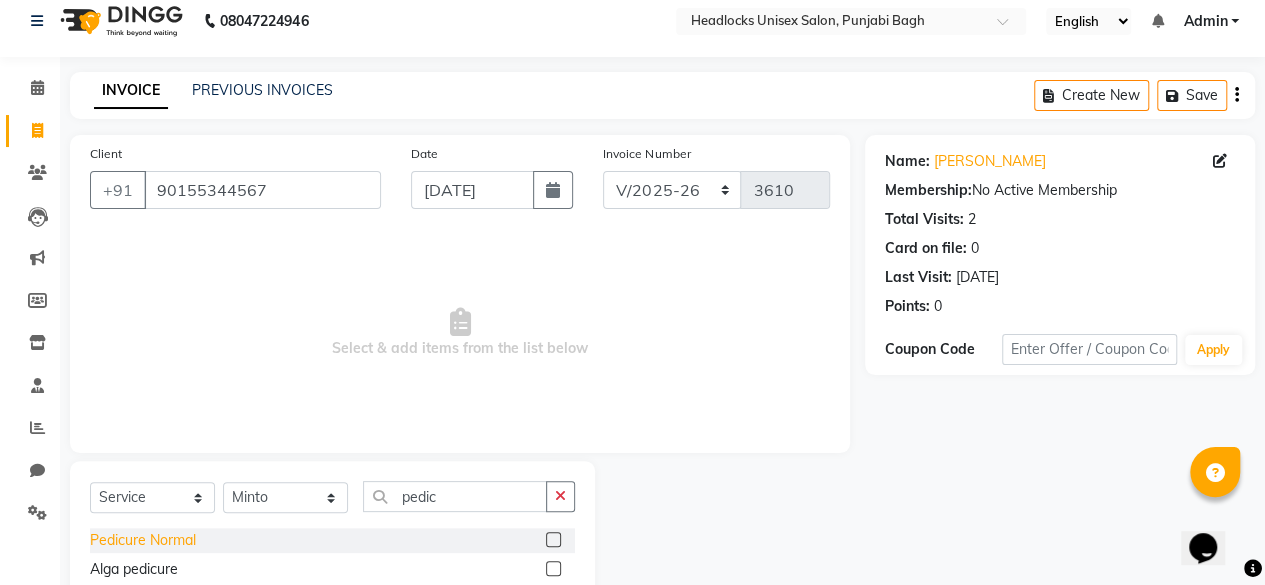 click on "Pedicure Normal" 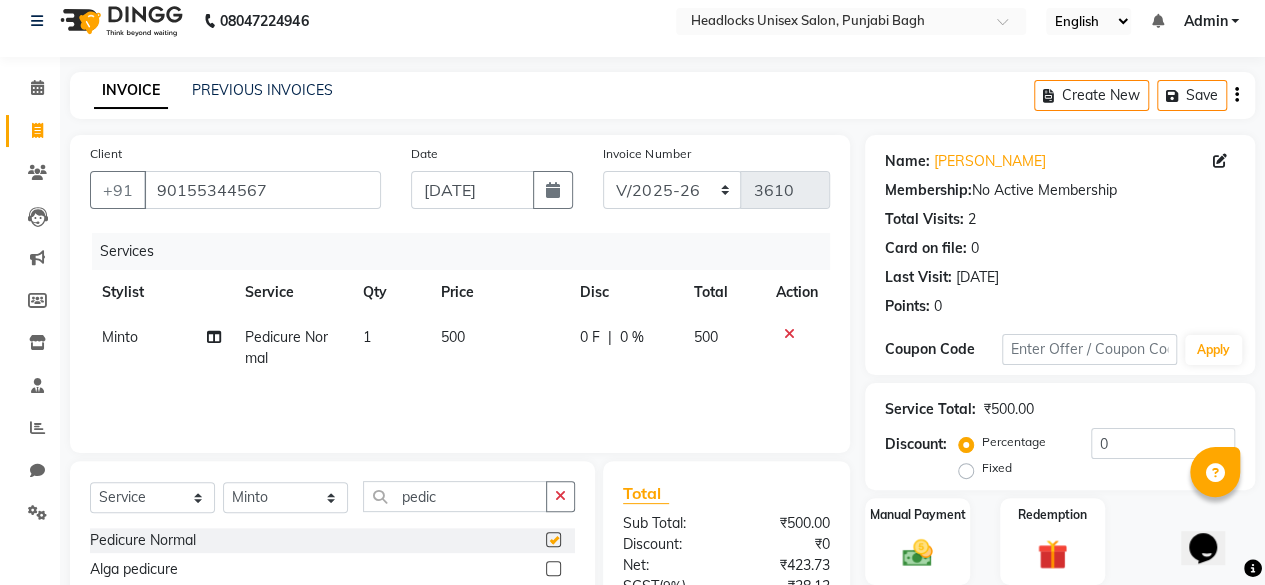 checkbox on "false" 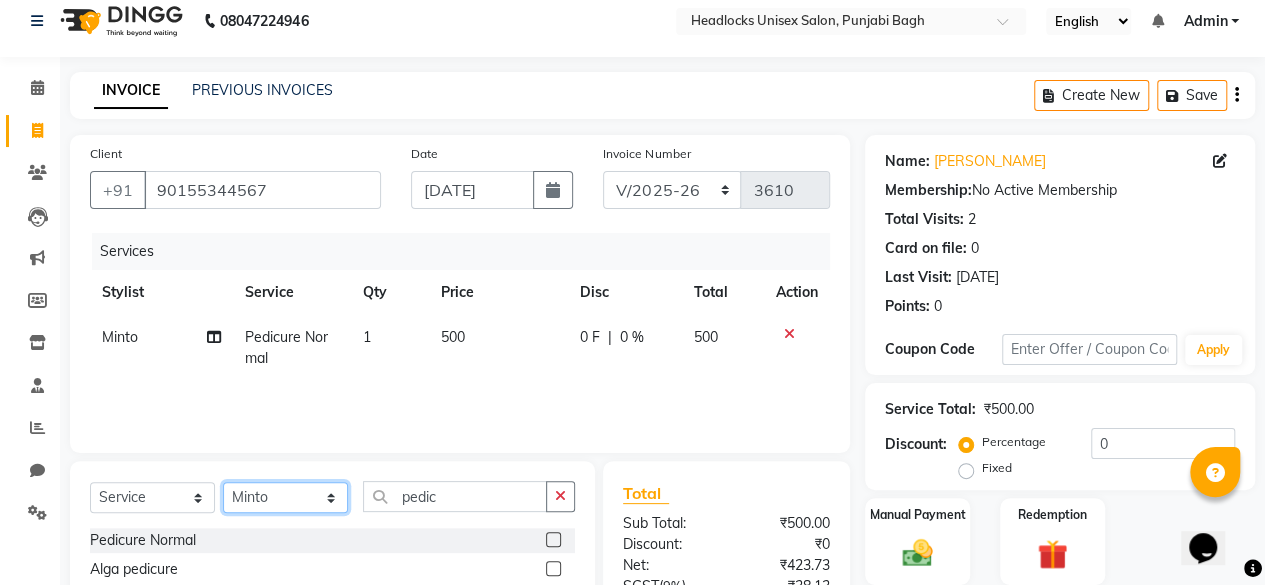 click on "Select Stylist ⁠Agnies ⁠[PERSON_NAME] [PERSON_NAME] [PERSON_NAME] kunal [PERSON_NAME] mercy ⁠Minto ⁠[PERSON_NAME]  [PERSON_NAME] priyanka [PERSON_NAME] ⁠[PERSON_NAME] ⁠[PERSON_NAME] [PERSON_NAME] [PERSON_NAME]  Sunny ⁠[PERSON_NAME] ⁠[PERSON_NAME]" 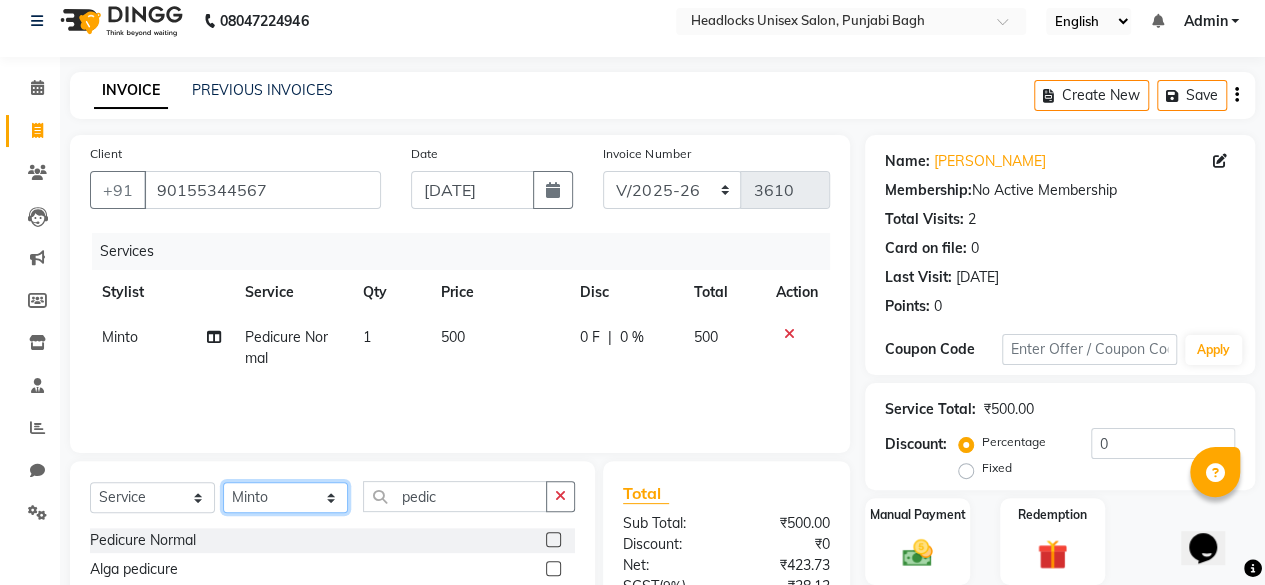 select on "69057" 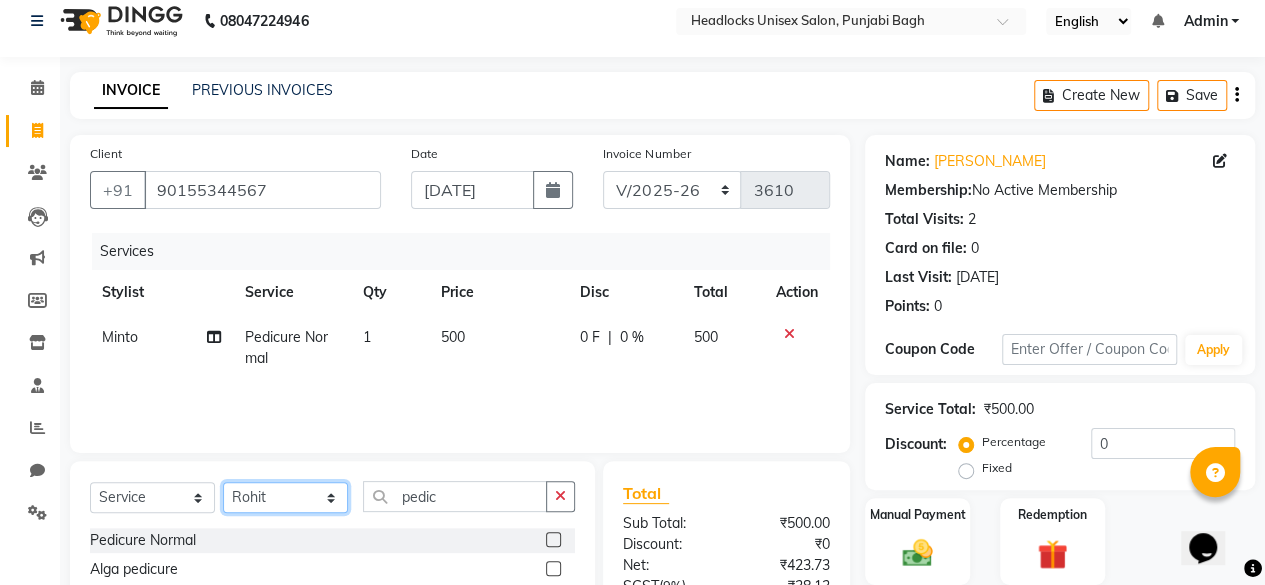 click on "Select Stylist ⁠Agnies ⁠[PERSON_NAME] [PERSON_NAME] [PERSON_NAME] kunal [PERSON_NAME] mercy ⁠Minto ⁠[PERSON_NAME]  [PERSON_NAME] priyanka [PERSON_NAME] ⁠[PERSON_NAME] ⁠[PERSON_NAME] [PERSON_NAME] [PERSON_NAME]  Sunny ⁠[PERSON_NAME] ⁠[PERSON_NAME]" 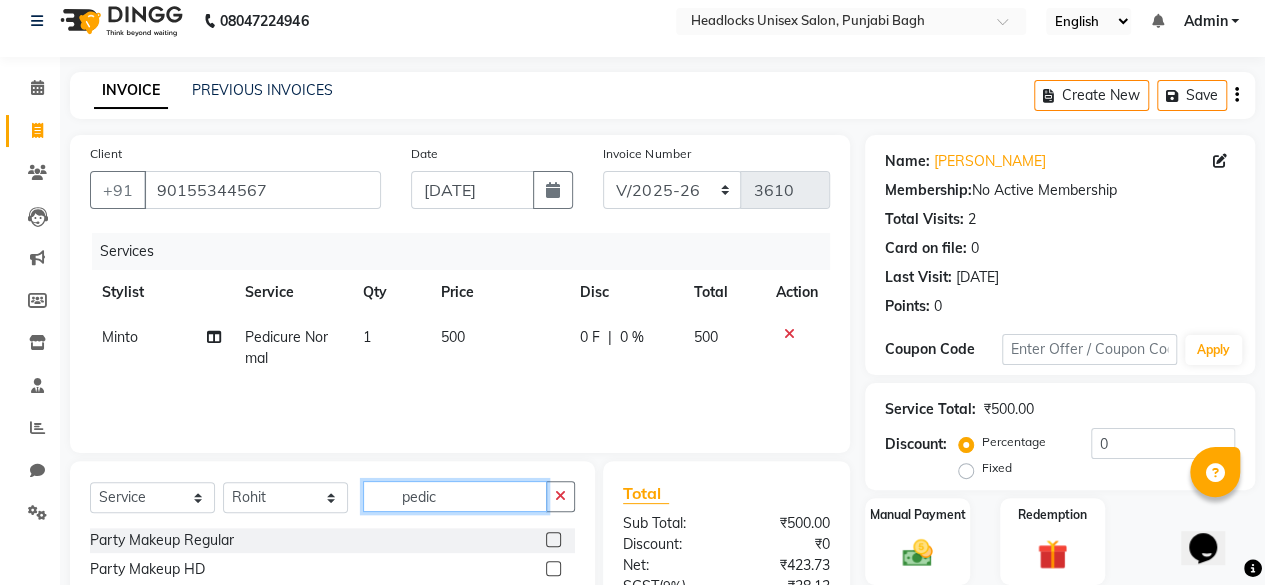 click on "pedic" 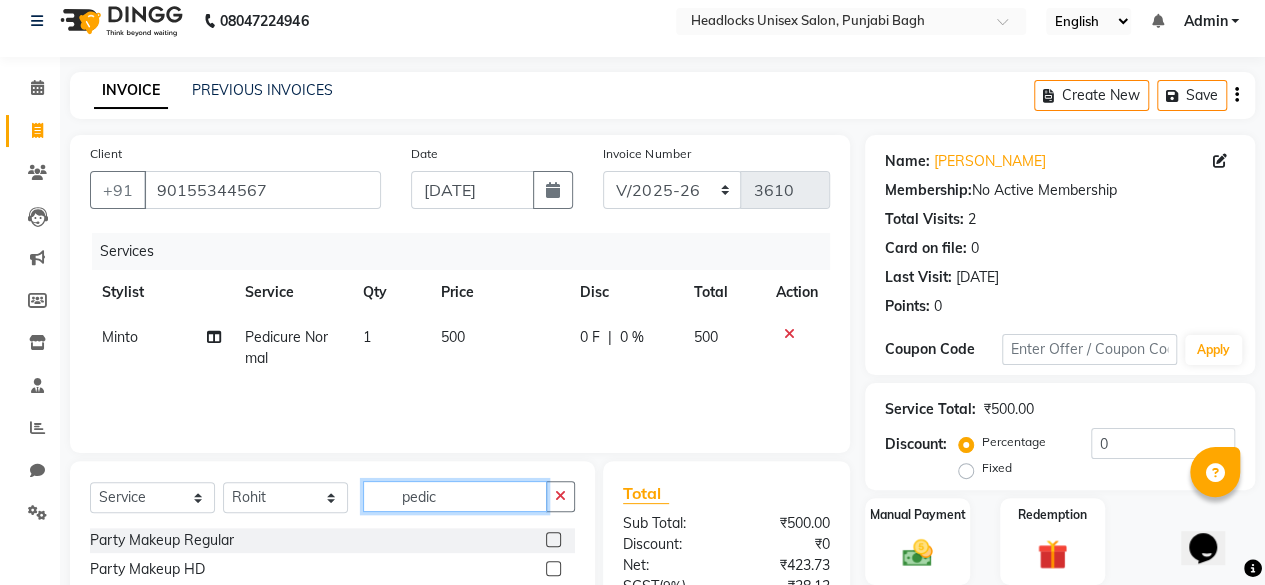 click on "pedic" 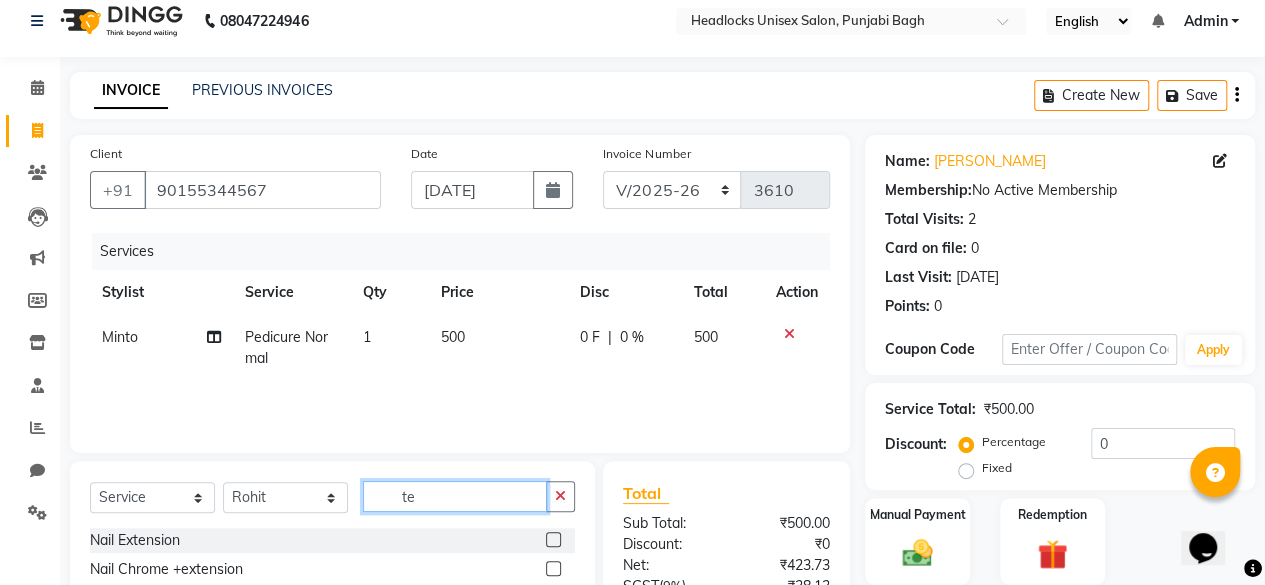 type on "t" 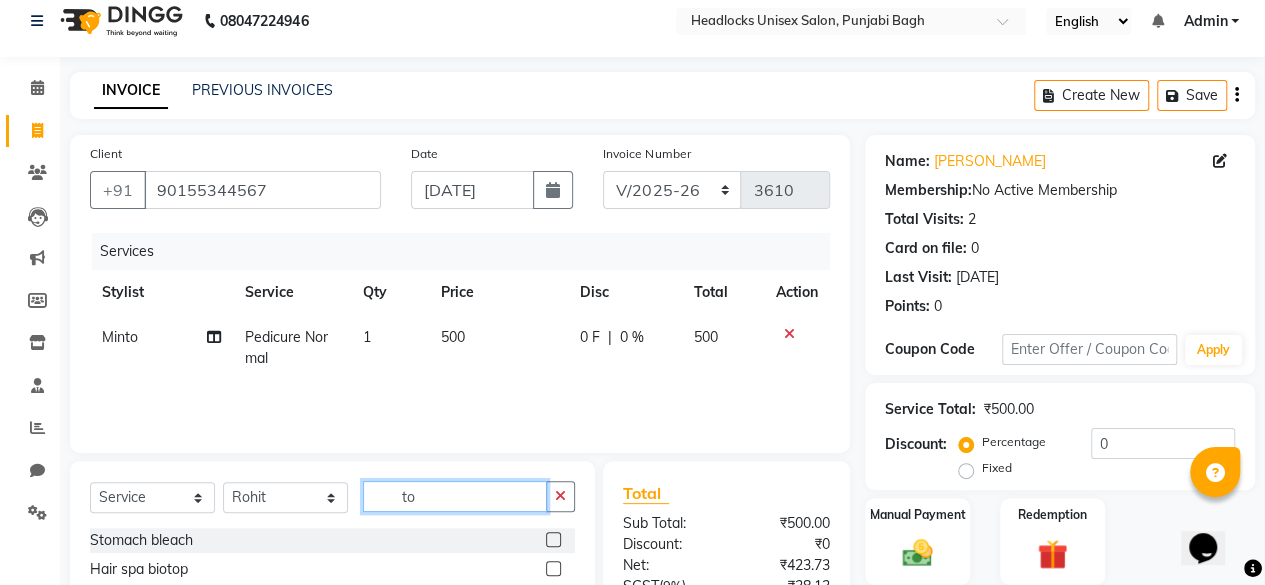 type on "t" 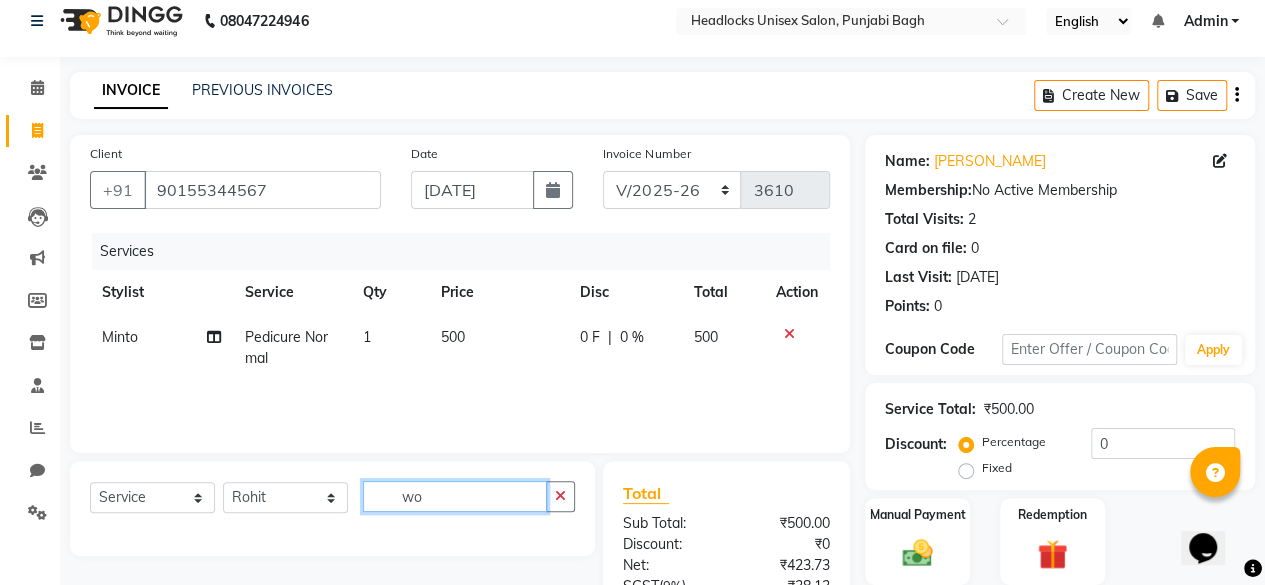 type on "w" 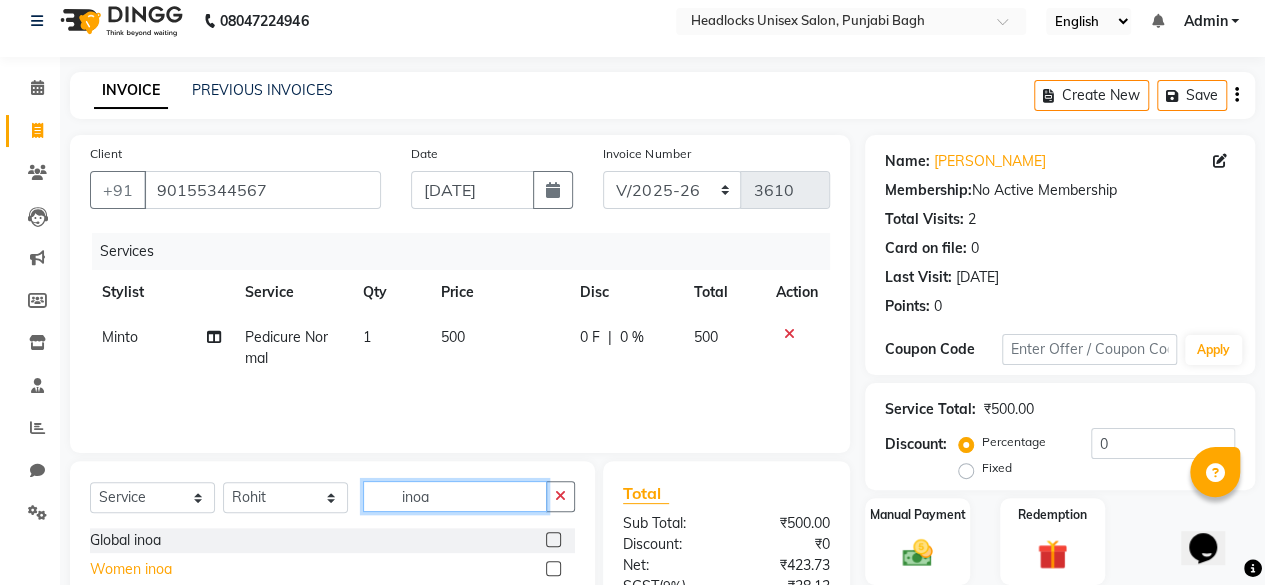 type on "inoa" 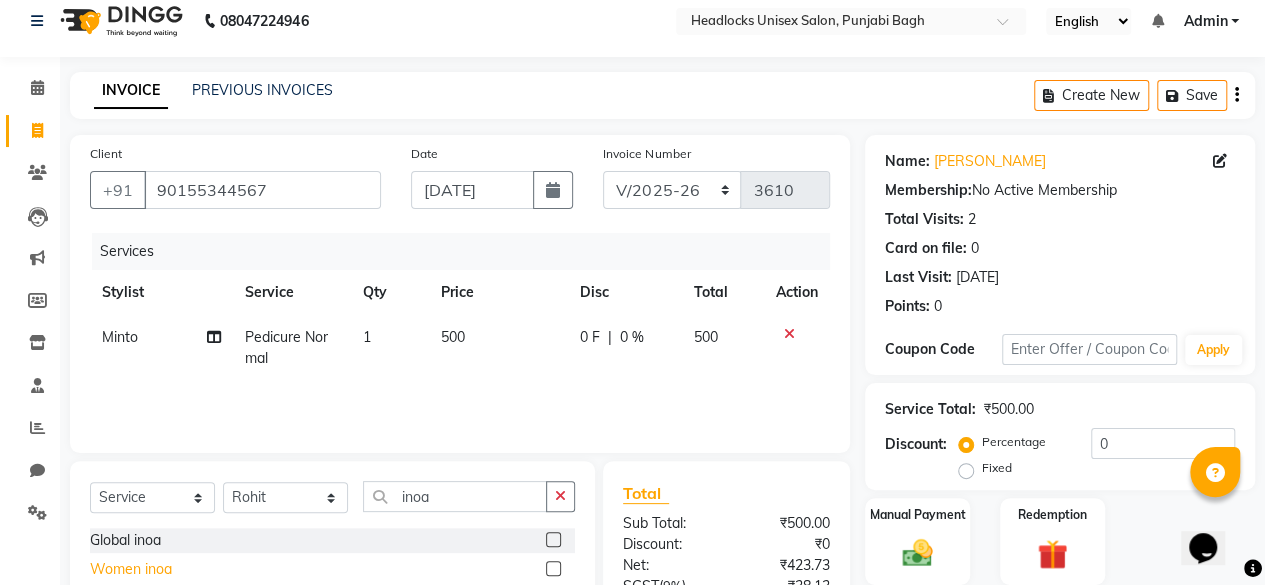 click on "Women inoa" 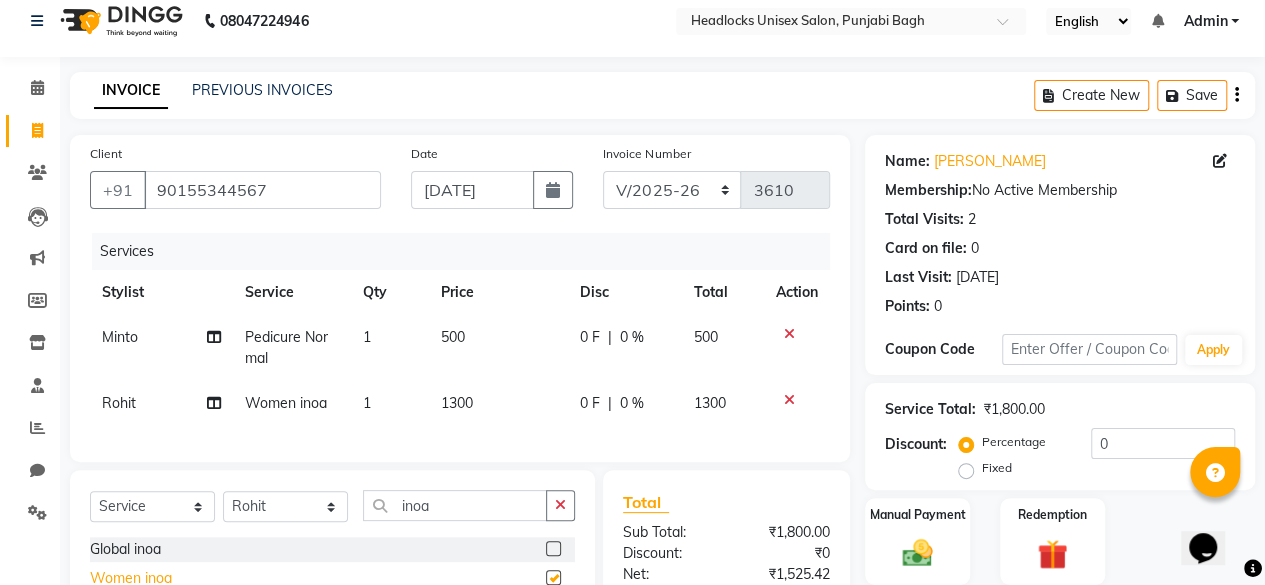 checkbox on "false" 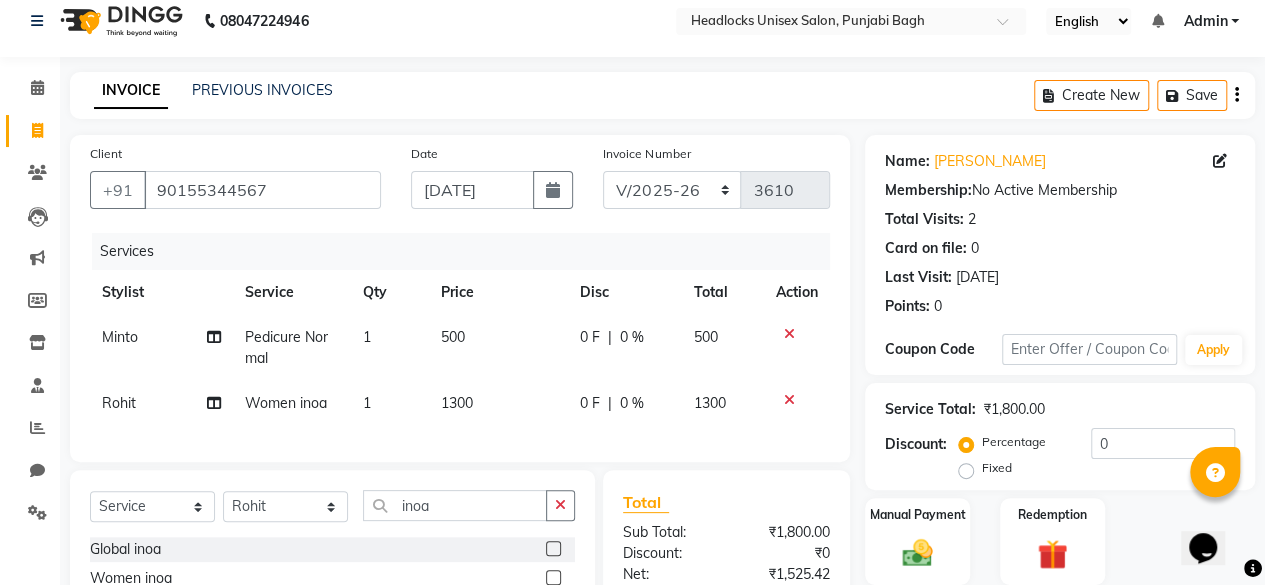 scroll, scrollTop: 238, scrollLeft: 0, axis: vertical 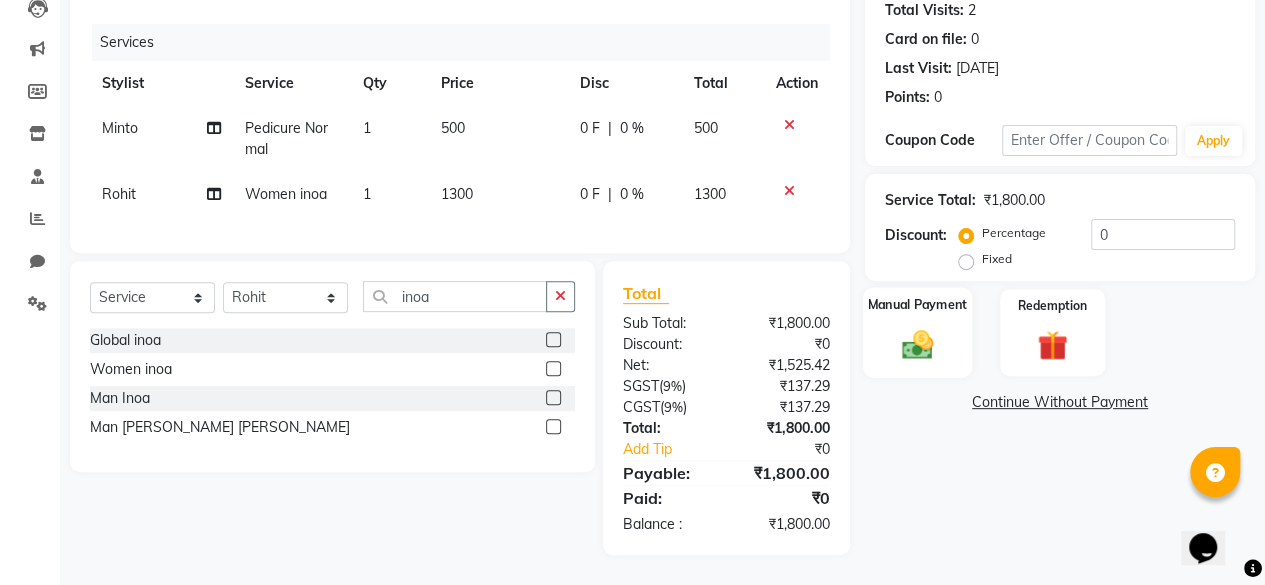 click 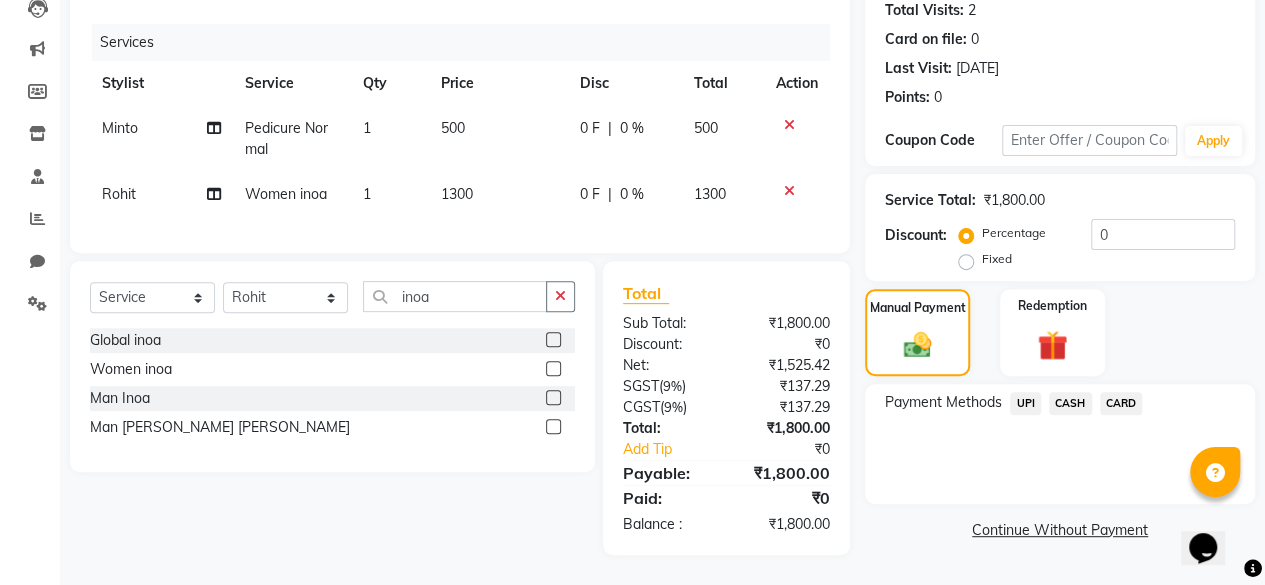 click on "CASH" 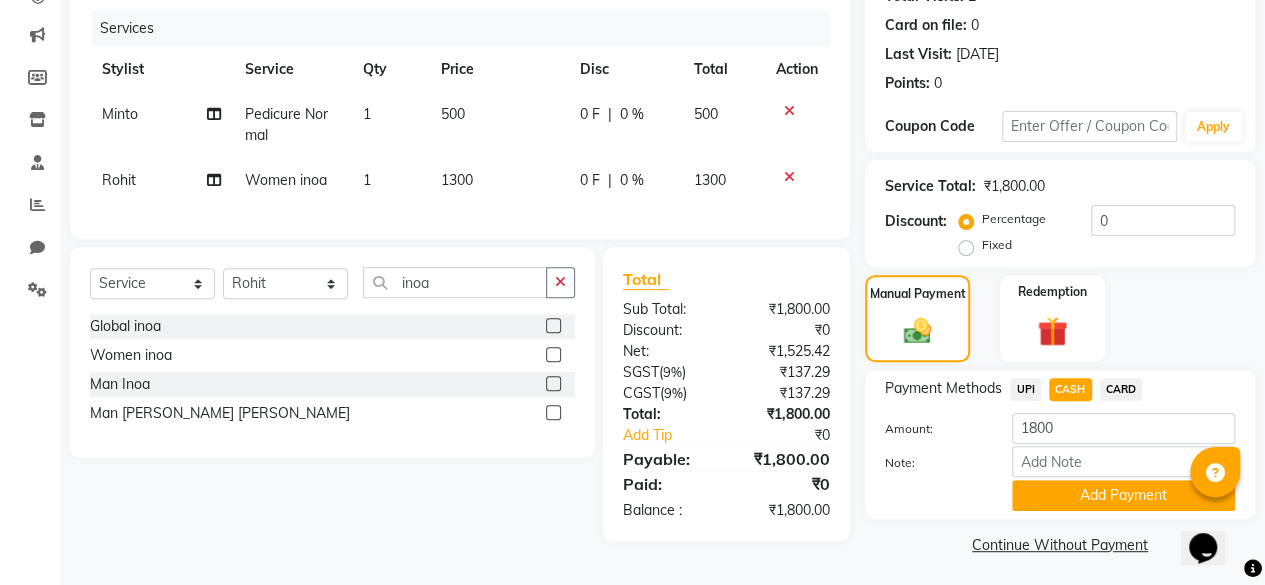 drag, startPoint x: 1116, startPoint y: 383, endPoint x: 1156, endPoint y: 391, distance: 40.792156 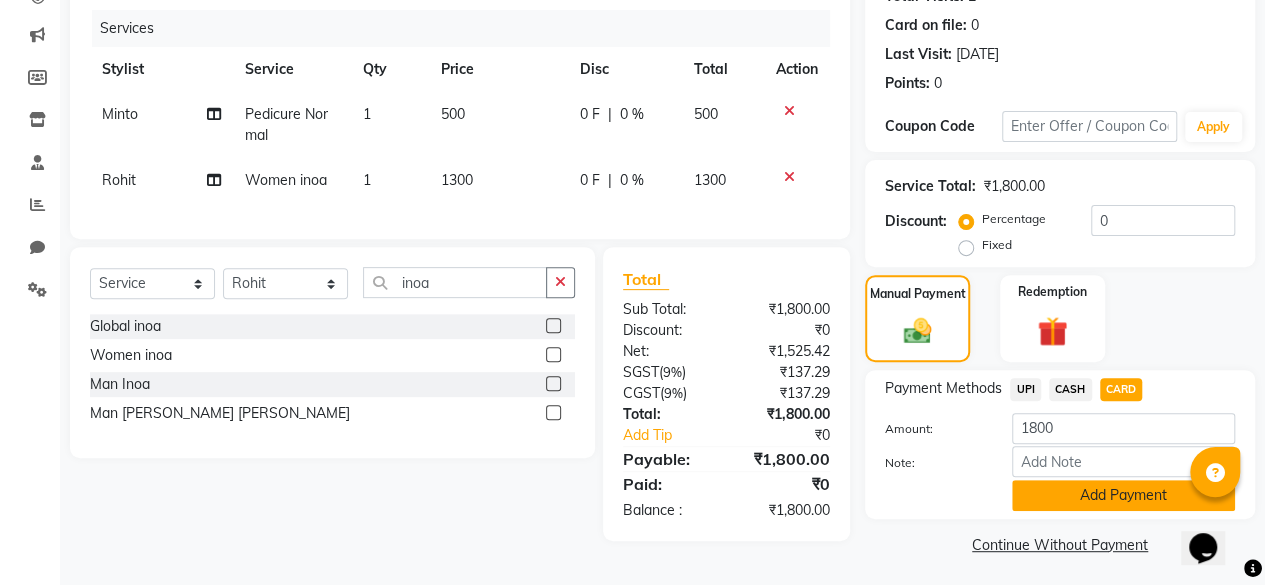 click on "Add Payment" 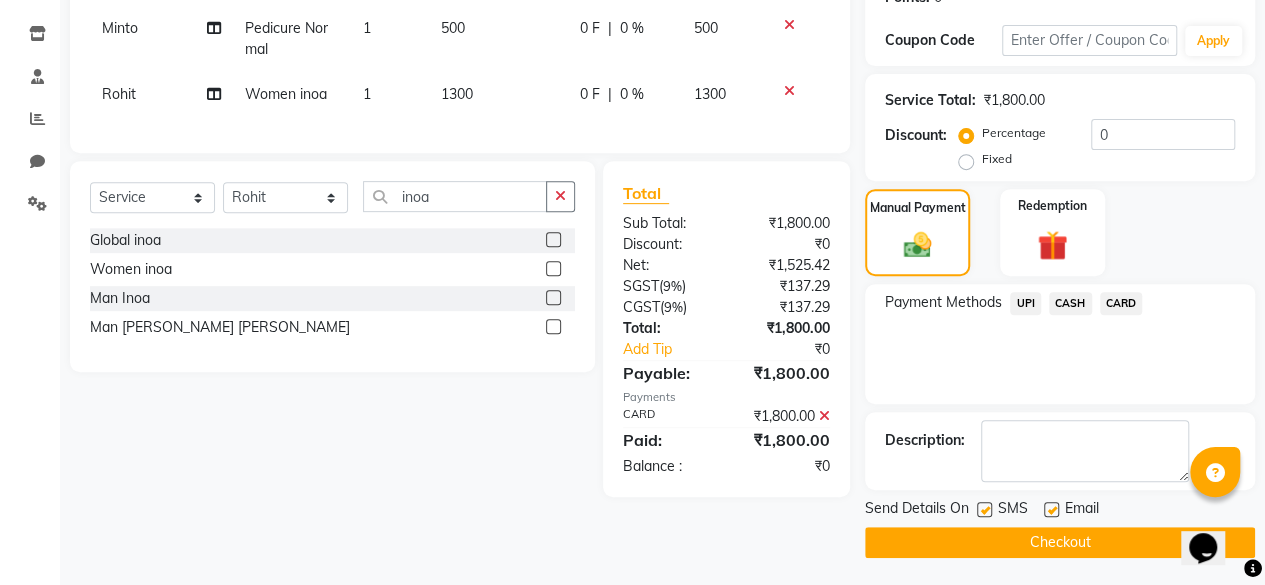 click 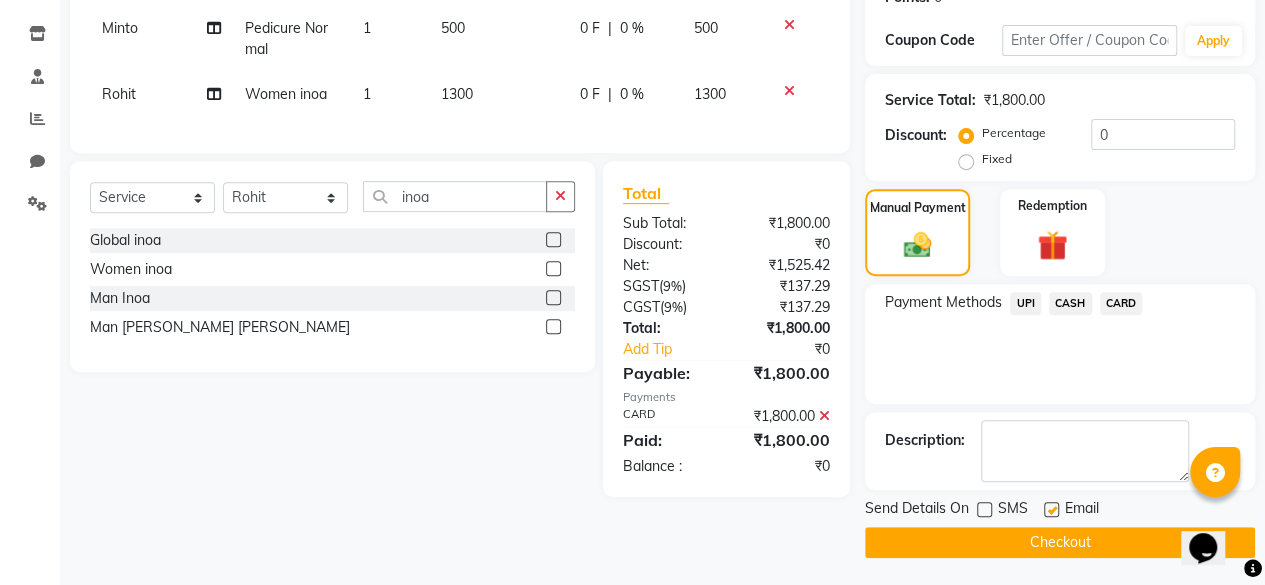 click on "Checkout" 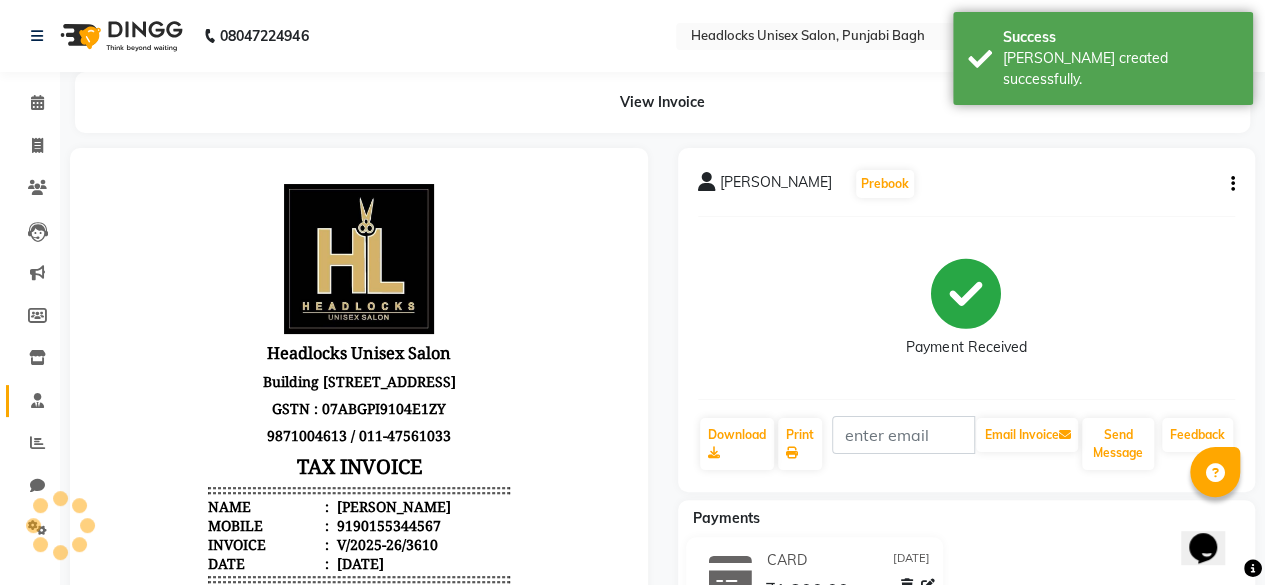 scroll, scrollTop: 0, scrollLeft: 0, axis: both 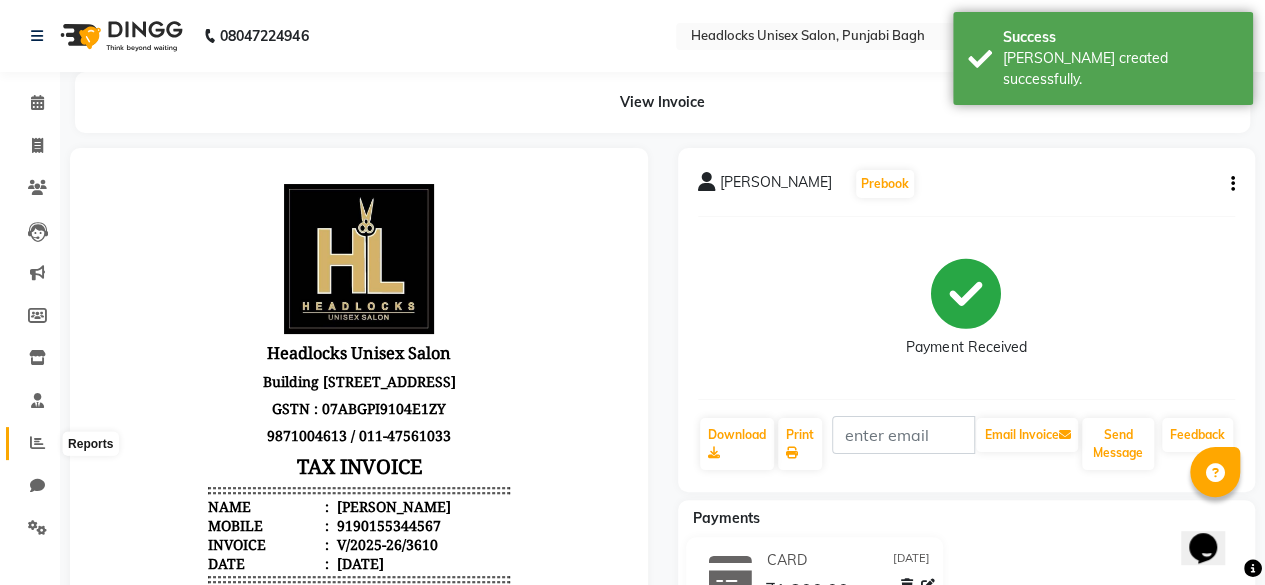 click 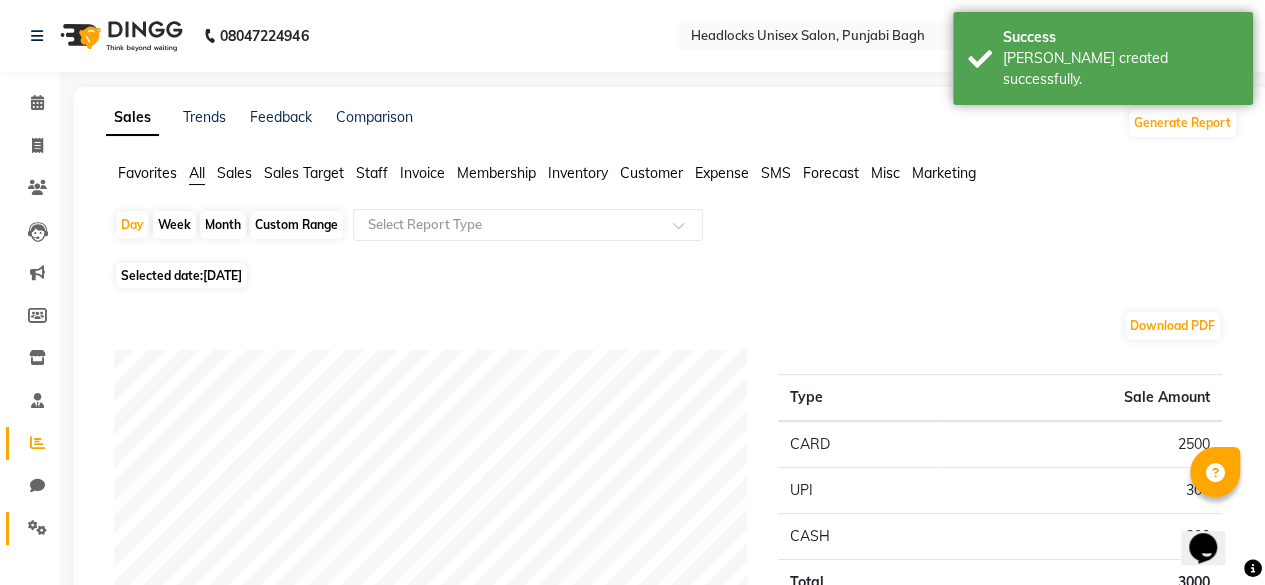 click on "Settings" 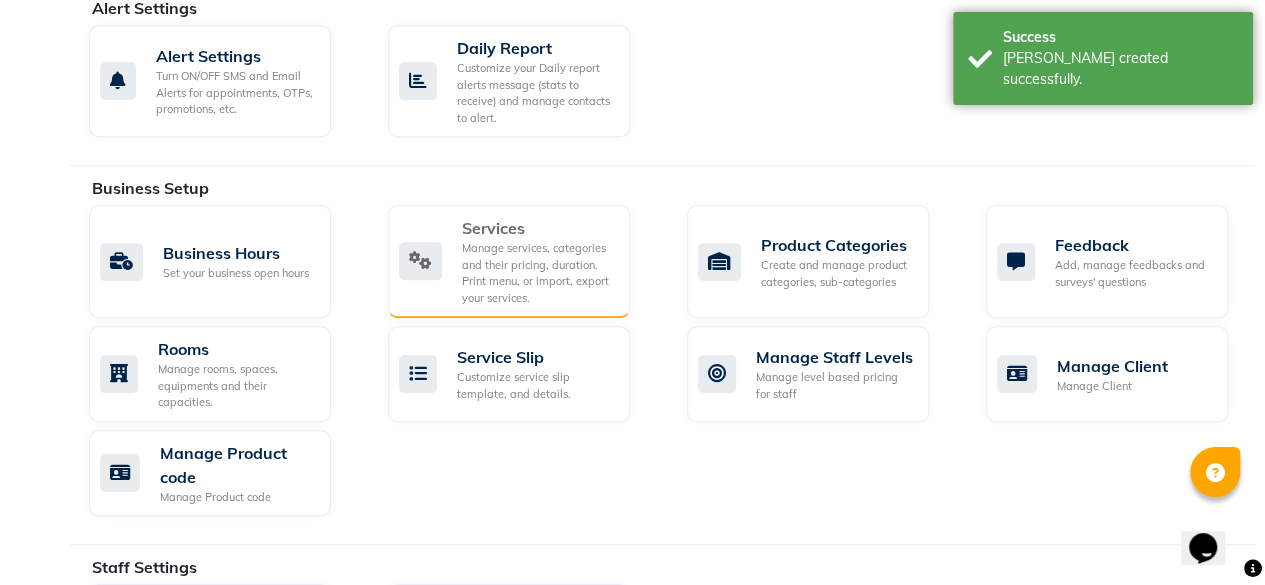 scroll, scrollTop: 646, scrollLeft: 0, axis: vertical 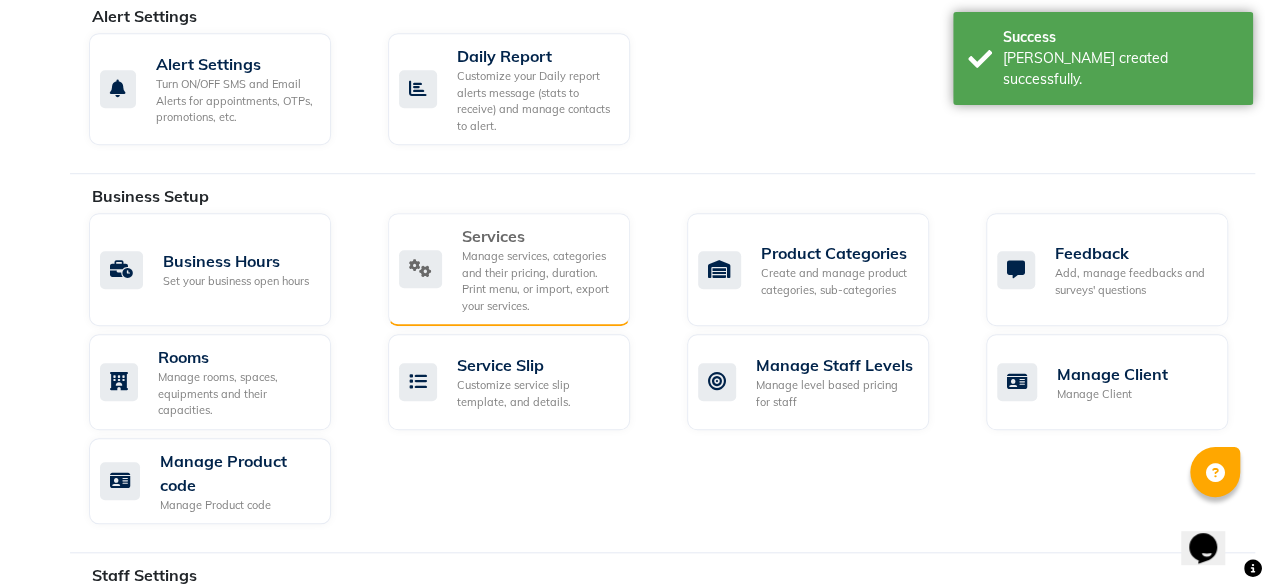 click on "Manage services, categories and their pricing, duration. Print menu, or import, export your services." 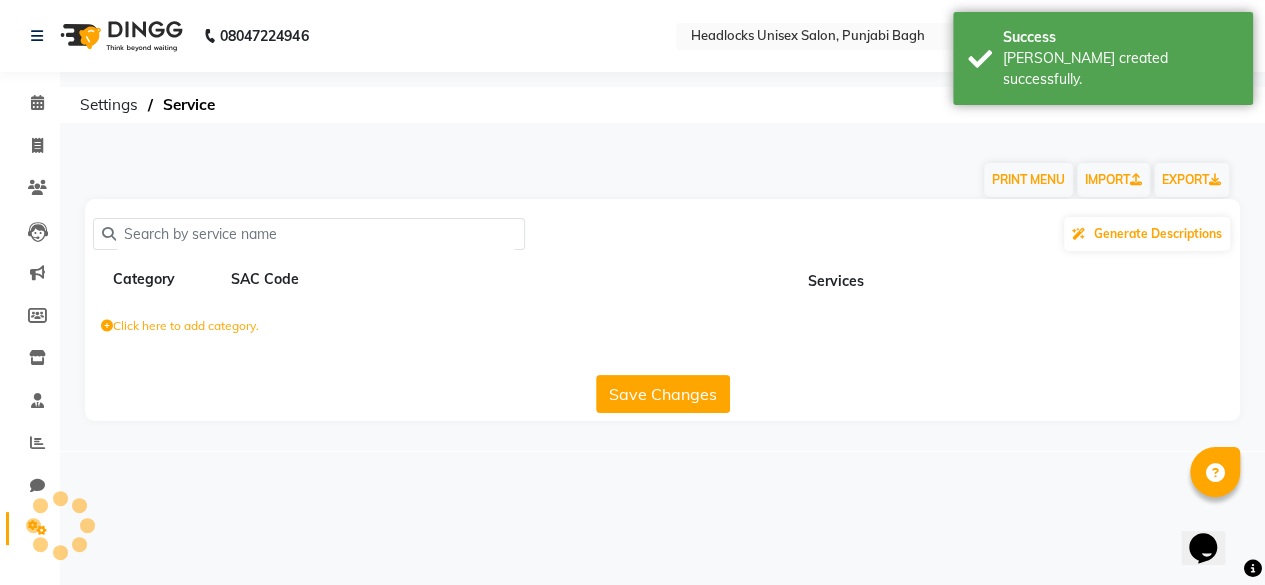 click on "Services" 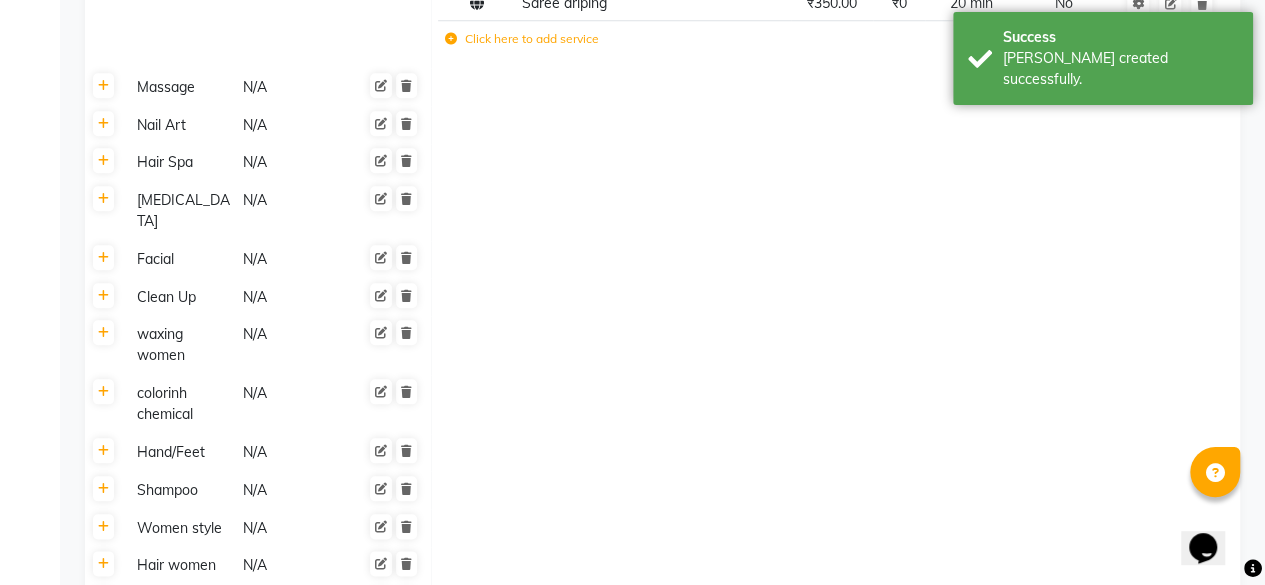scroll, scrollTop: 888, scrollLeft: 0, axis: vertical 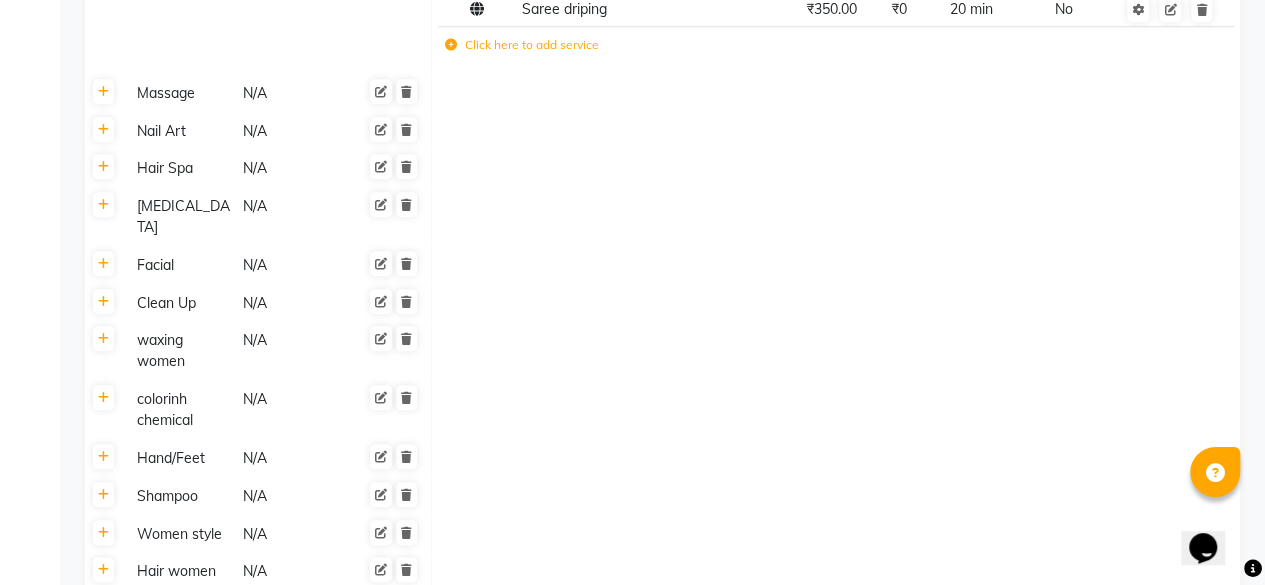 click on "colorinh chemical" 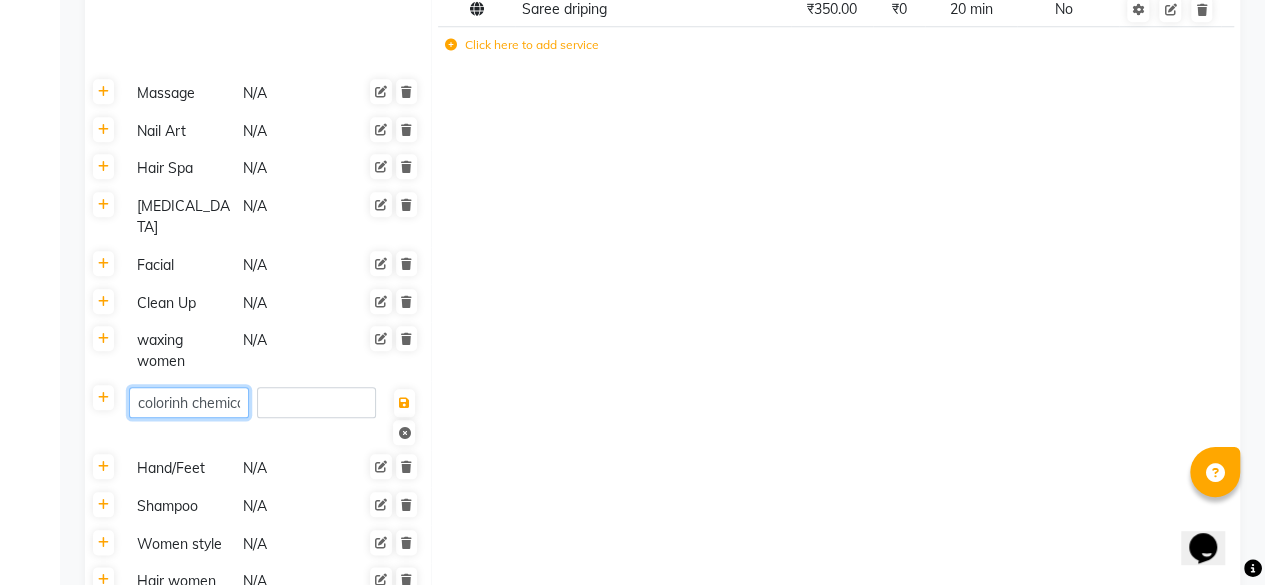 click on "colorinh chemical" 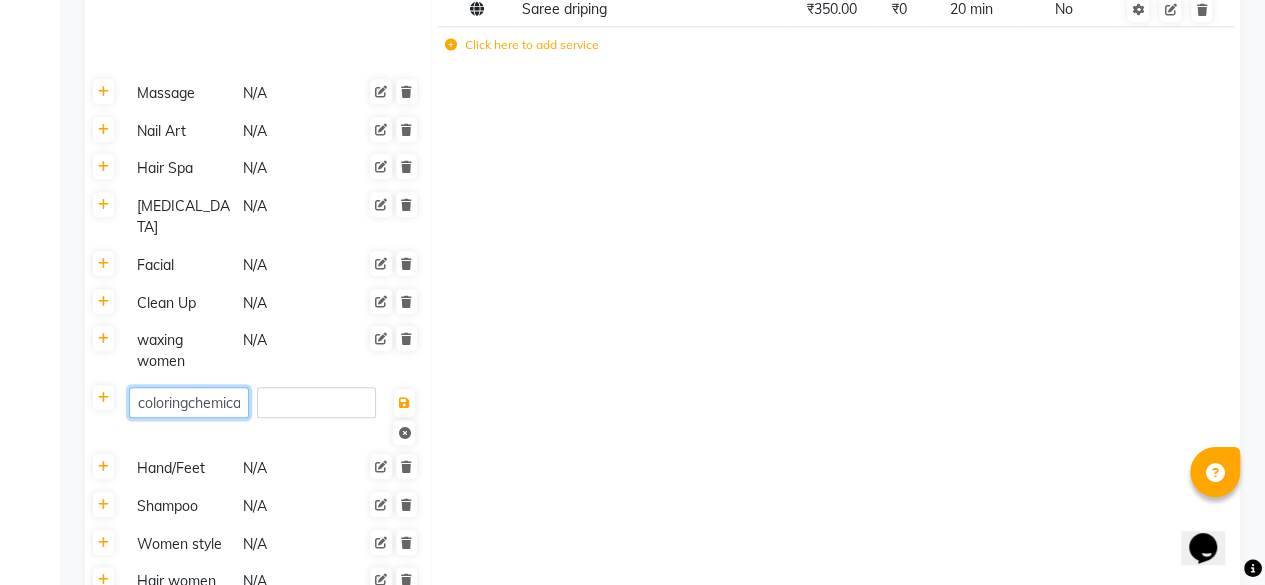 type on "coloring chemical" 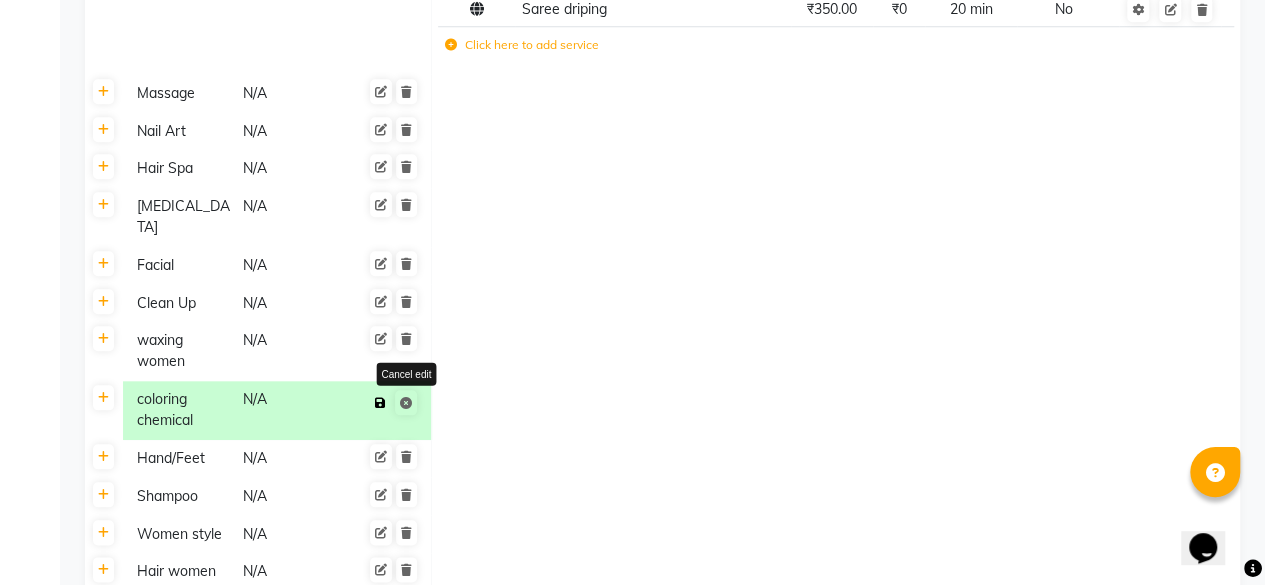 click on "Save Cancel edit" 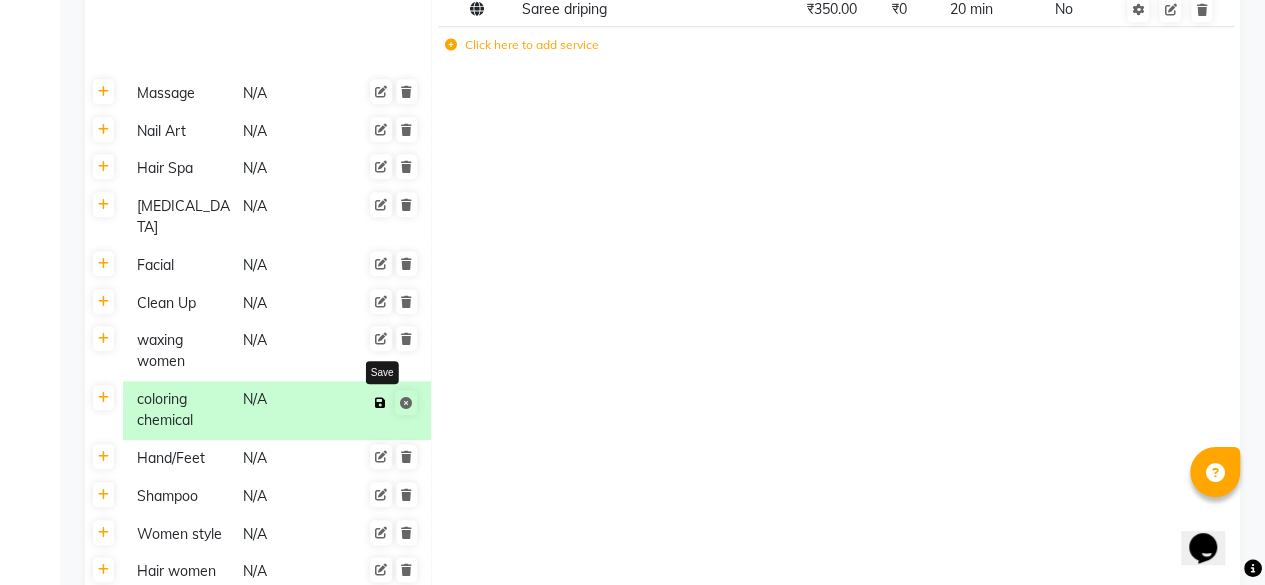 click 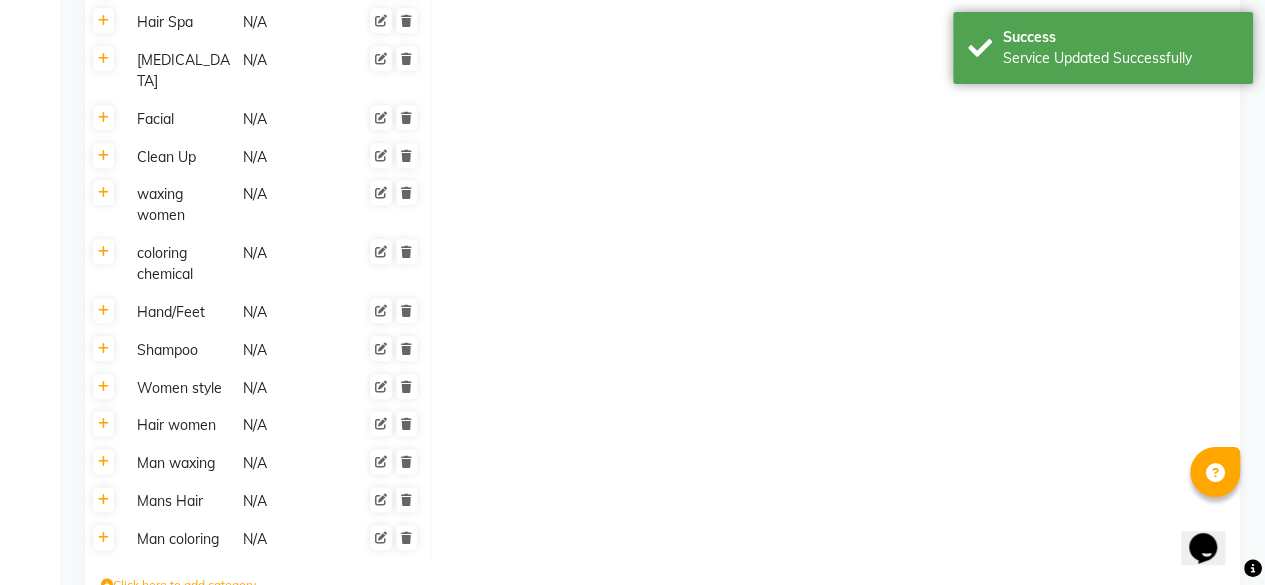 scroll, scrollTop: 1038, scrollLeft: 0, axis: vertical 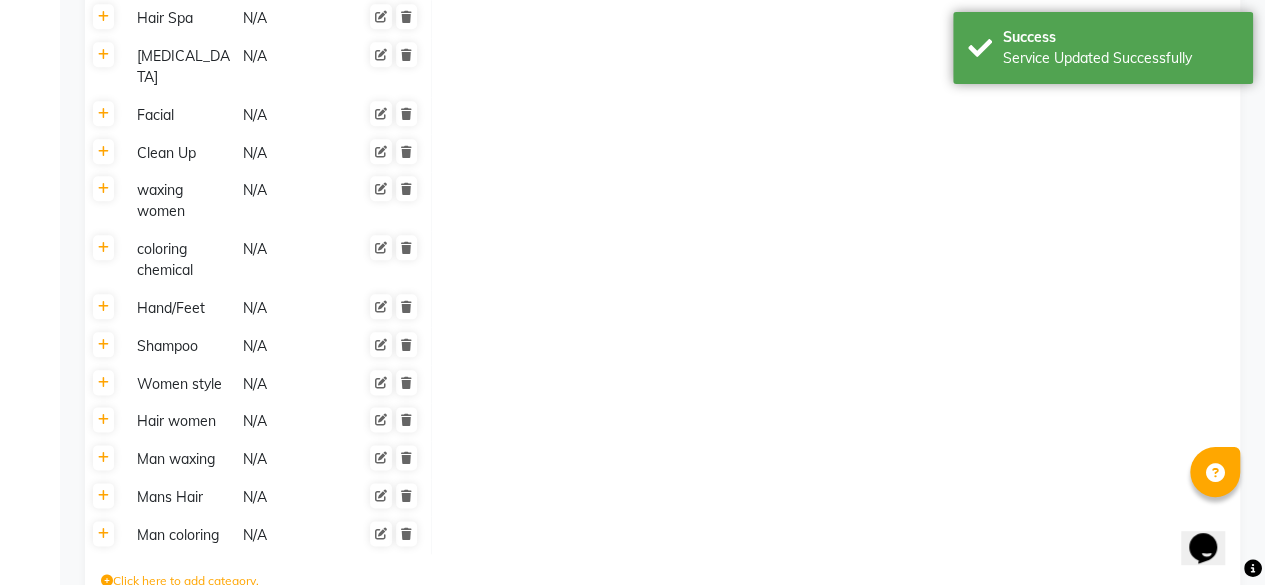 click on "Women style" 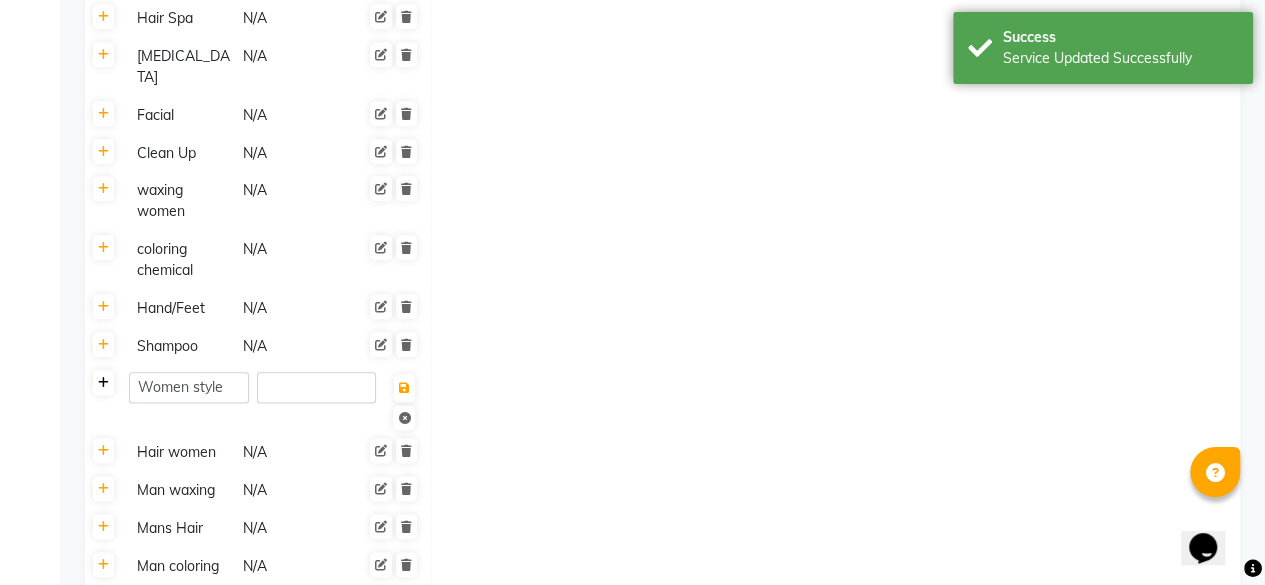 click 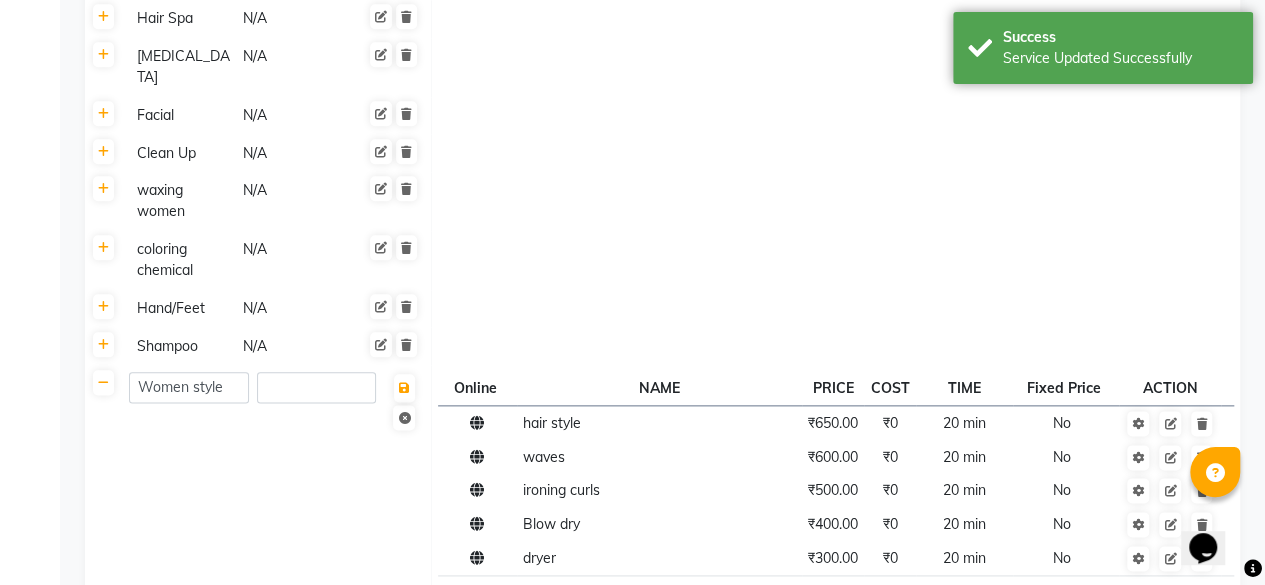 click 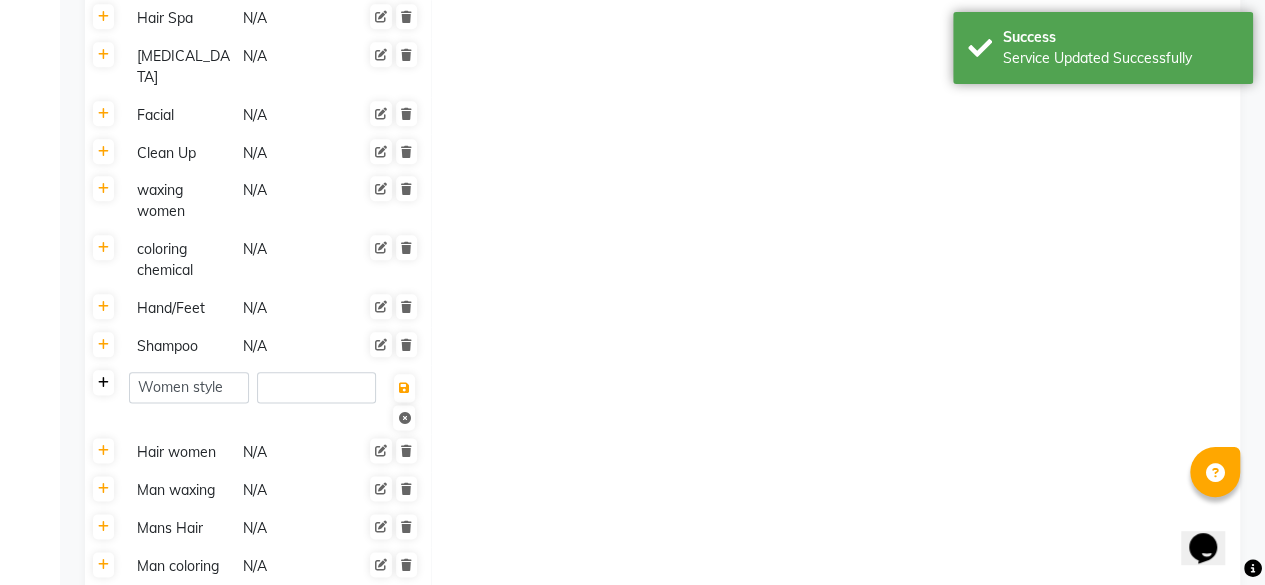 click 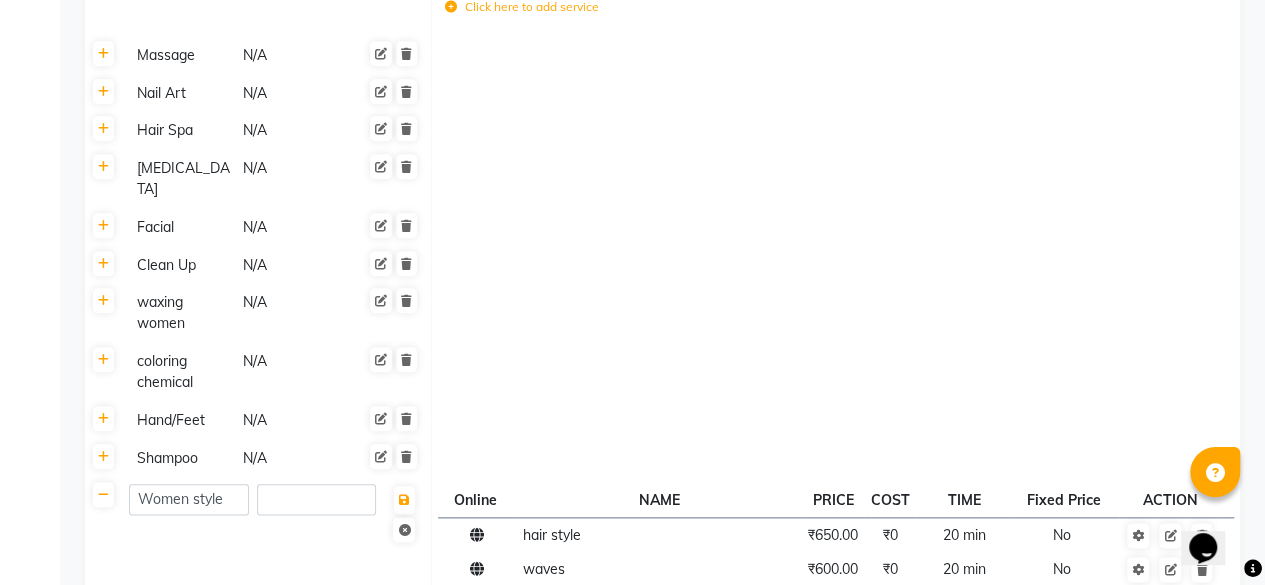 scroll, scrollTop: 924, scrollLeft: 0, axis: vertical 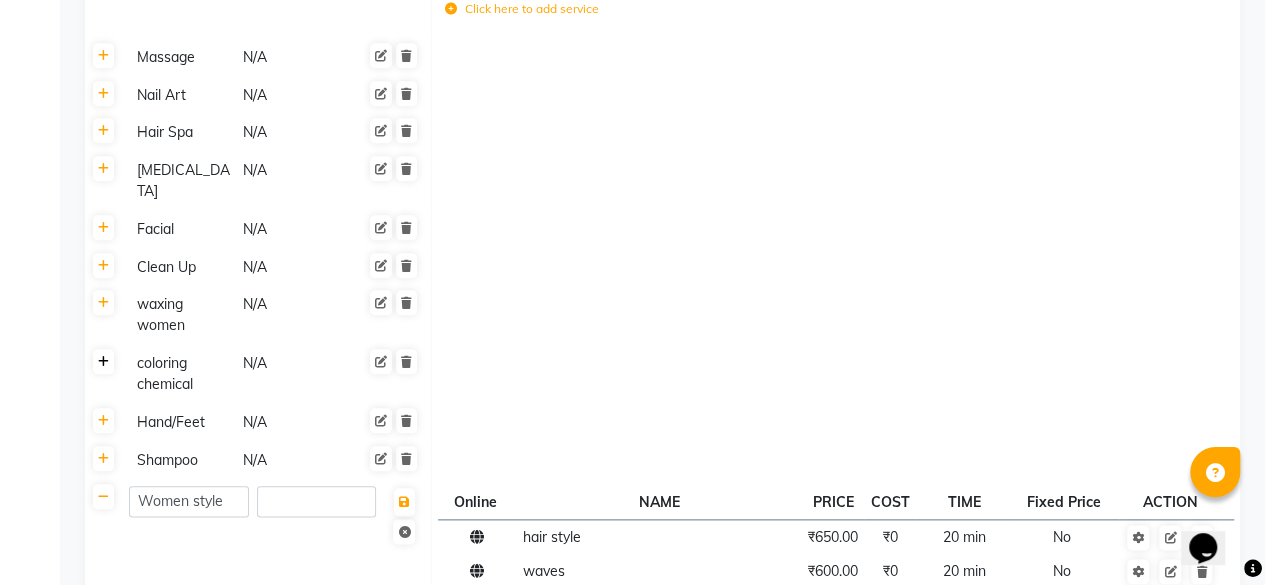 click 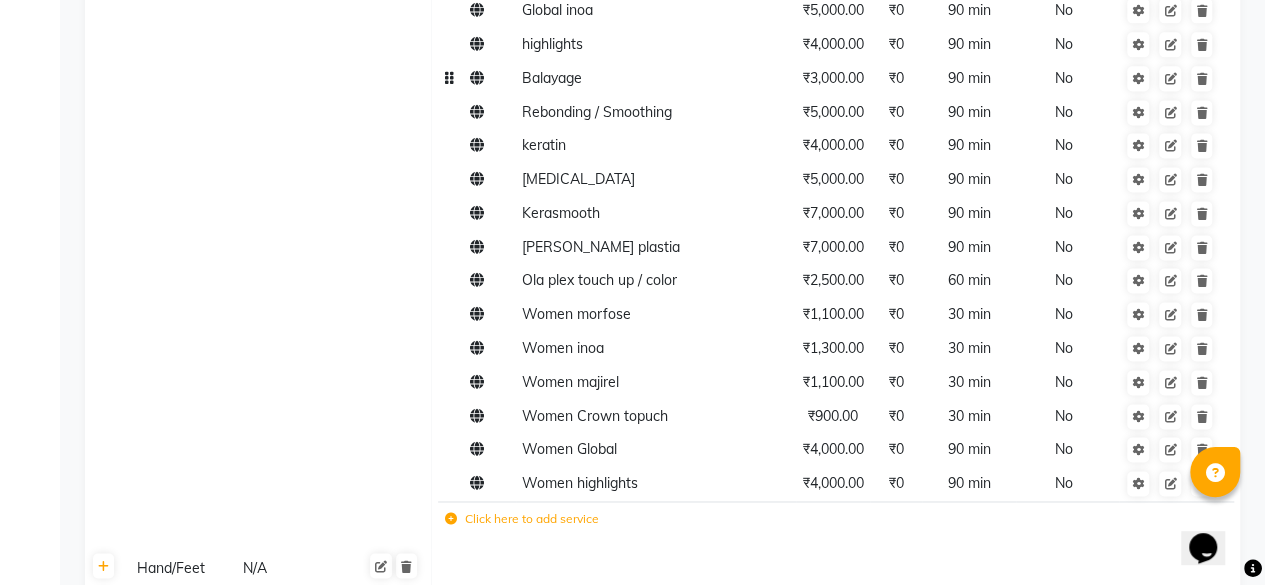 scroll, scrollTop: 1352, scrollLeft: 0, axis: vertical 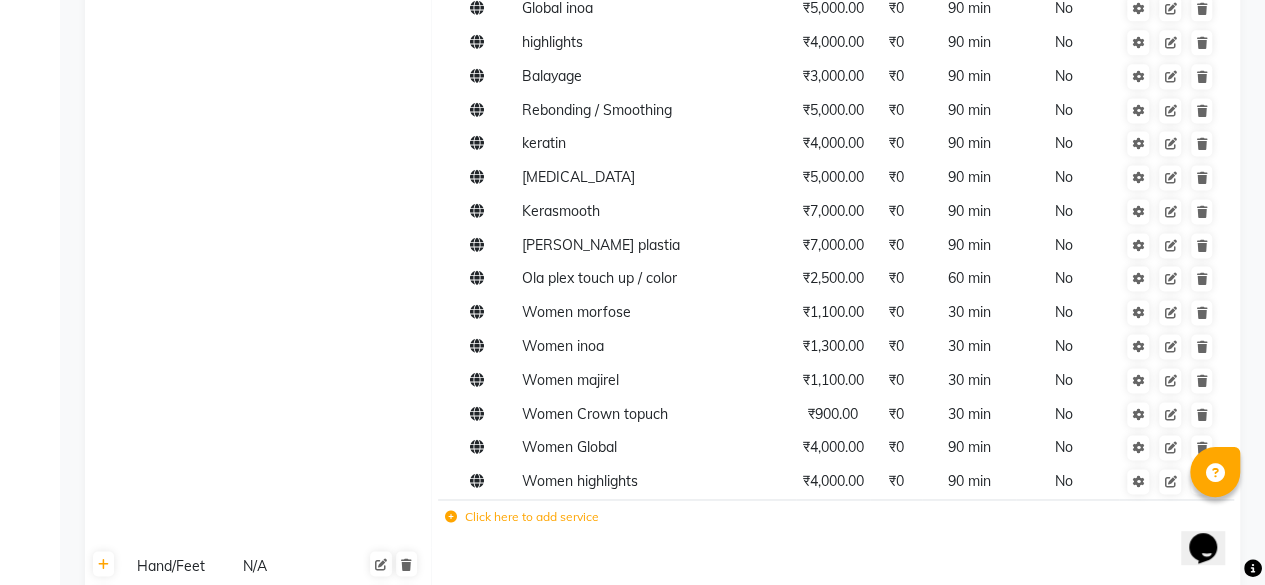click on "Click here to add service" 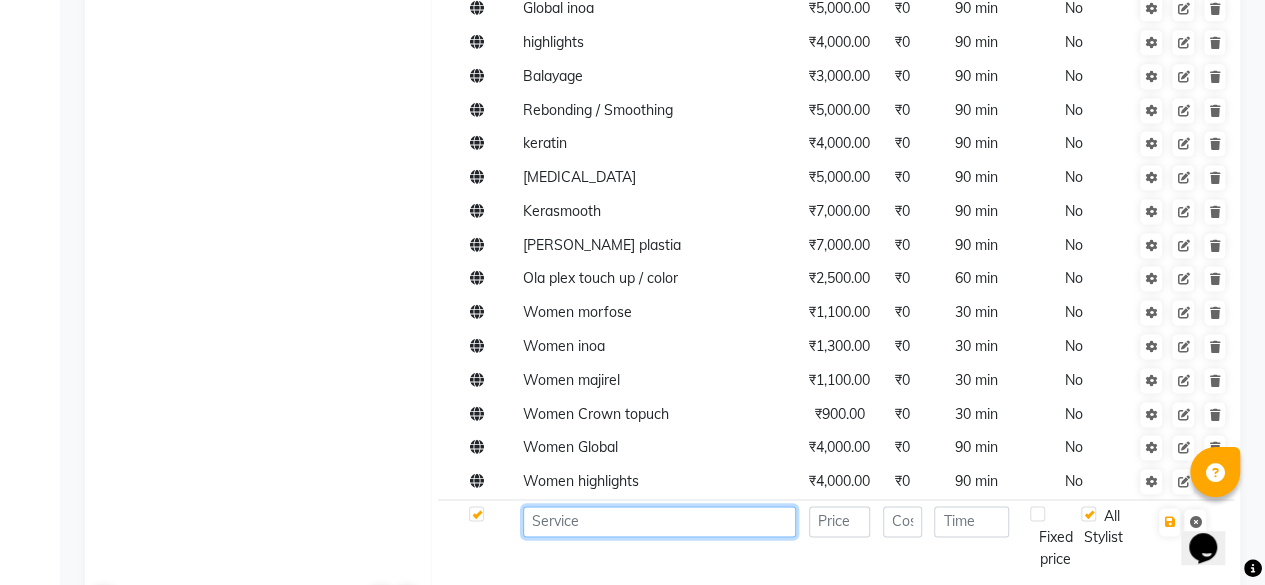 click 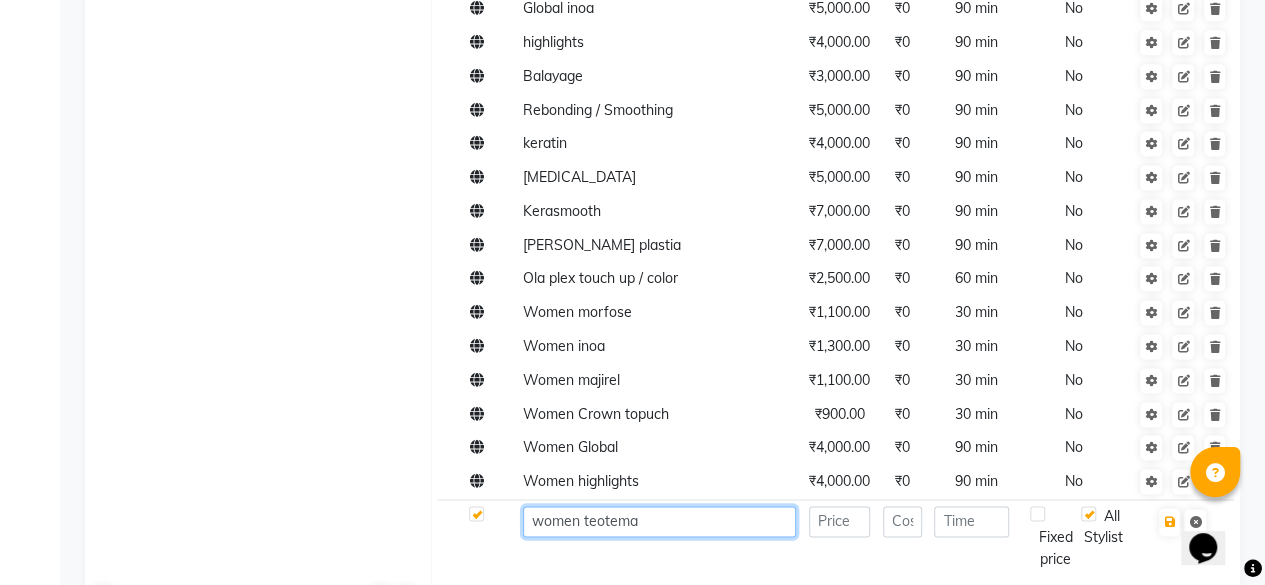 type on "women teotema" 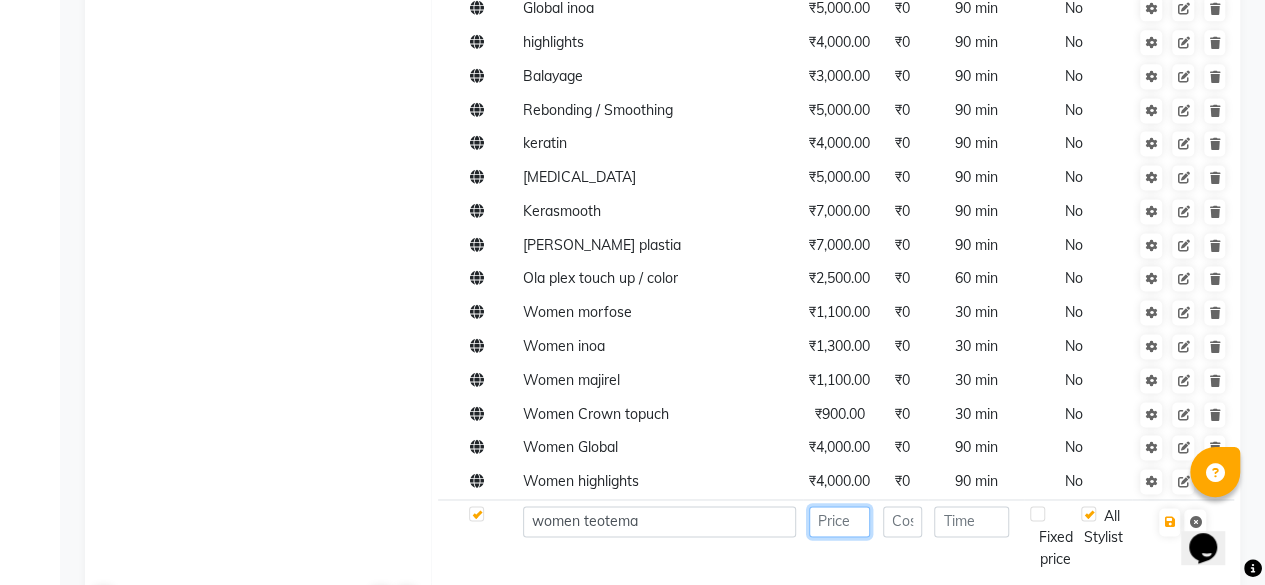 click 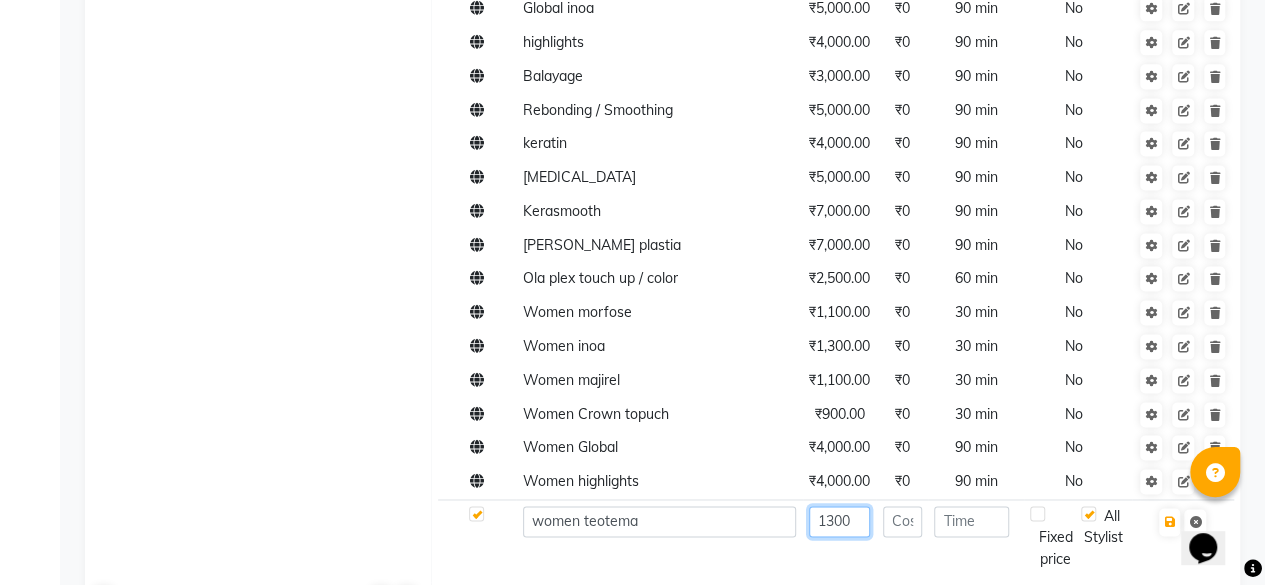 type on "1300" 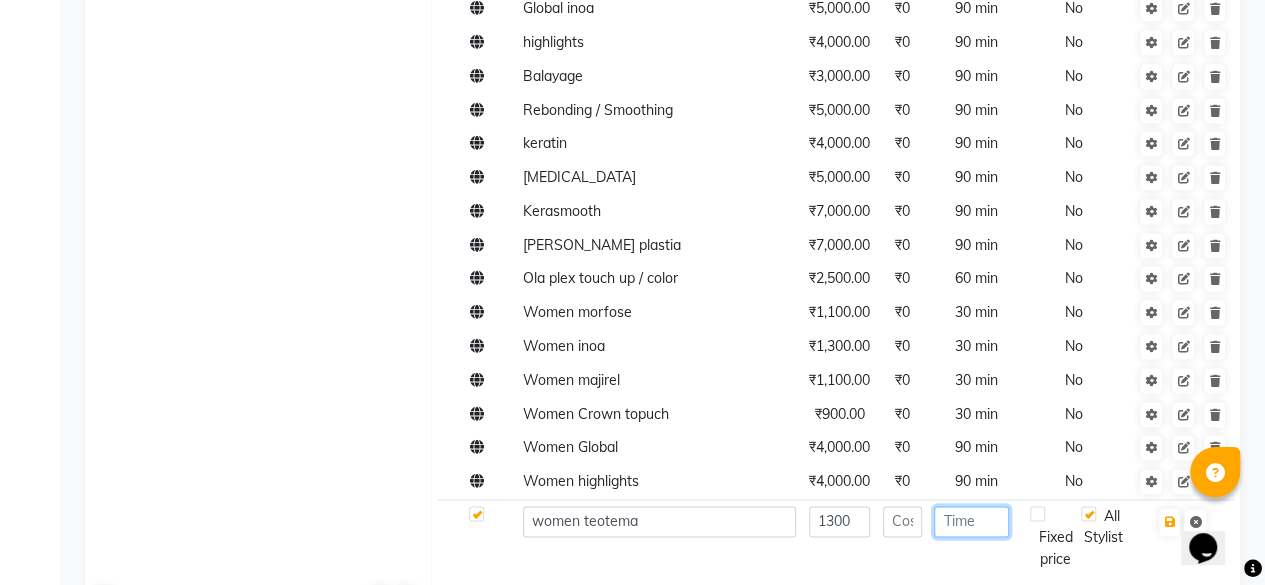click 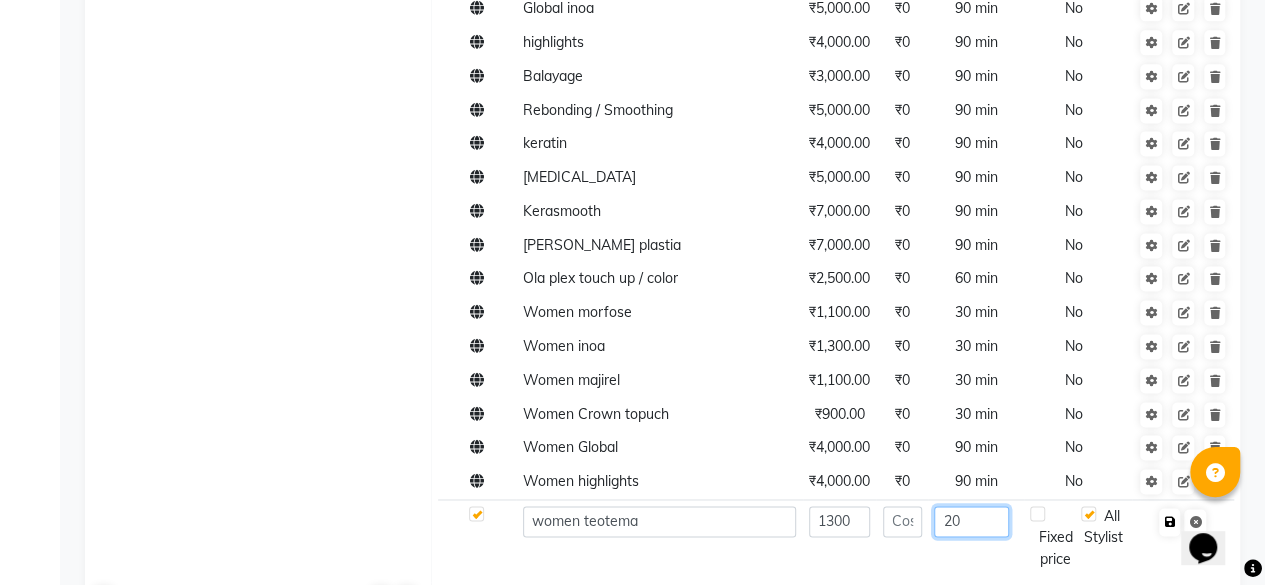 type on "20" 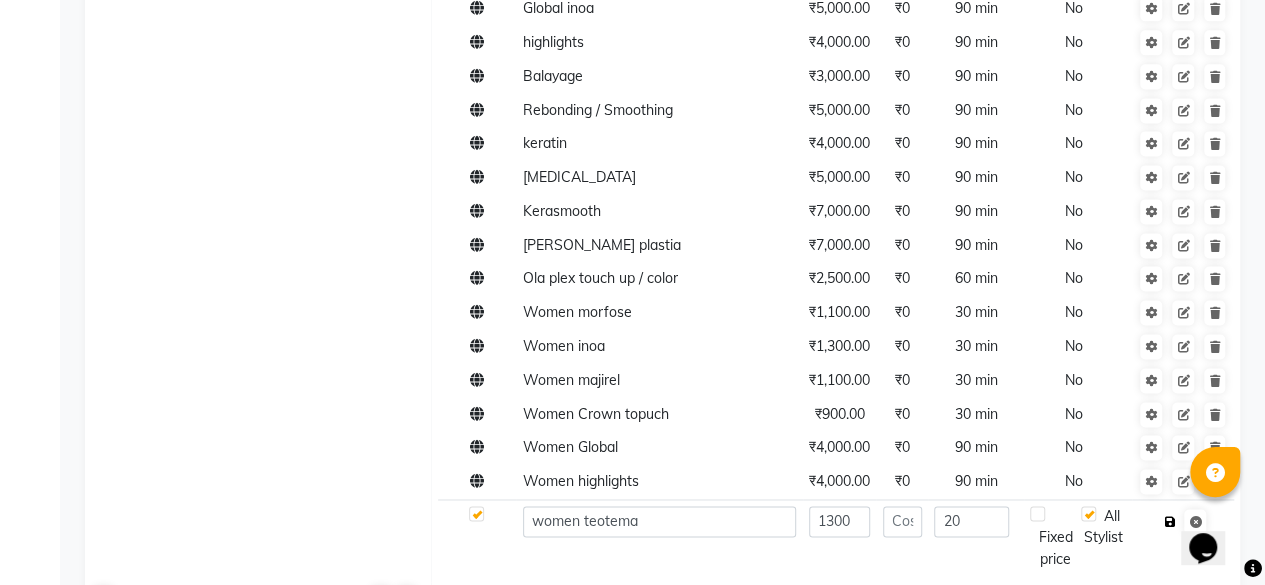 click at bounding box center (1169, 522) 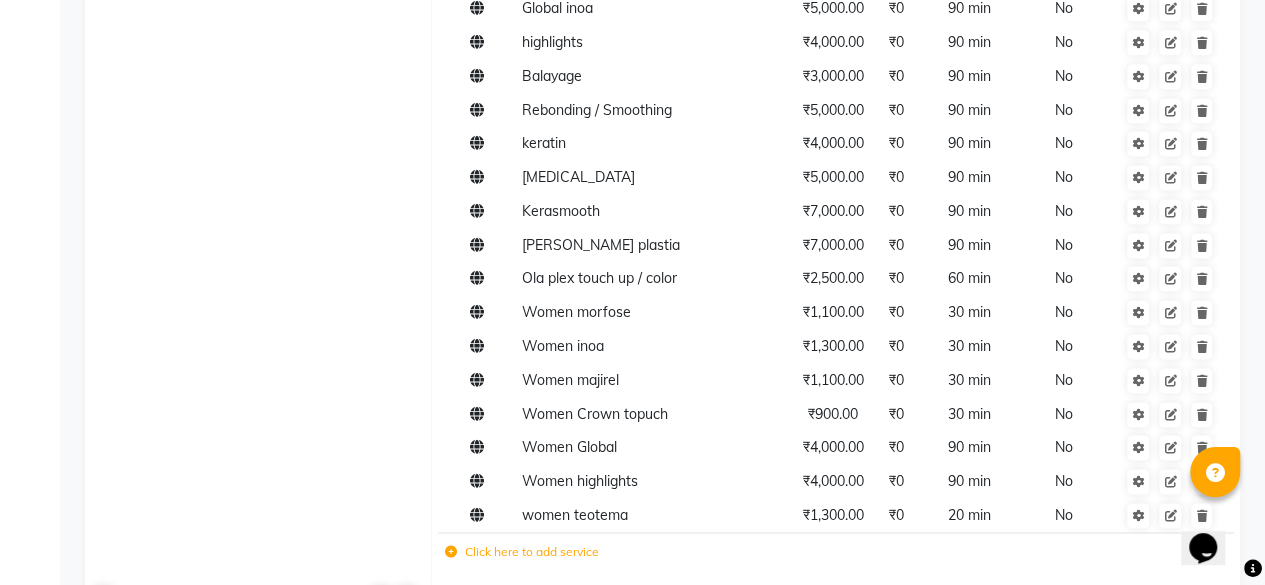 scroll, scrollTop: 1961, scrollLeft: 0, axis: vertical 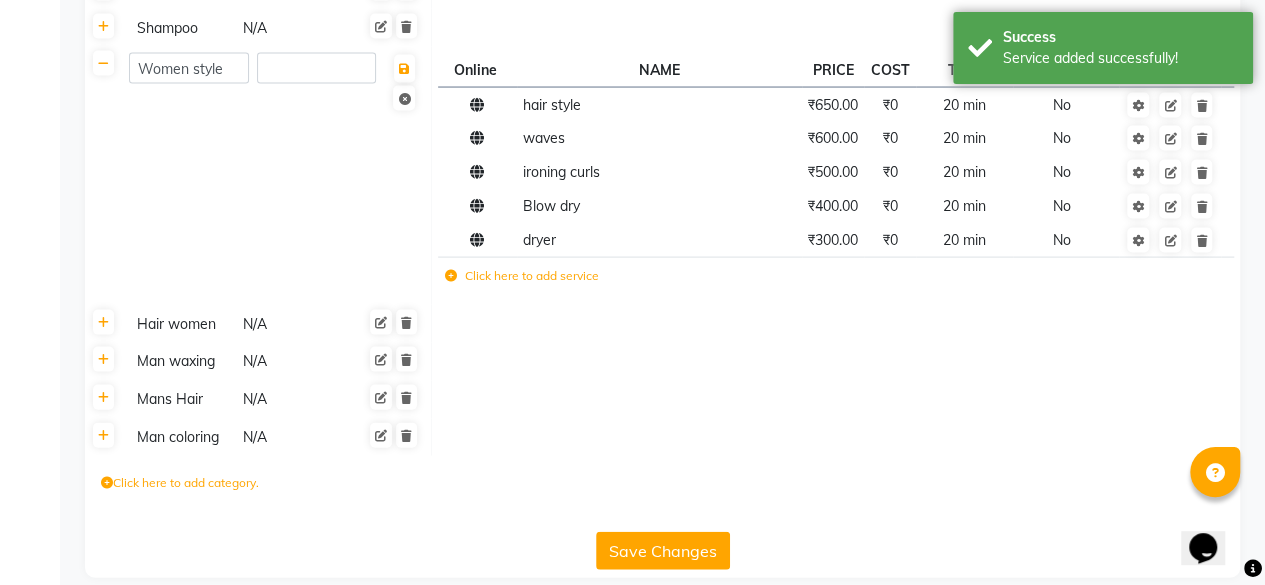 click on "Save Changes" 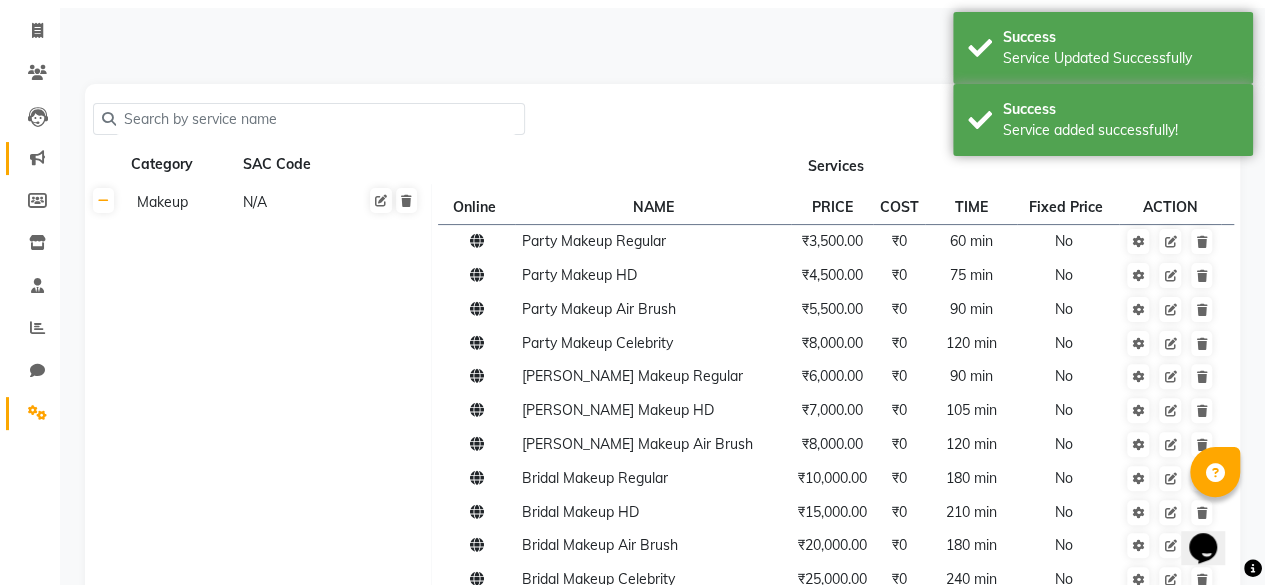 scroll, scrollTop: 114, scrollLeft: 0, axis: vertical 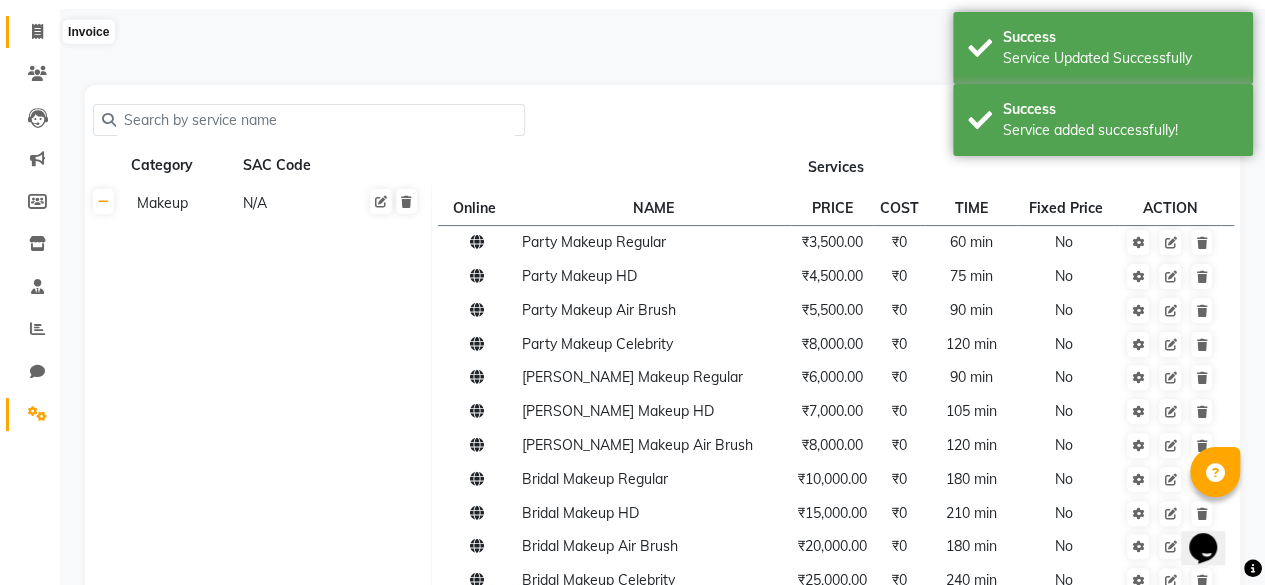 click 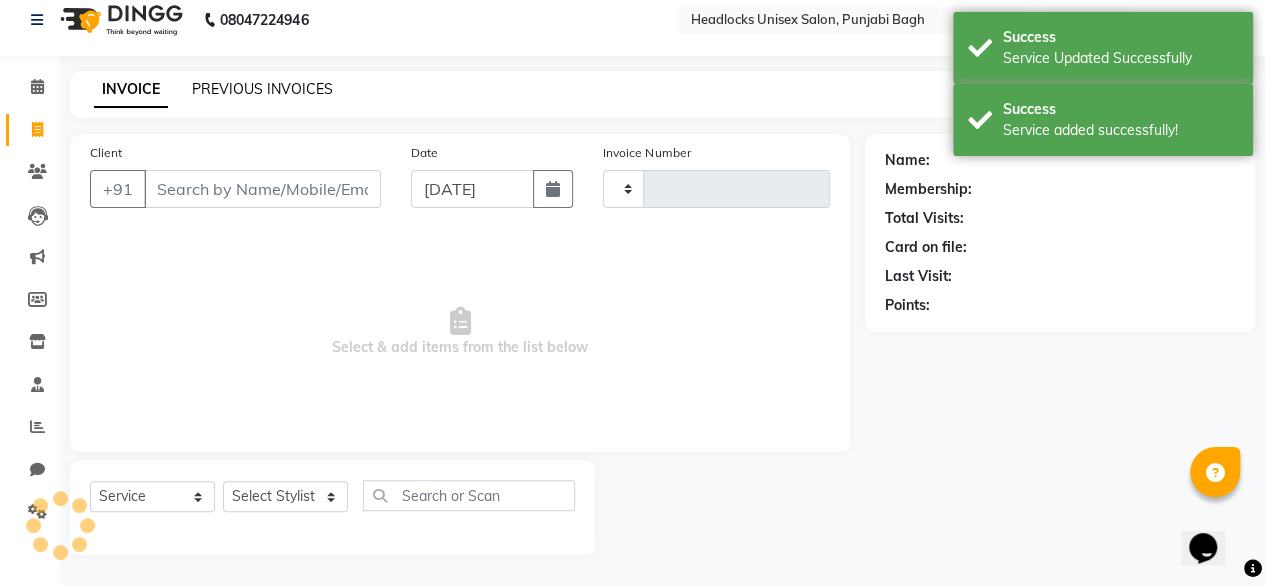 scroll, scrollTop: 15, scrollLeft: 0, axis: vertical 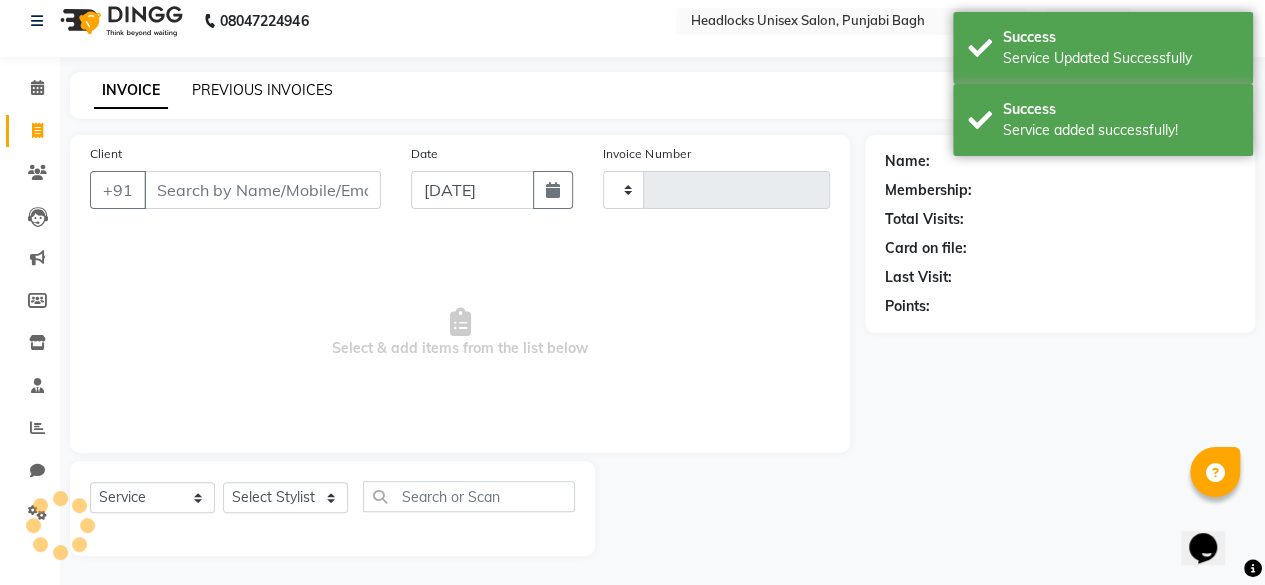 type on "3611" 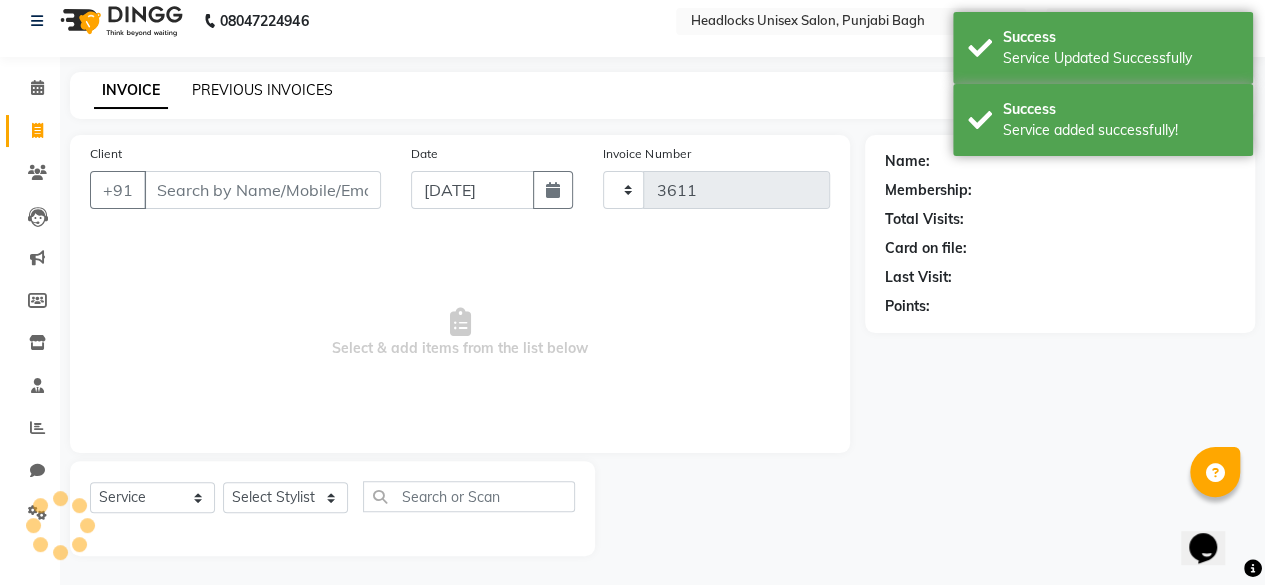 select on "7719" 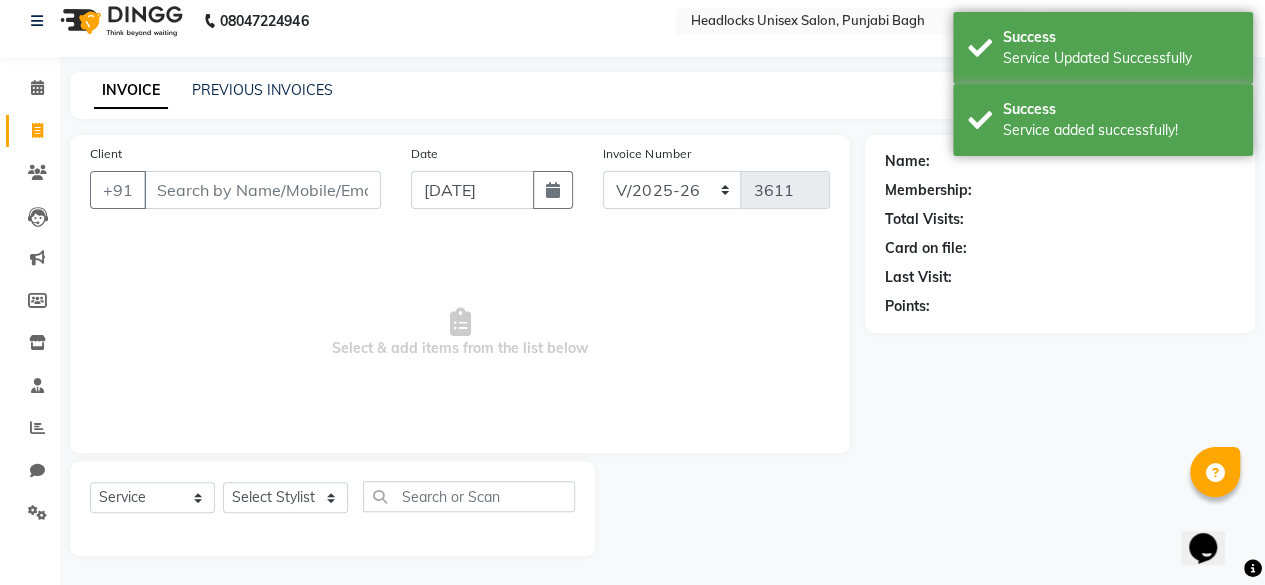 click on "Client" at bounding box center (262, 190) 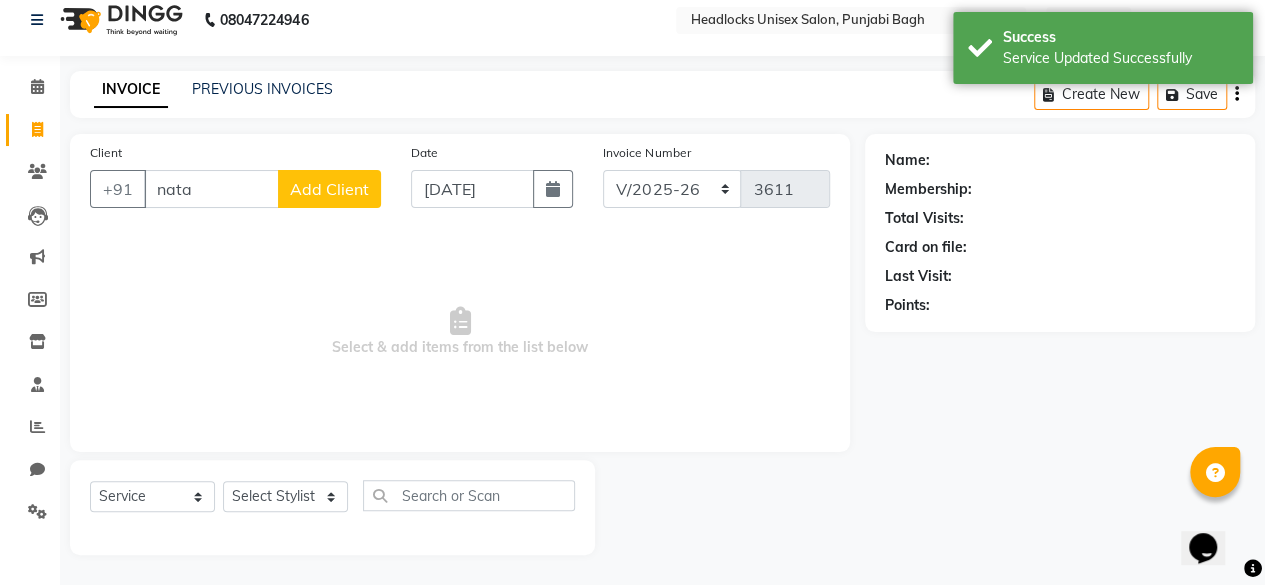 scroll, scrollTop: 15, scrollLeft: 0, axis: vertical 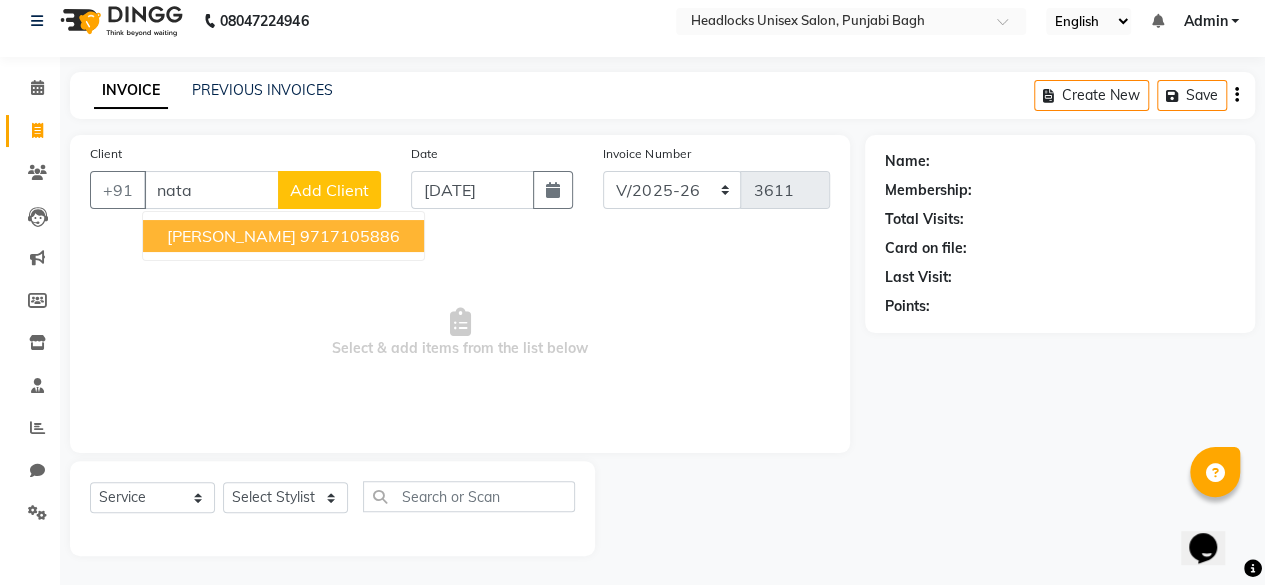 click on "[PERSON_NAME]" at bounding box center [231, 236] 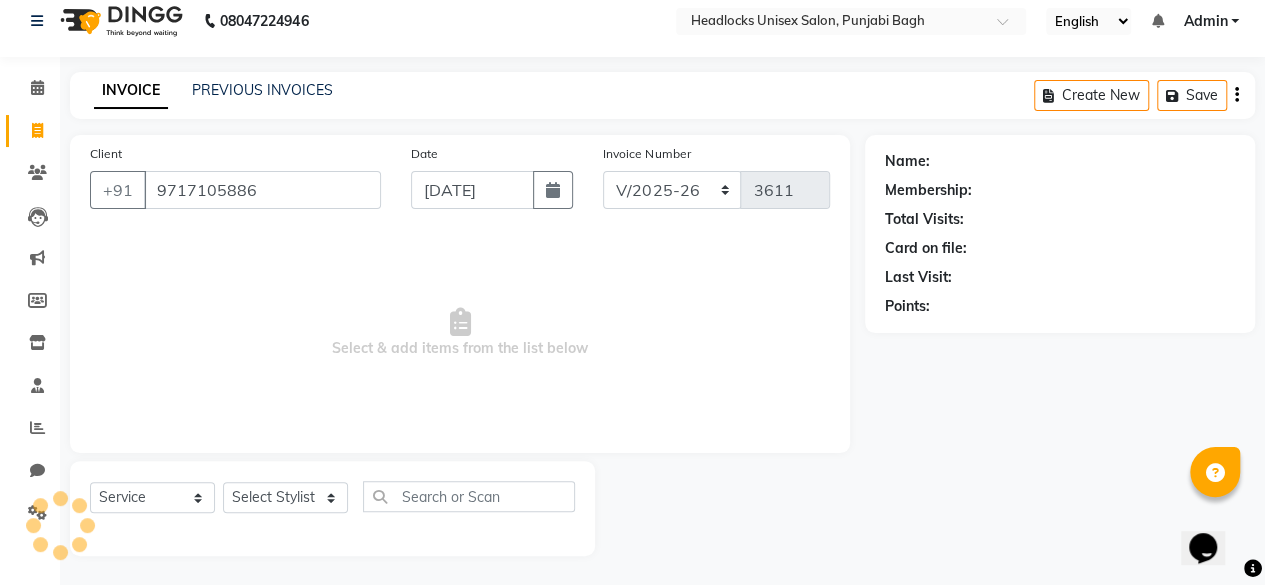 type on "9717105886" 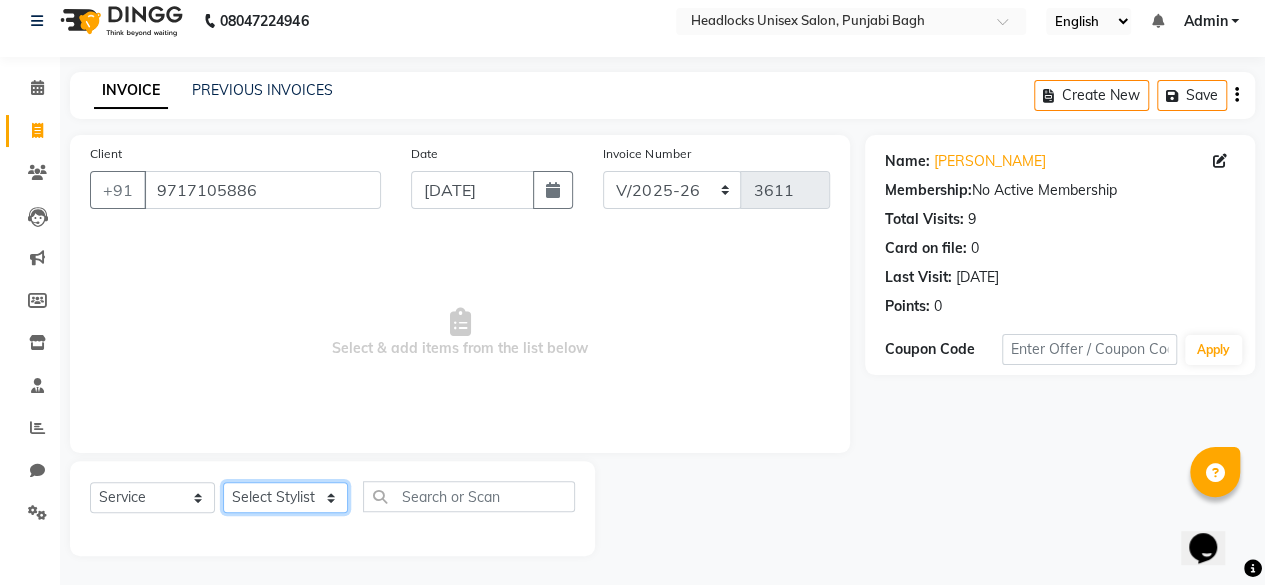 click on "Select Stylist ⁠Agnies ⁠[PERSON_NAME] [PERSON_NAME] [PERSON_NAME] kunal [PERSON_NAME] mercy ⁠Minto ⁠[PERSON_NAME]  [PERSON_NAME] priyanka [PERSON_NAME] ⁠[PERSON_NAME] ⁠[PERSON_NAME] [PERSON_NAME] [PERSON_NAME]  Sunny ⁠[PERSON_NAME] ⁠[PERSON_NAME]" 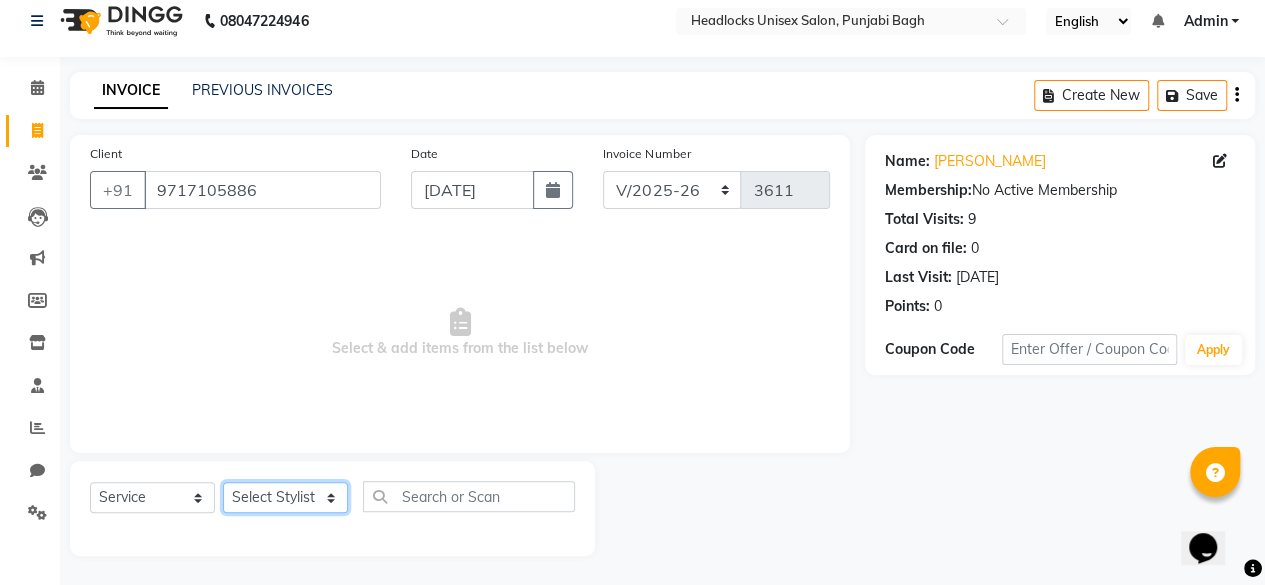 select on "69060" 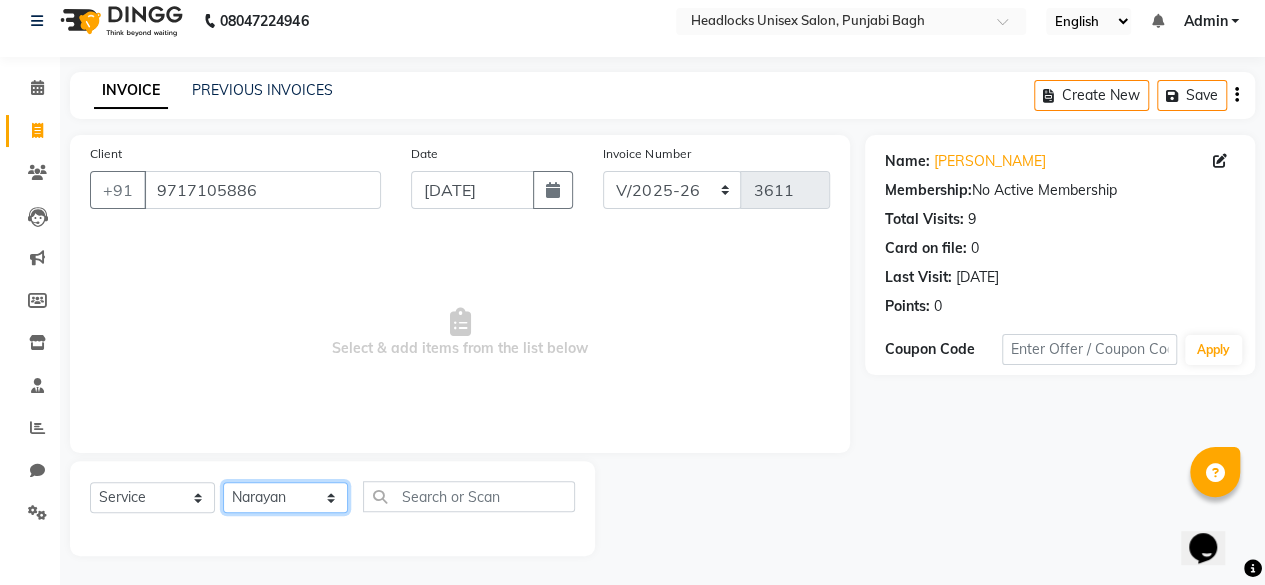 click on "Select Stylist ⁠Agnies ⁠[PERSON_NAME] [PERSON_NAME] [PERSON_NAME] kunal [PERSON_NAME] mercy ⁠Minto ⁠[PERSON_NAME]  [PERSON_NAME] priyanka [PERSON_NAME] ⁠[PERSON_NAME] ⁠[PERSON_NAME] [PERSON_NAME] [PERSON_NAME]  Sunny ⁠[PERSON_NAME] ⁠[PERSON_NAME]" 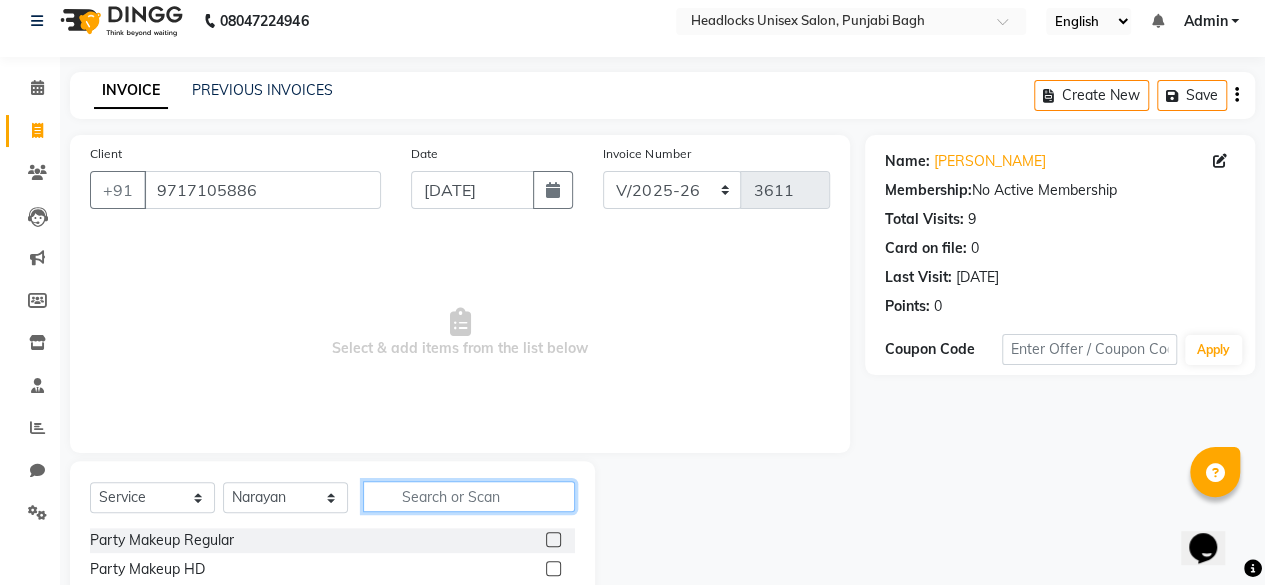 click 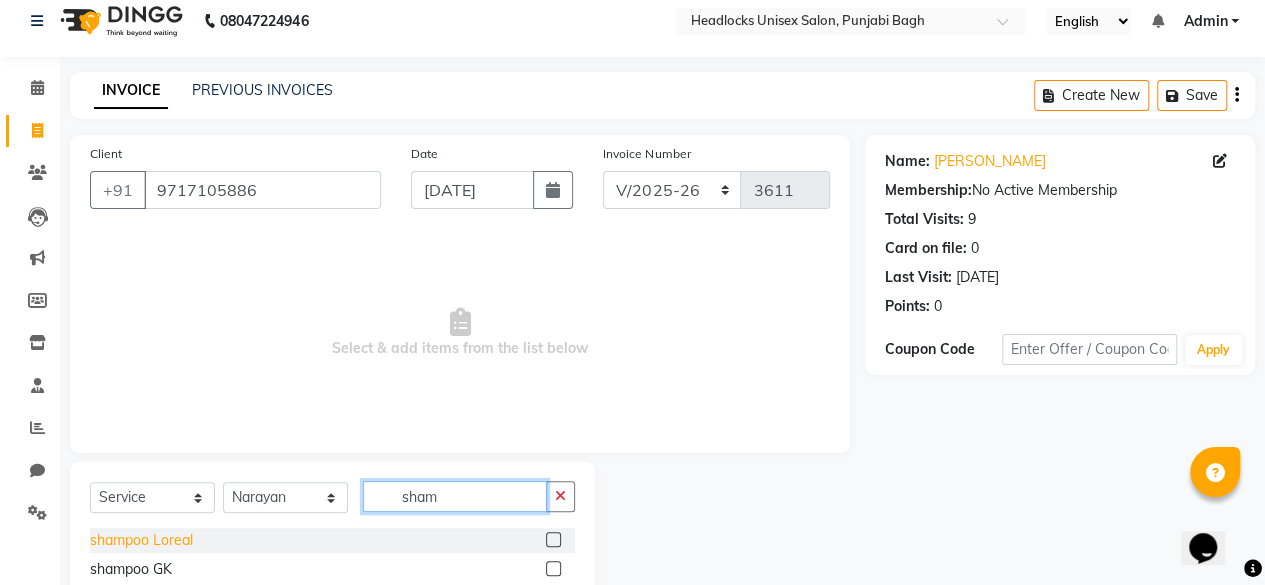 type on "sham" 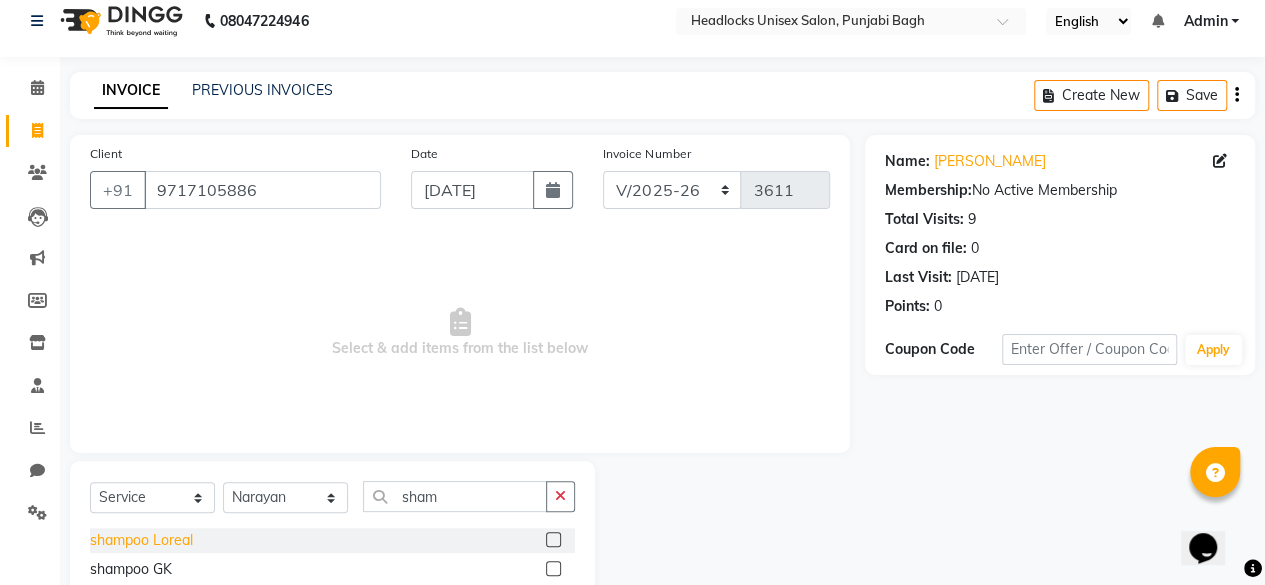 click on "shampoo Loreal" 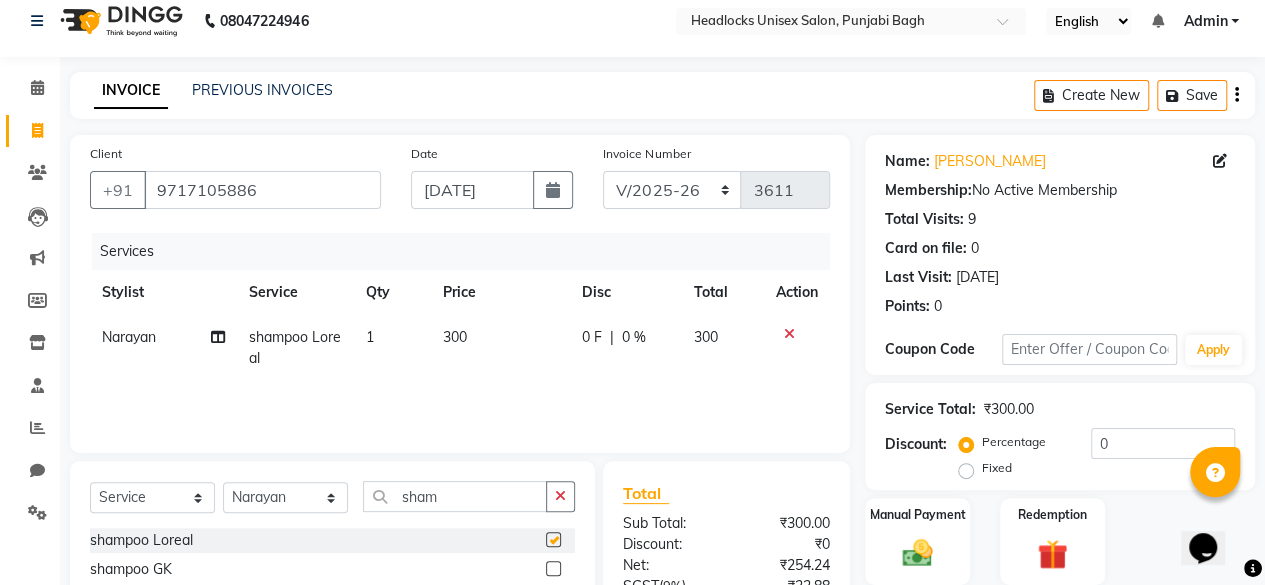 checkbox on "false" 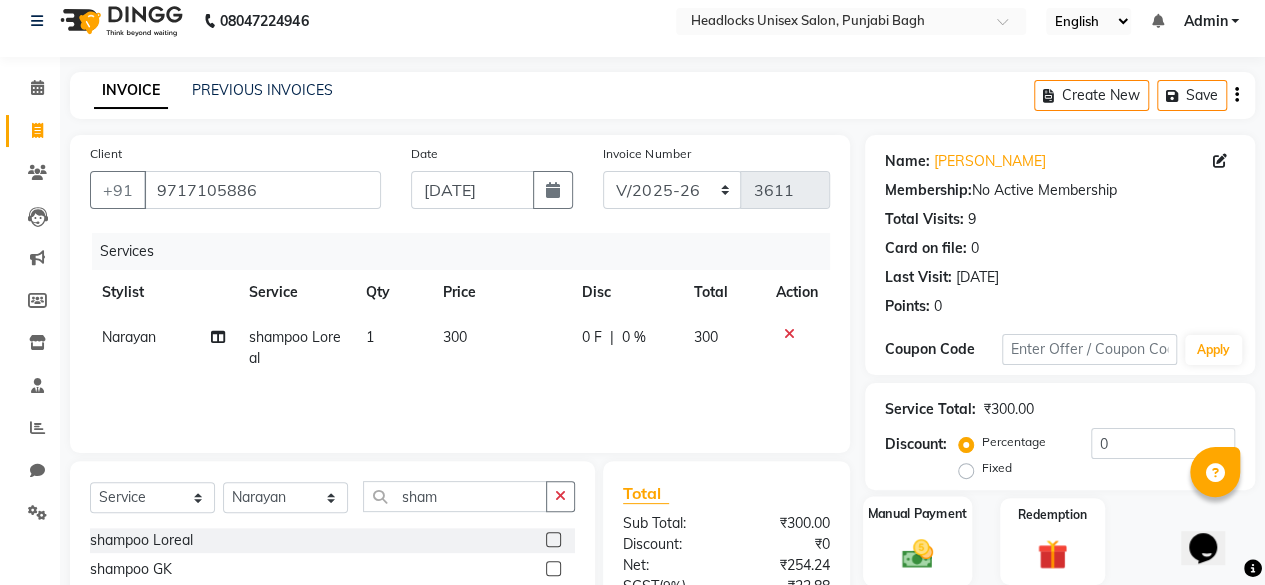 click on "Manual Payment" 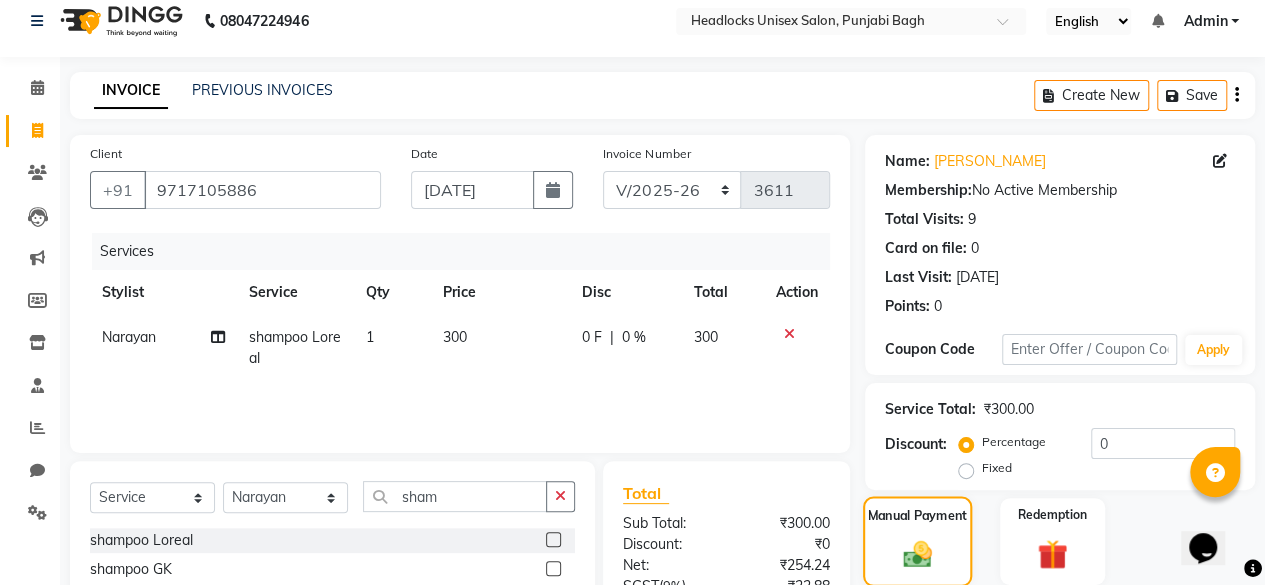 scroll, scrollTop: 215, scrollLeft: 0, axis: vertical 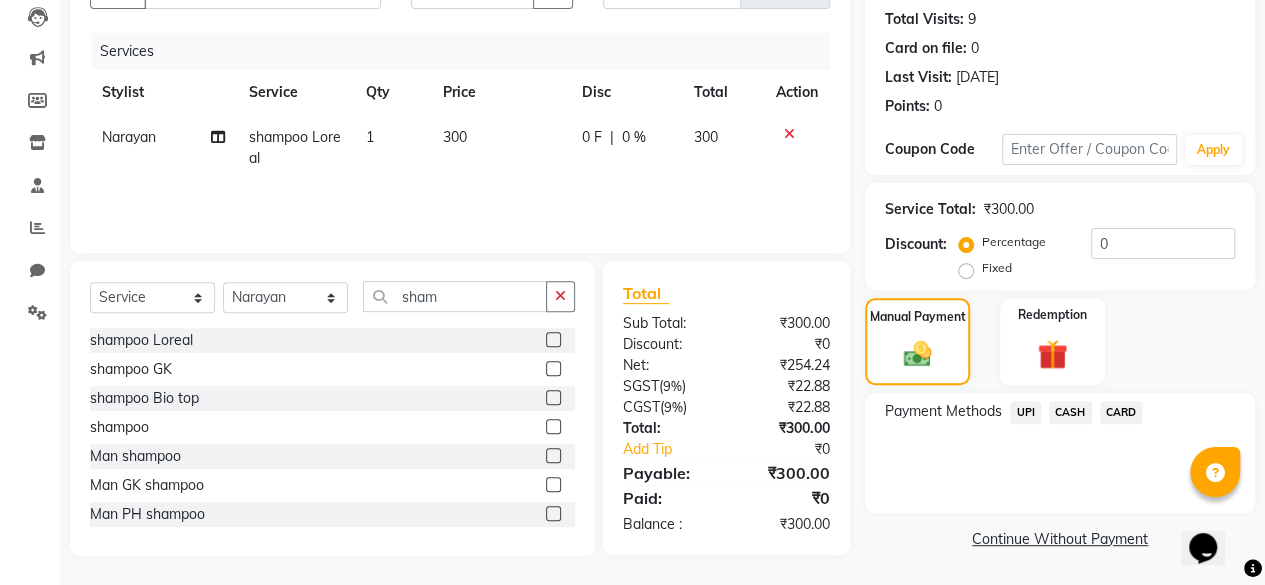 click on "CARD" 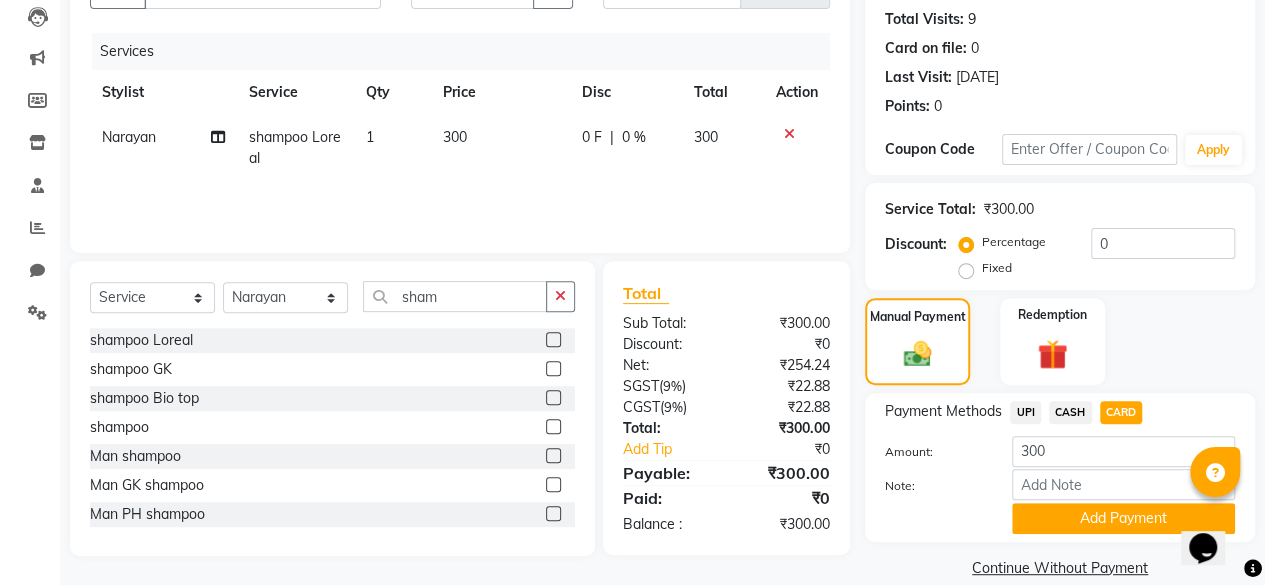 scroll, scrollTop: 242, scrollLeft: 0, axis: vertical 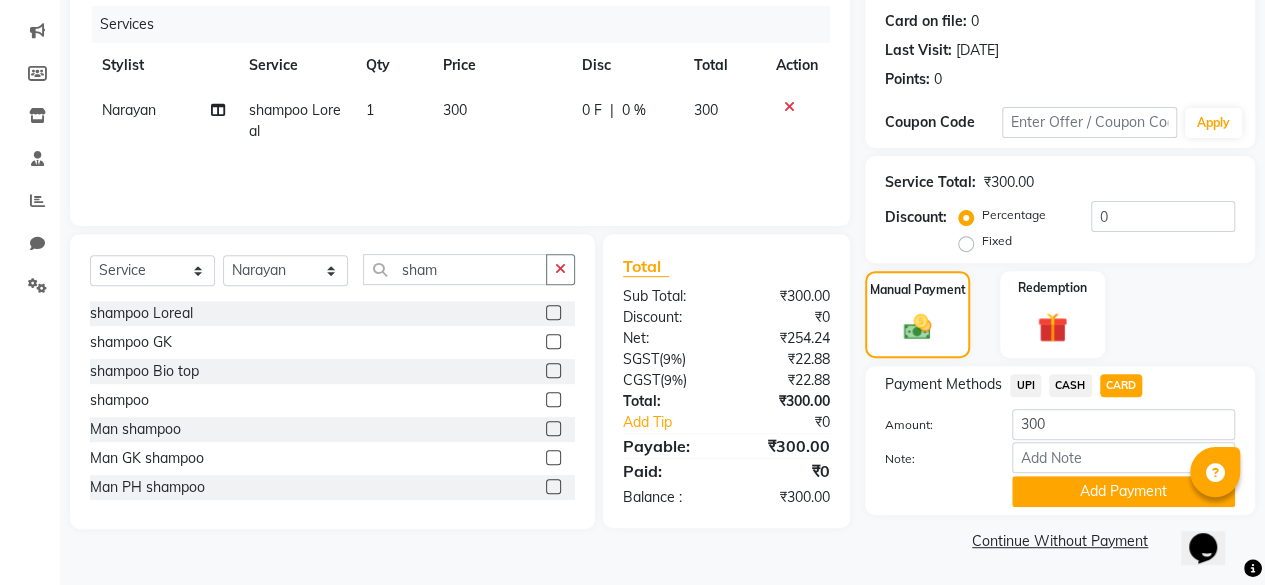 click on "UPI" 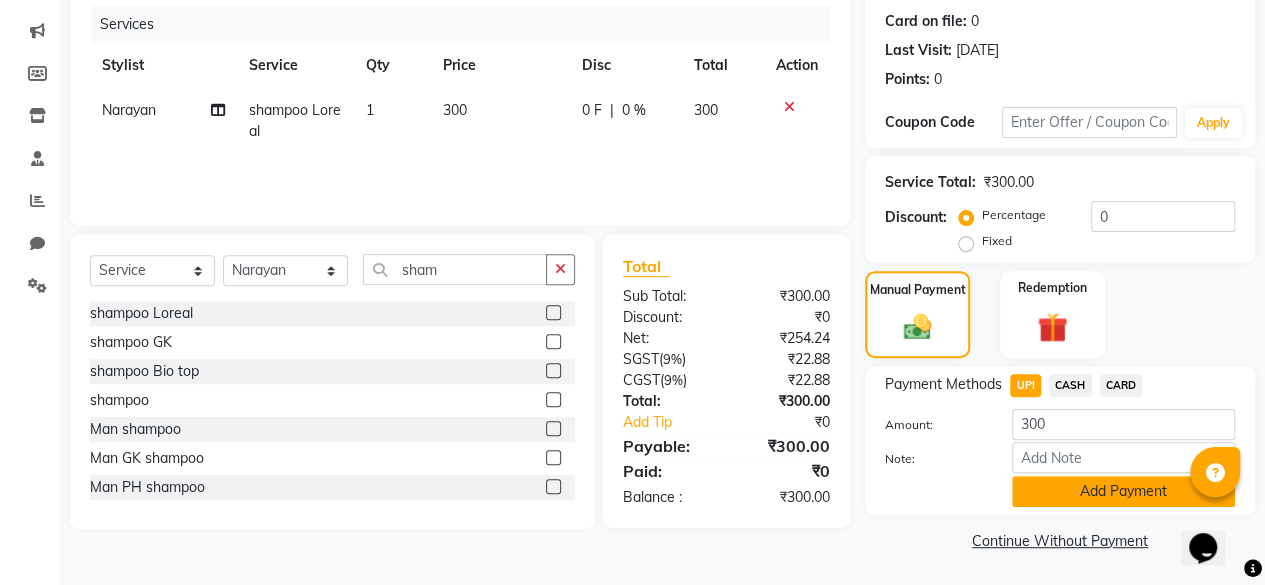 click on "Add Payment" 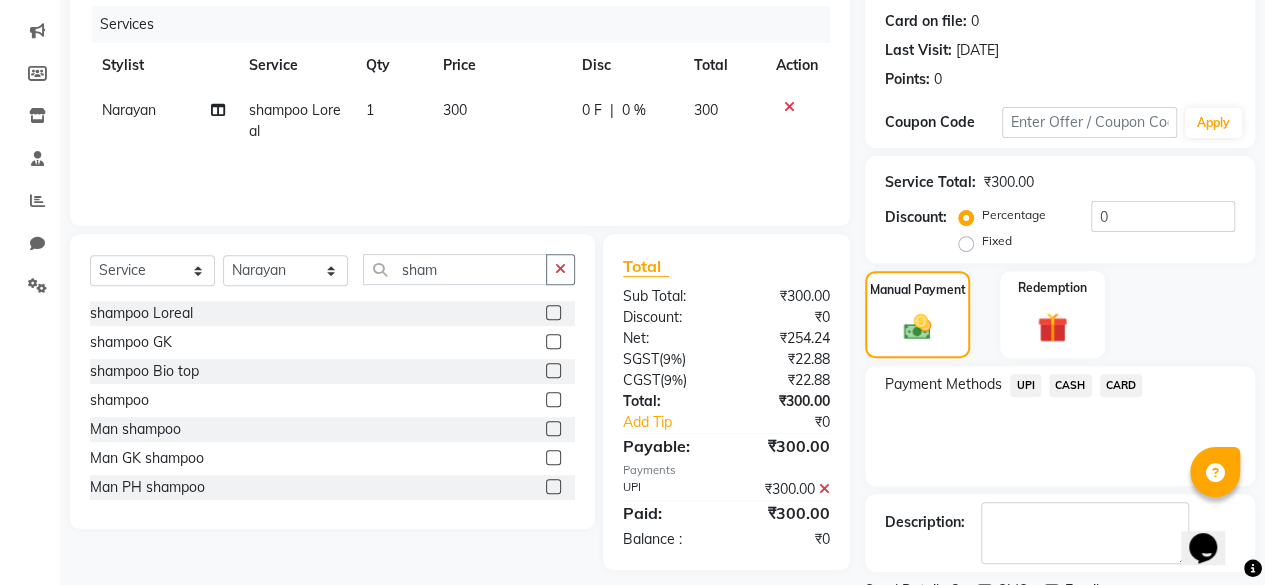 click on "UPI" 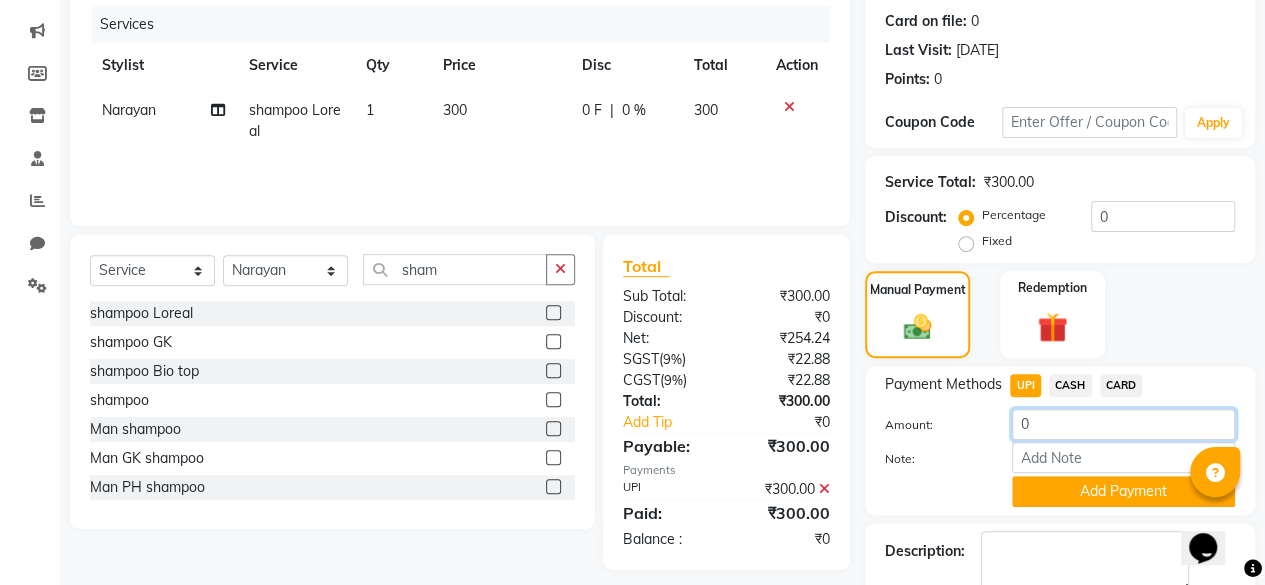 click on "0" 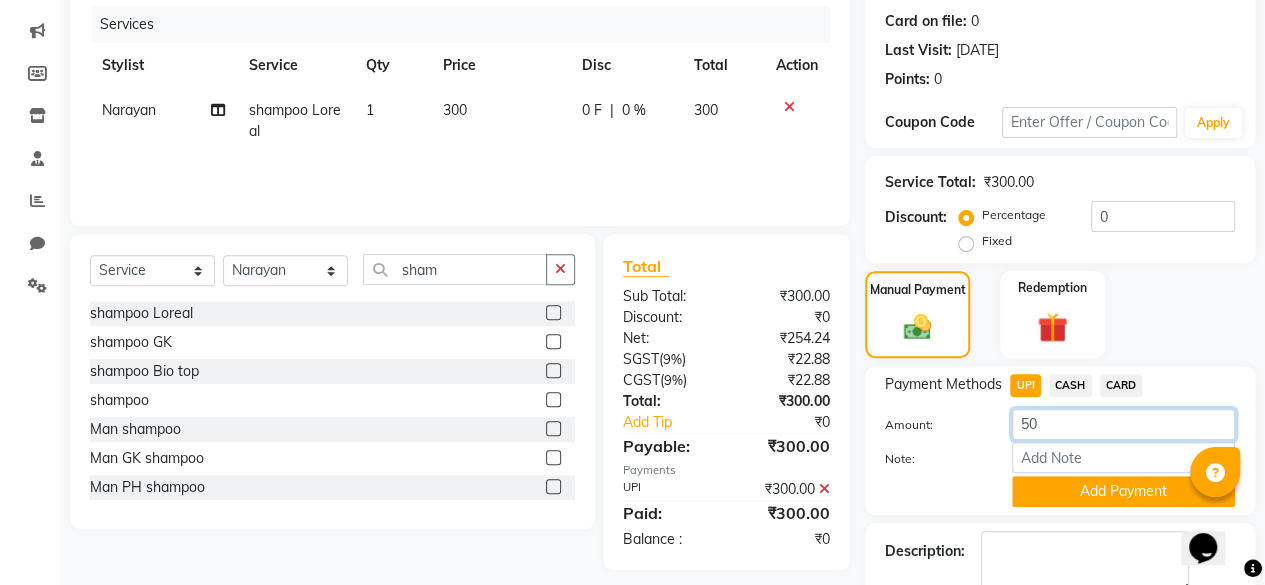 type on "50" 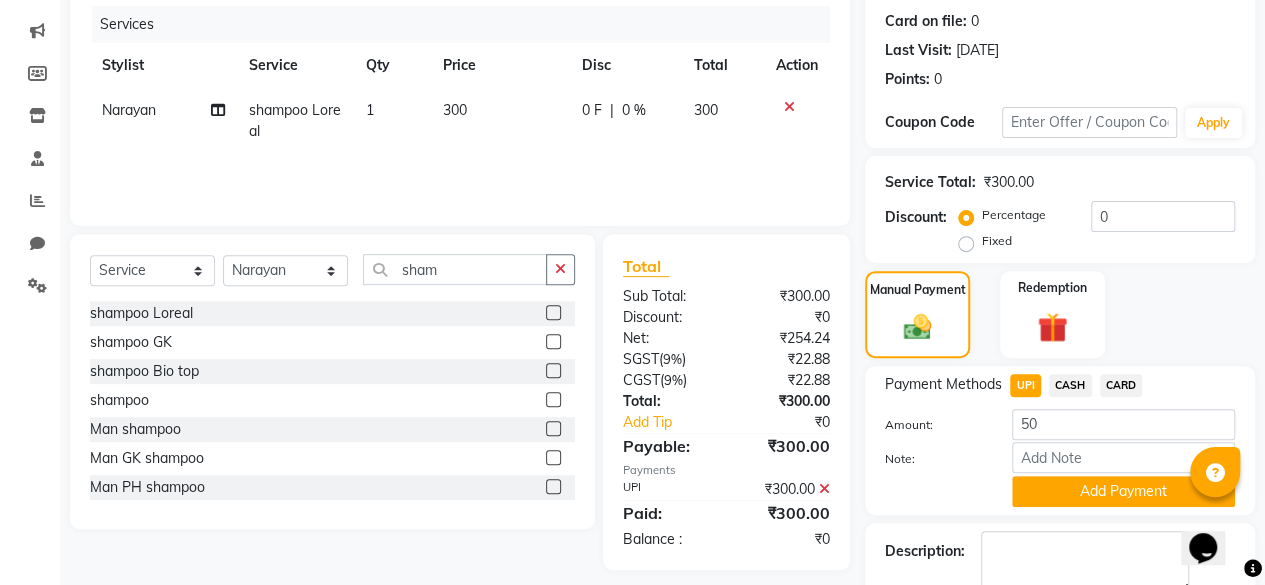 click on "Payment Methods  UPI   CASH   CARD  Amount: 50 Note: Add Payment" 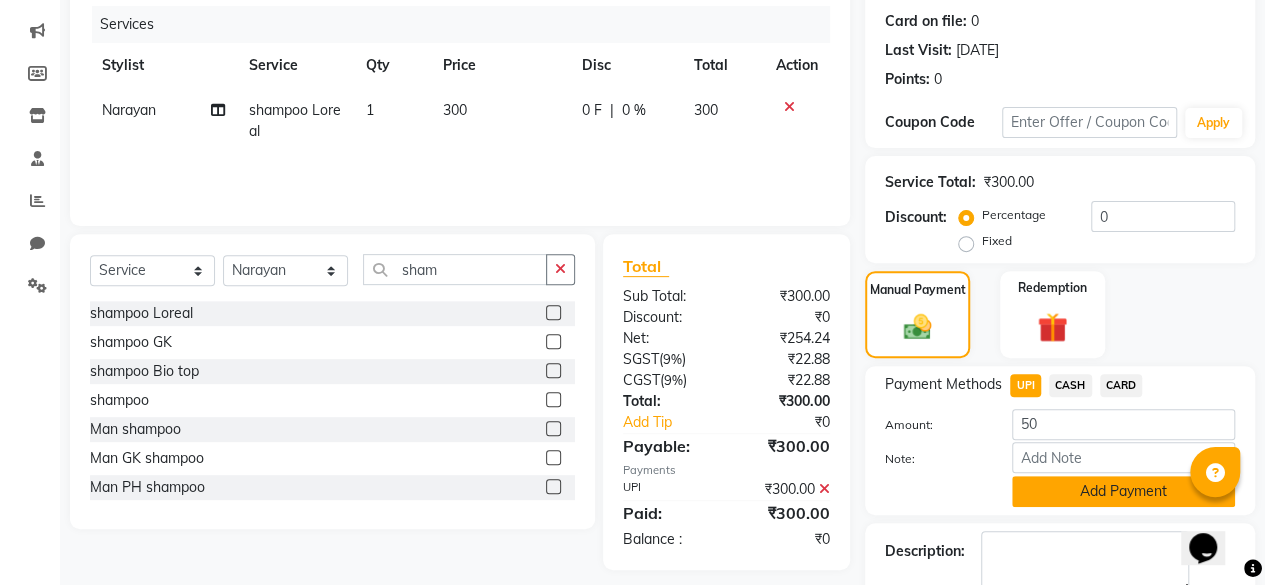 click on "Add Payment" 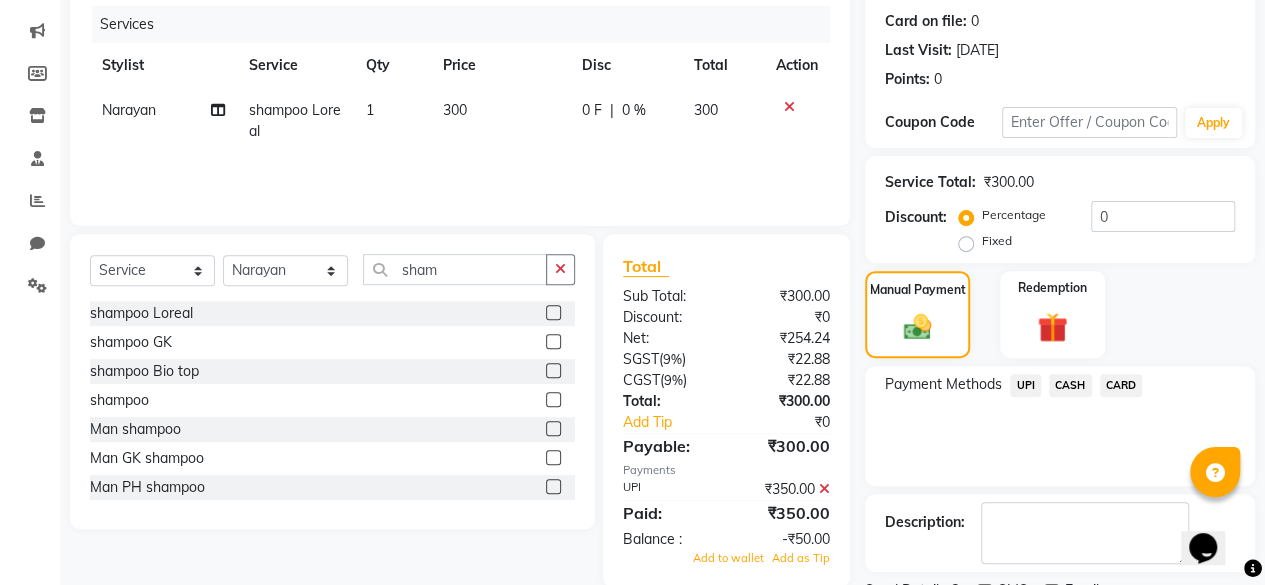 scroll, scrollTop: 324, scrollLeft: 0, axis: vertical 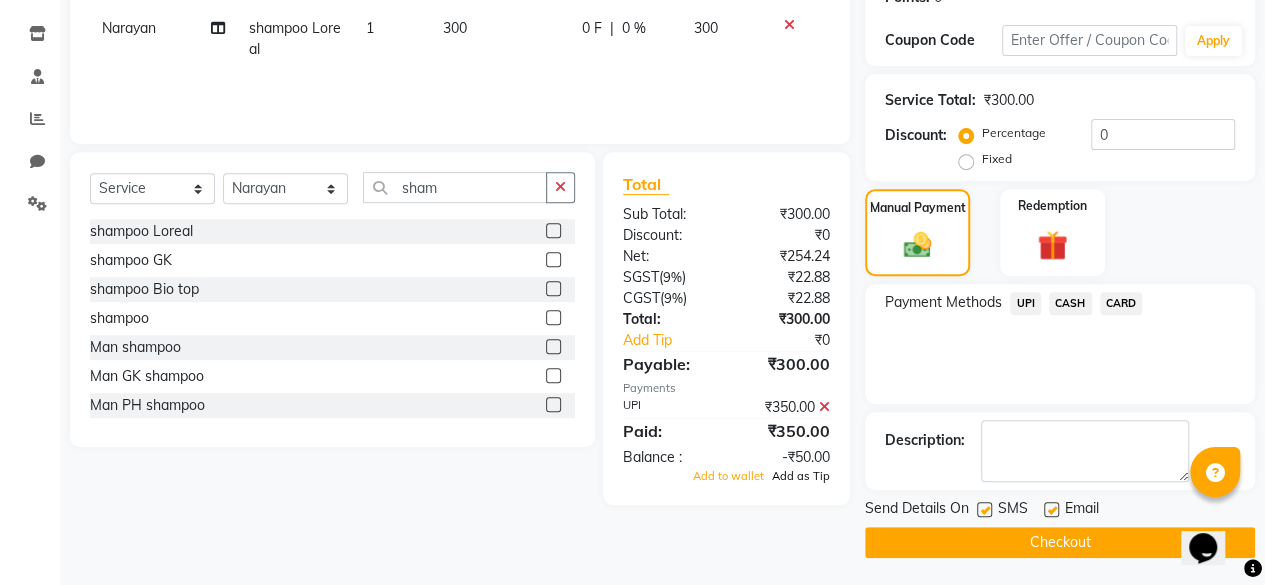click on "Add as Tip" 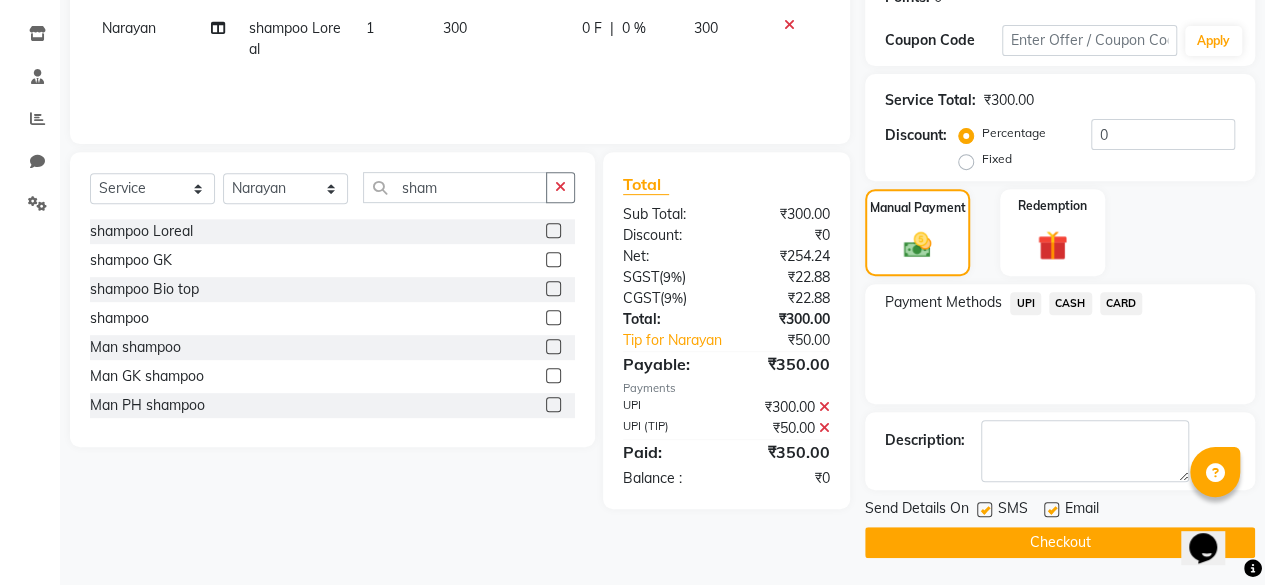 click 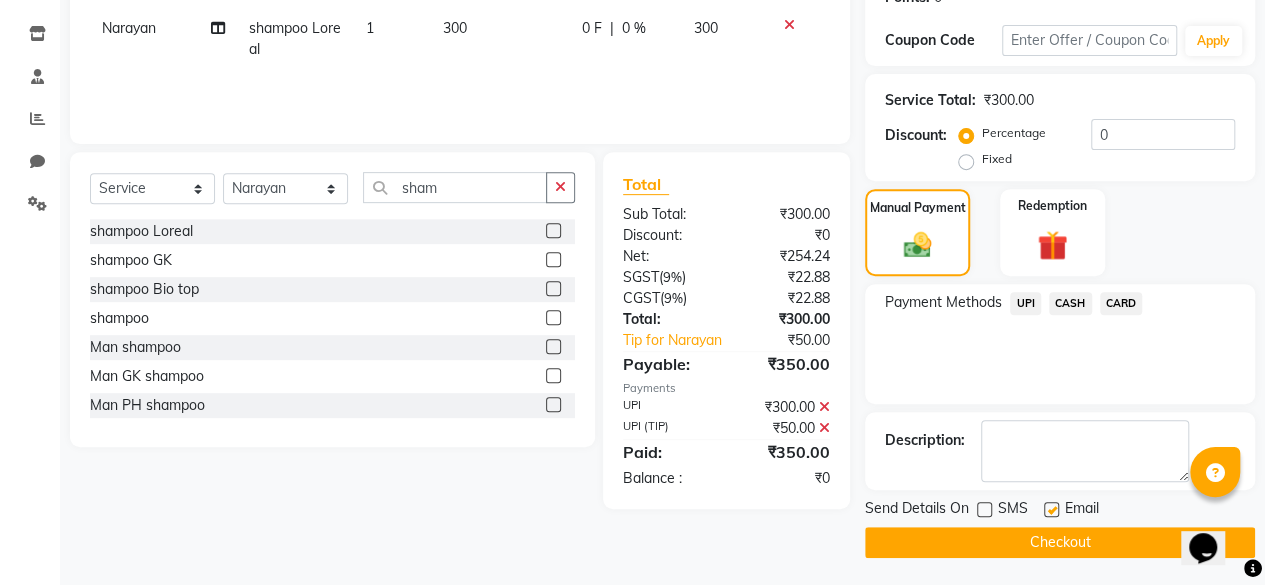 click on "INVOICE PREVIOUS INVOICES Create New   Save  Client [PHONE_NUMBER] Date [DATE] Invoice Number csh/2025-26 V/2025 V/[PHONE_NUMBER] Services Stylist Service Qty Price Disc Total Action ⁠Narayan shampoo Loreal  1 300 0 F | 0 % 300 Select  Service  Product  Membership  Package Voucher Prepaid Gift Card  Select Stylist ⁠Agnies ⁠Akash Arjun  Ashi Cefrina  [PERSON_NAME] [PERSON_NAME] [PERSON_NAME] kunal [PERSON_NAME] mercy ⁠Minto ⁠[PERSON_NAME]  [PERSON_NAME] priyanka [PERSON_NAME] ⁠[PERSON_NAME] ⁠[PERSON_NAME] [PERSON_NAME] [PERSON_NAME]  Sunny ⁠[PERSON_NAME]  ⁠Usman ⁠[PERSON_NAME] sham shampoo Loreal   shampoo GK   shampoo Bio top   shampoo  Man shampoo  Man GK shampoo  Man PH shampoo  Total Sub Total: ₹300.00 Discount: ₹0 Net: ₹254.24 SGST  ( 9% ) ₹22.88 CGST  ( 9% ) ₹22.88 Total: ₹300.00 Tip for ⁠Narayan ₹50.00 Payable: ₹350.00 Payments UPI ₹300.00  UPI (TIP) ₹50.00  Paid: ₹350.00 Balance   : ₹0 Name: [PERSON_NAME] Membership:  No Active Membership  Total Visits:  9 Card on file:  0 Last Visit:" 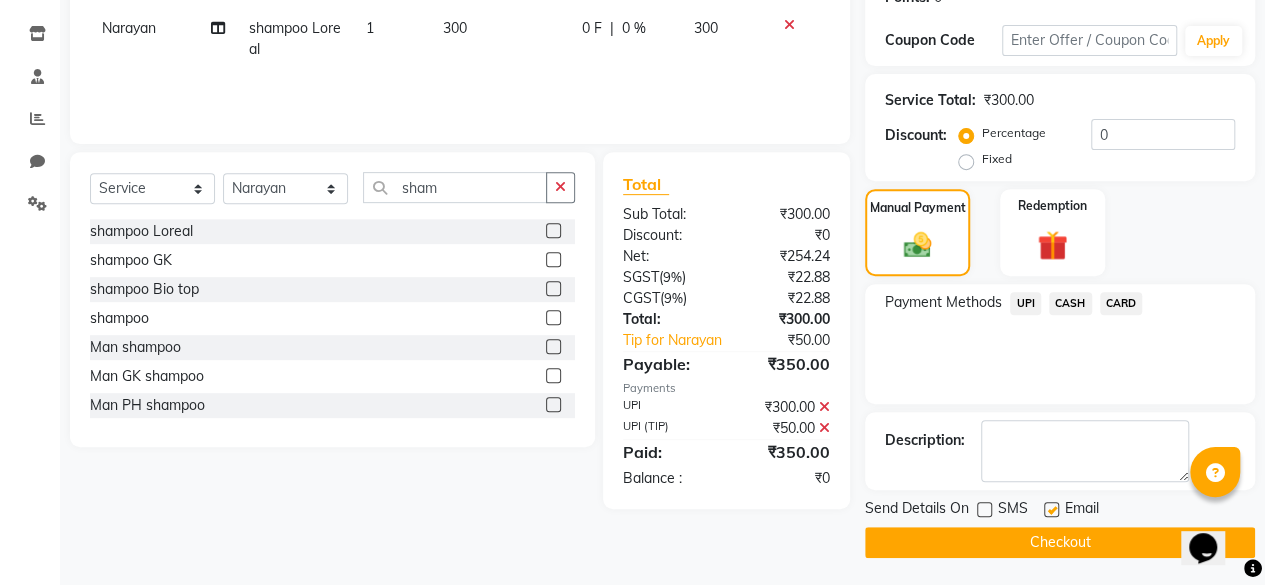 click on "Checkout" 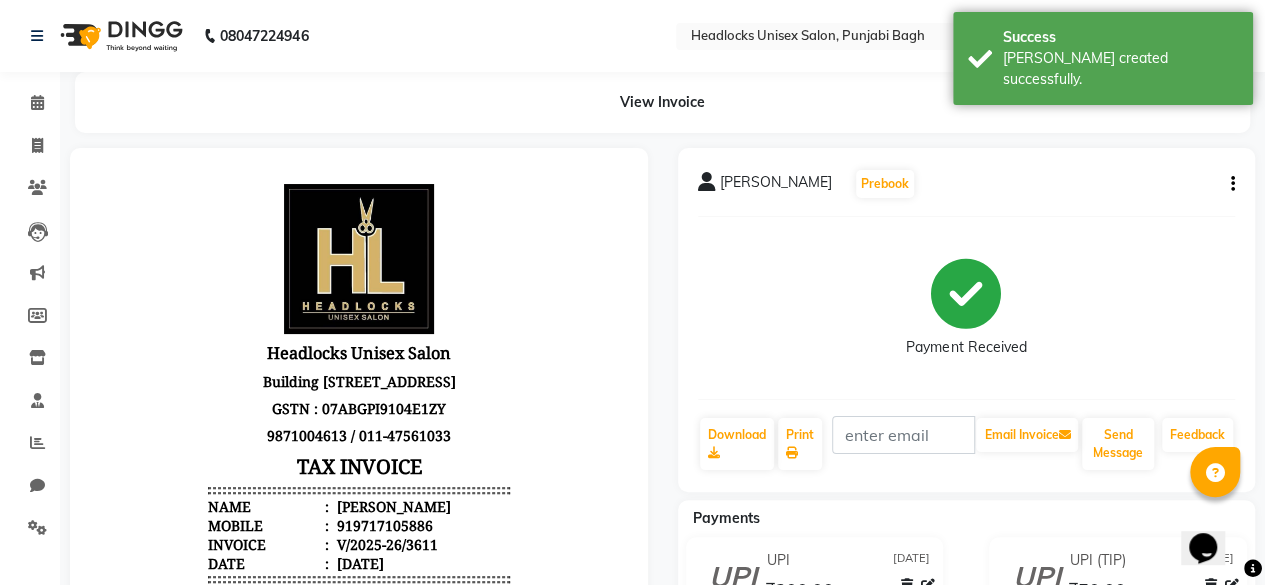 scroll, scrollTop: 0, scrollLeft: 0, axis: both 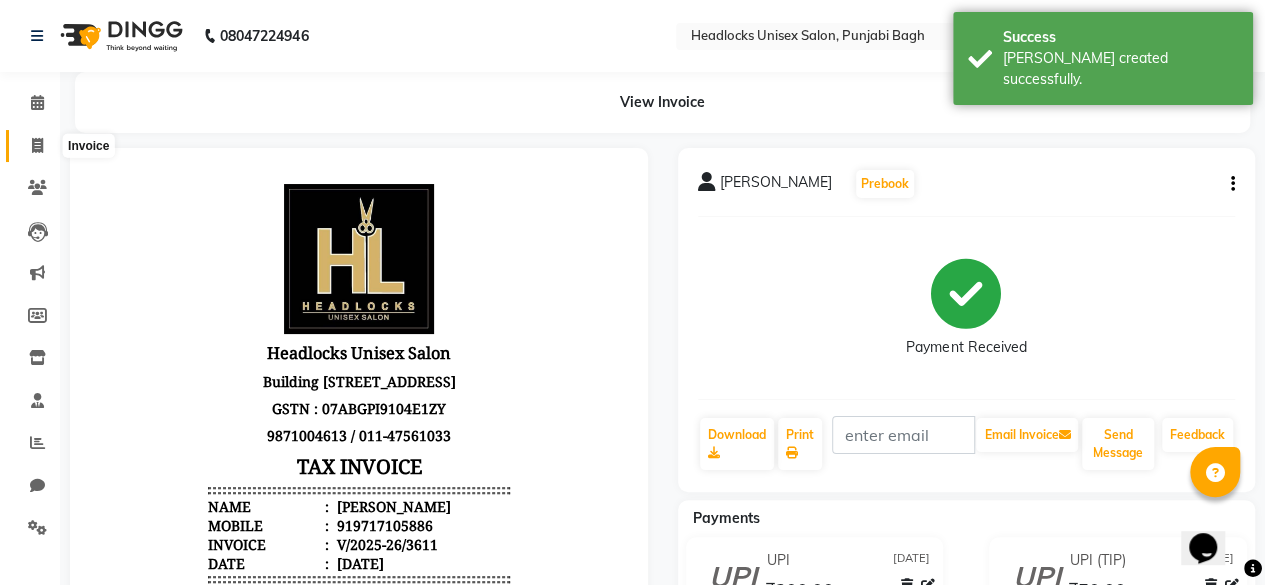 click 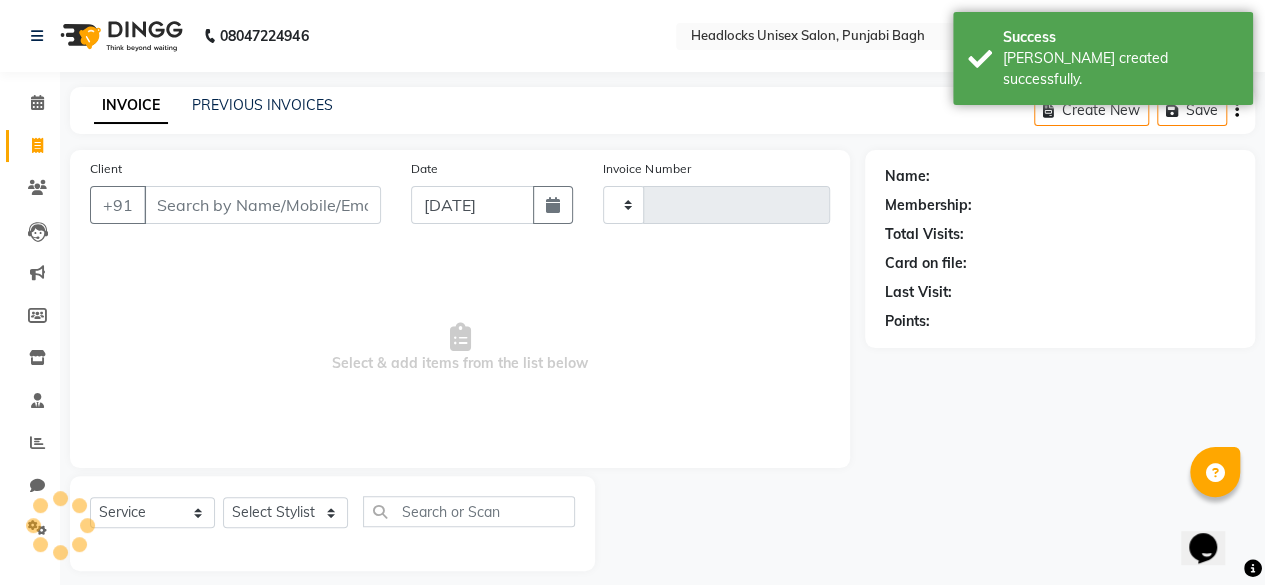type on "3612" 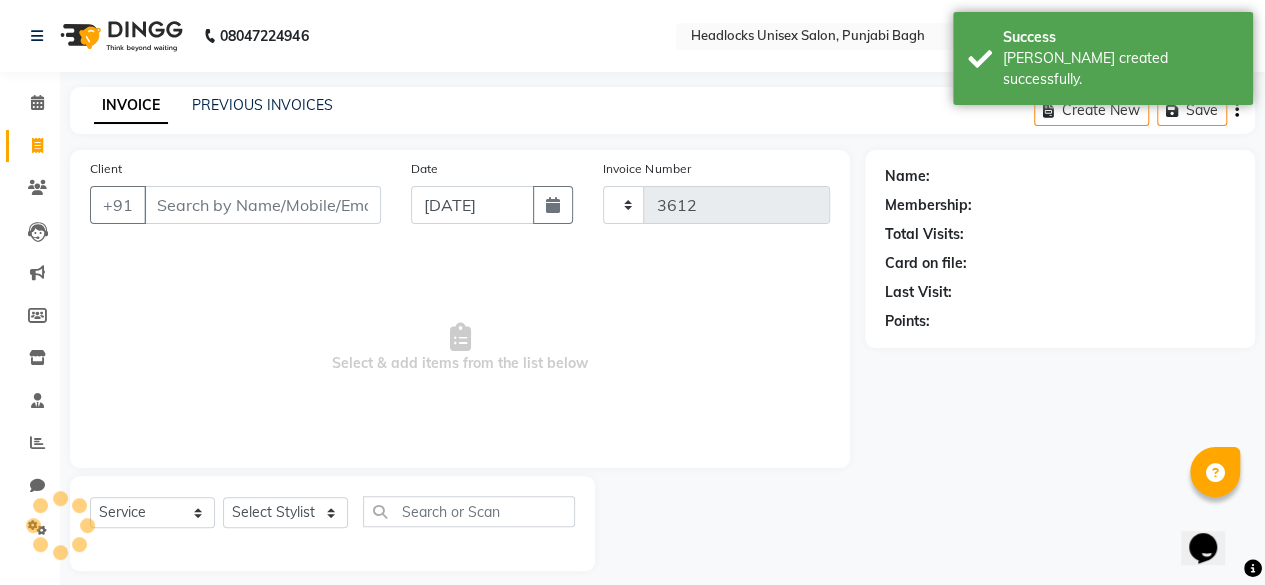 select on "7719" 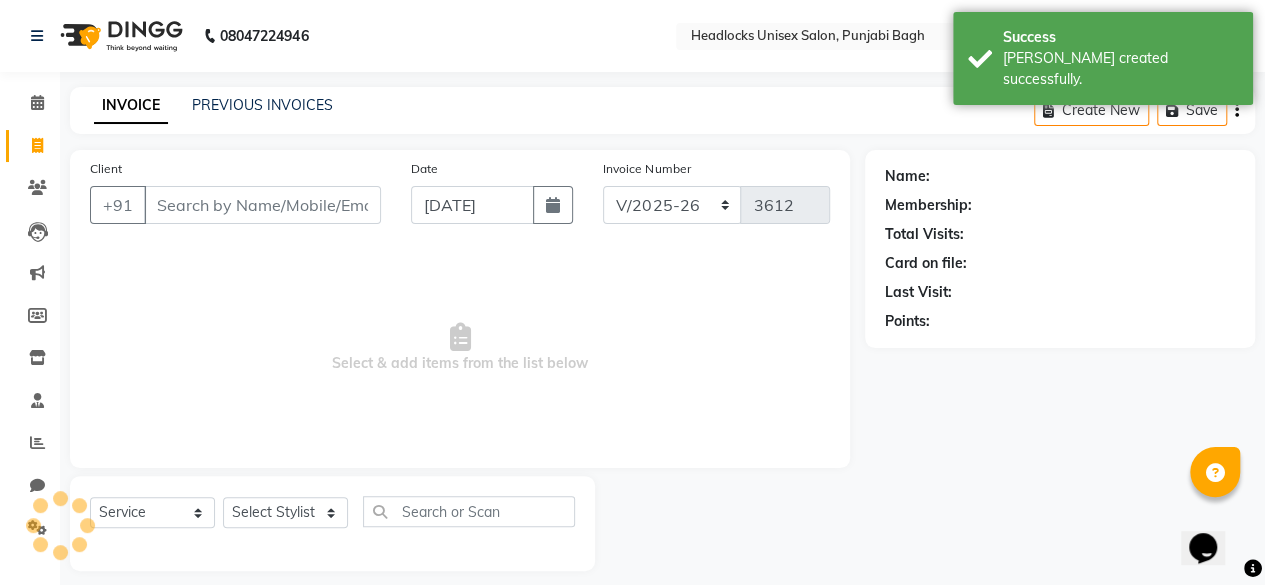 scroll, scrollTop: 15, scrollLeft: 0, axis: vertical 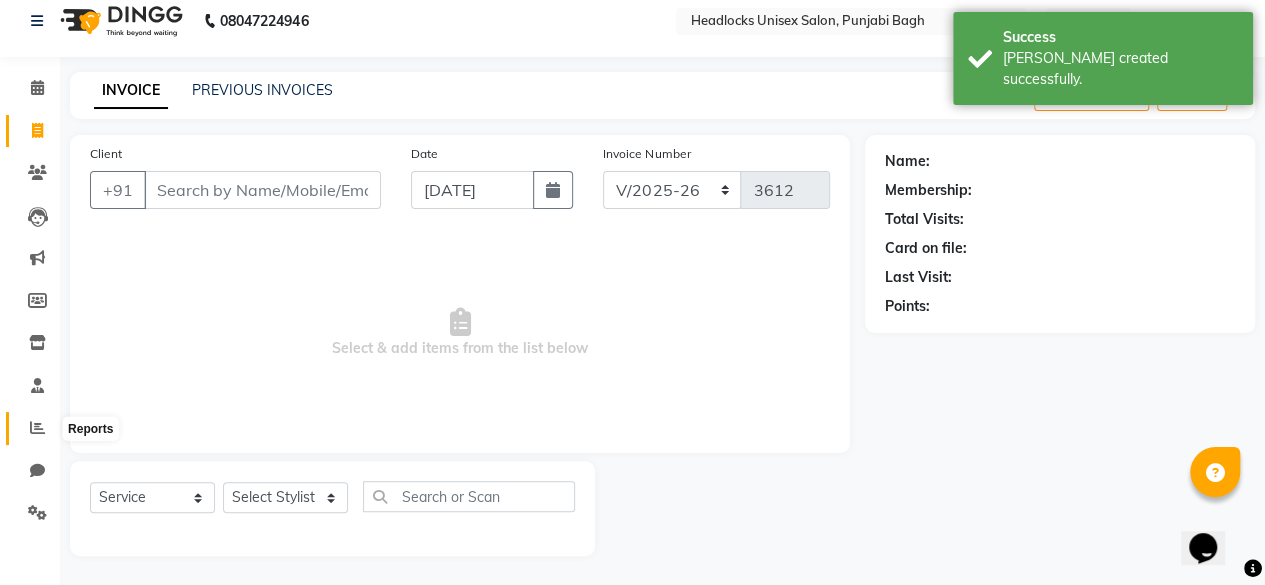 click 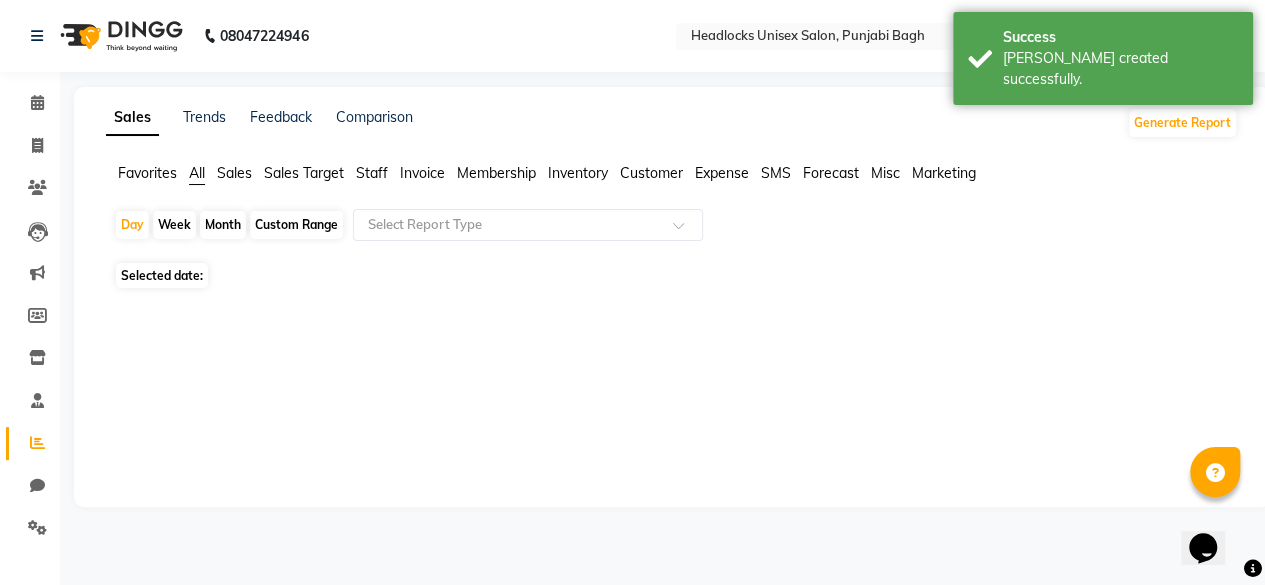 scroll, scrollTop: 0, scrollLeft: 0, axis: both 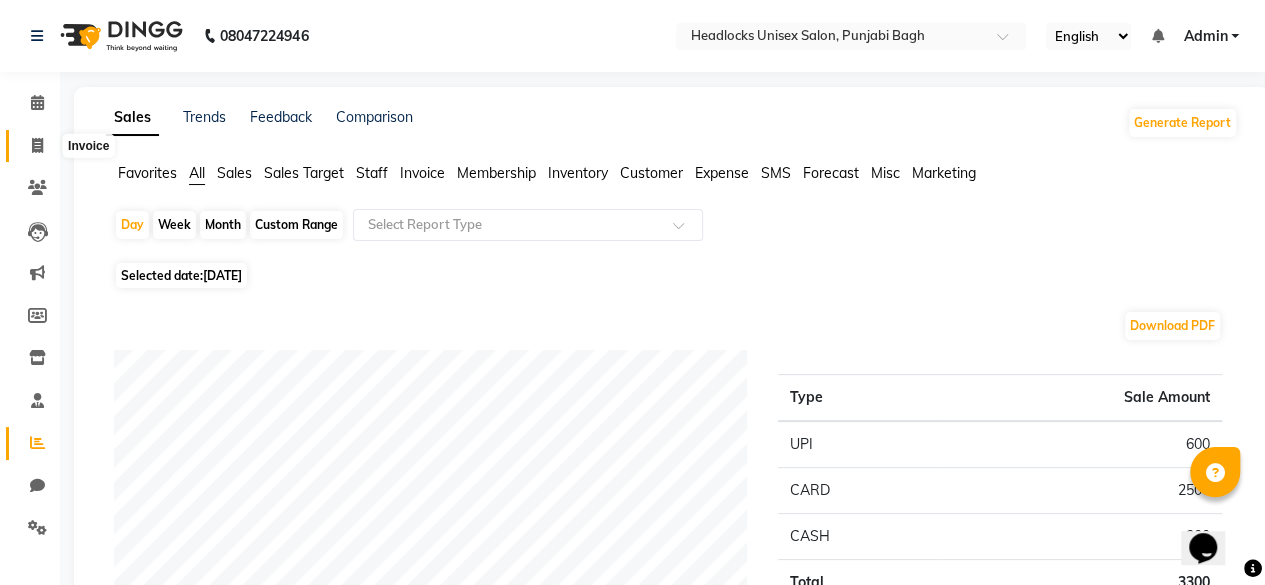 click 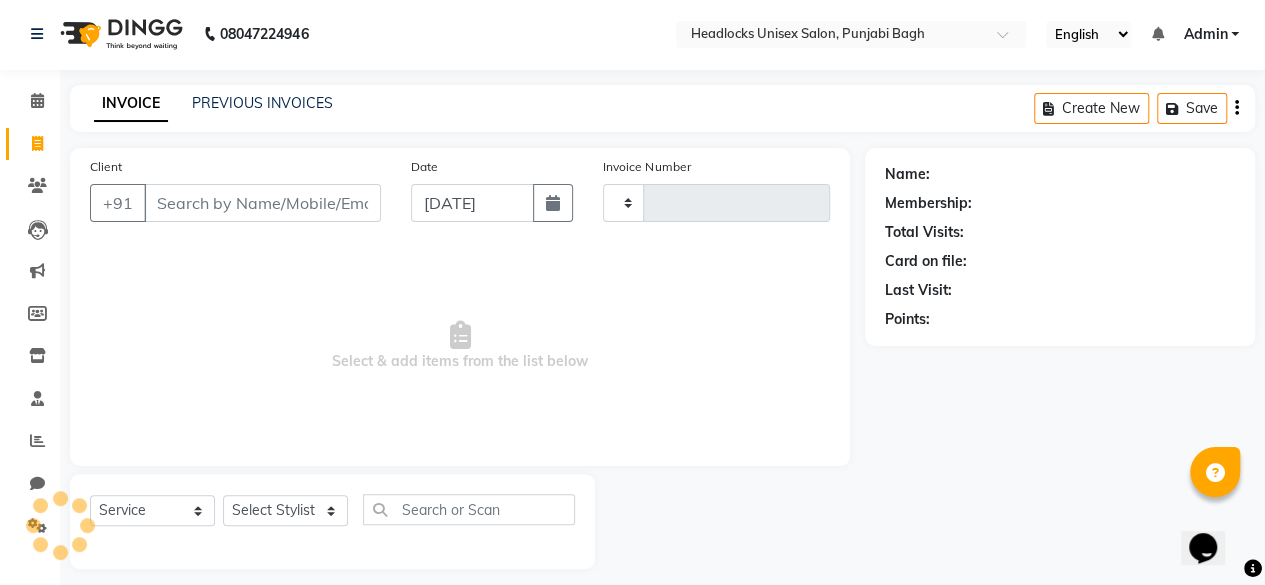 type on "3612" 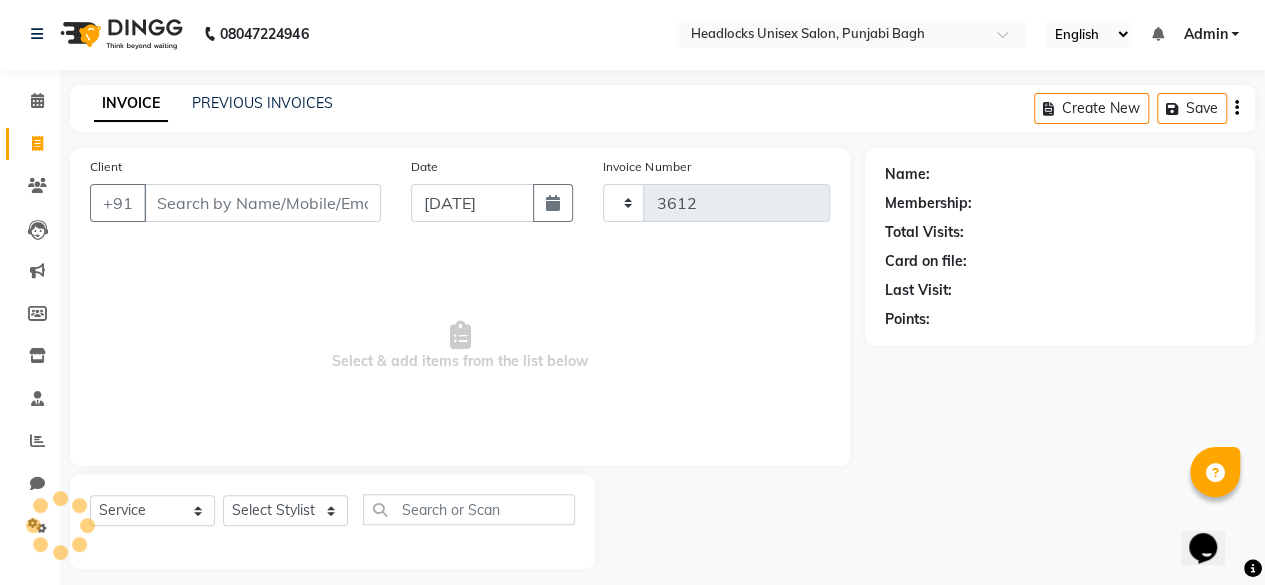select on "7719" 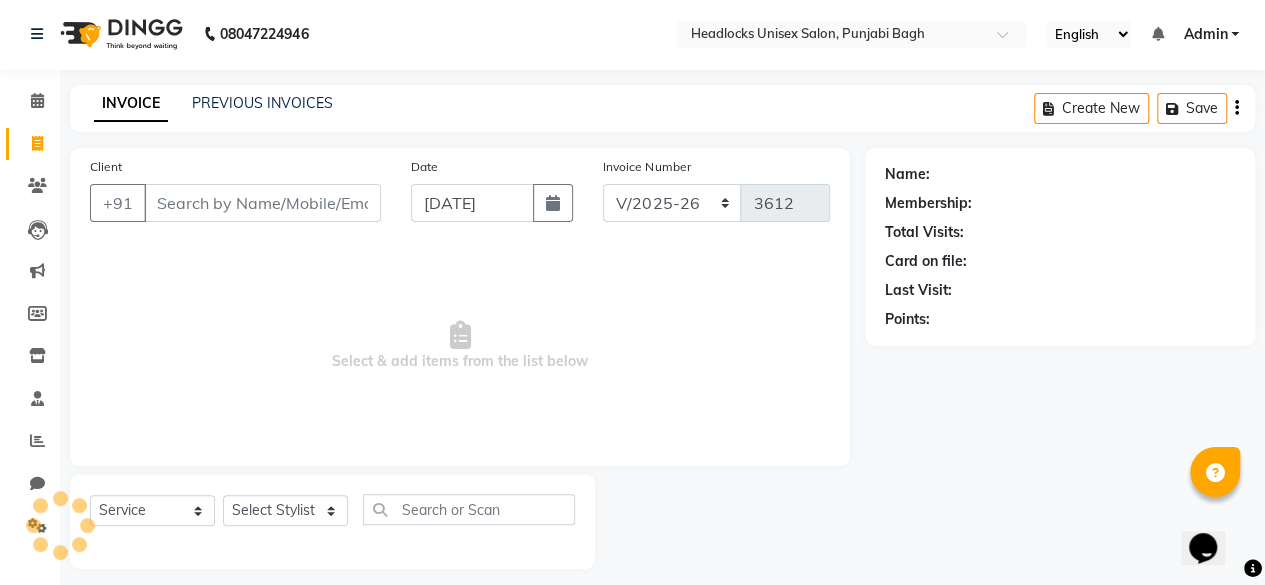 scroll, scrollTop: 15, scrollLeft: 0, axis: vertical 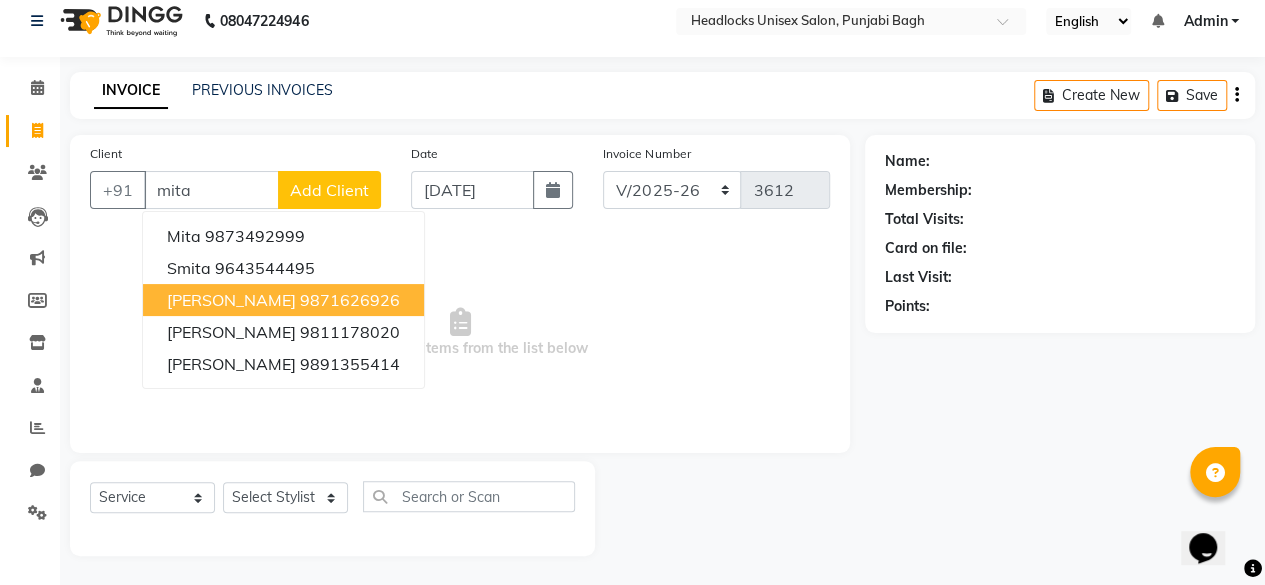 click on "[PERSON_NAME]" at bounding box center [231, 300] 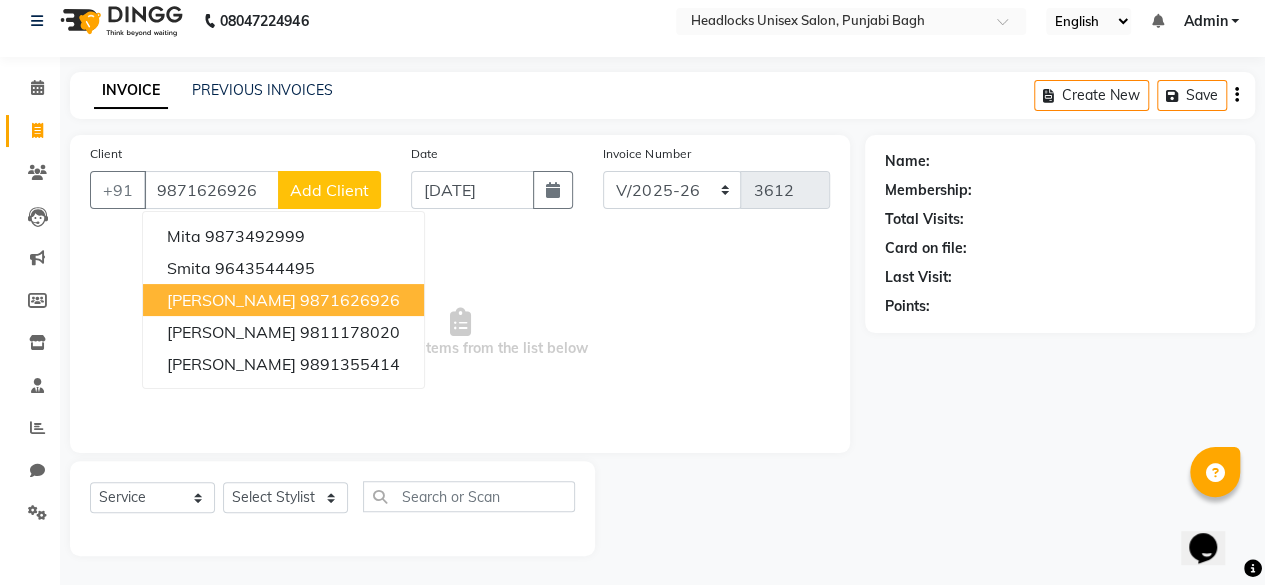 type on "9871626926" 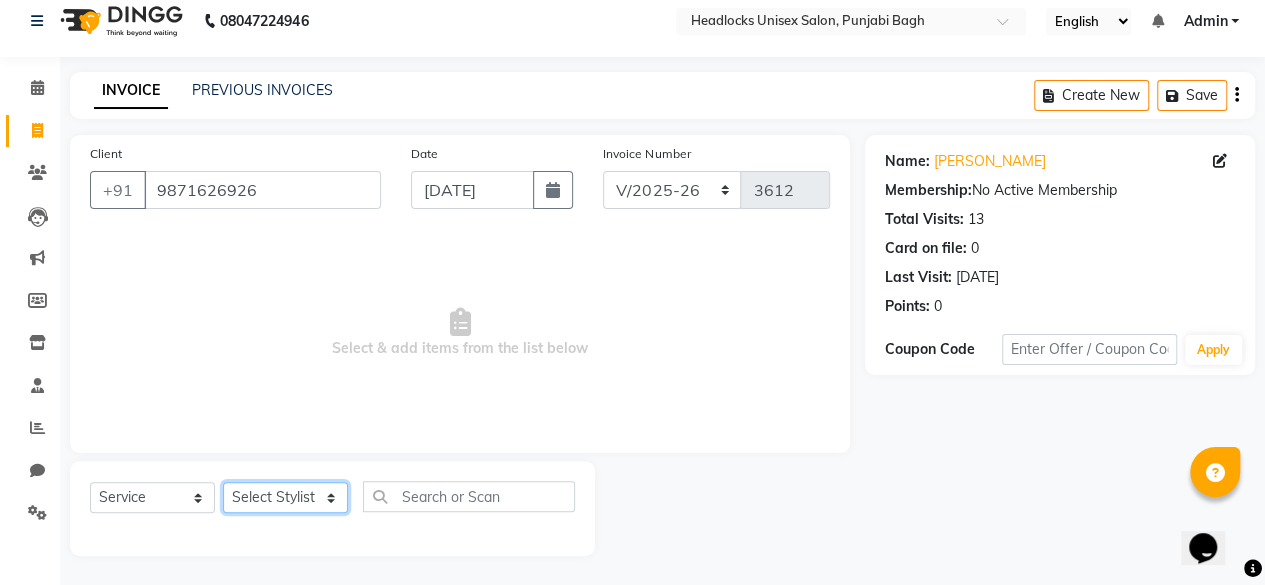 click on "Select Stylist ⁠Agnies ⁠[PERSON_NAME] [PERSON_NAME] [PERSON_NAME] kunal [PERSON_NAME] mercy ⁠Minto ⁠[PERSON_NAME]  [PERSON_NAME] priyanka [PERSON_NAME] ⁠[PERSON_NAME] ⁠[PERSON_NAME] [PERSON_NAME] [PERSON_NAME]  Sunny ⁠[PERSON_NAME] ⁠[PERSON_NAME]" 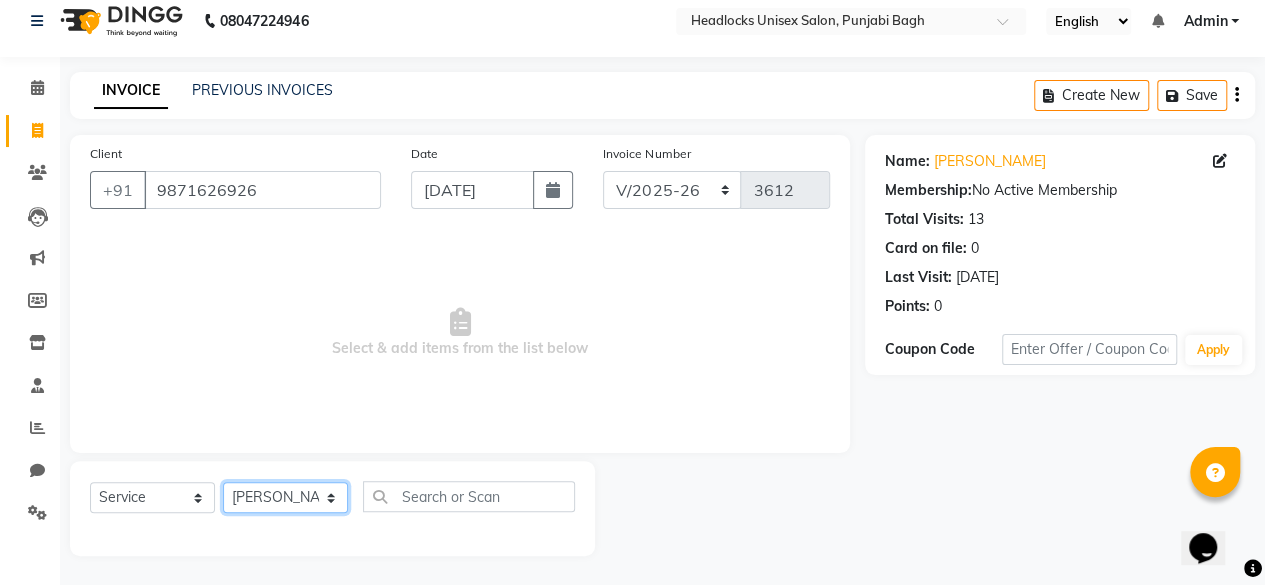 click on "Select Stylist ⁠Agnies ⁠[PERSON_NAME] [PERSON_NAME] [PERSON_NAME] kunal [PERSON_NAME] mercy ⁠Minto ⁠[PERSON_NAME]  [PERSON_NAME] priyanka [PERSON_NAME] ⁠[PERSON_NAME] ⁠[PERSON_NAME] [PERSON_NAME] [PERSON_NAME]  Sunny ⁠[PERSON_NAME] ⁠[PERSON_NAME]" 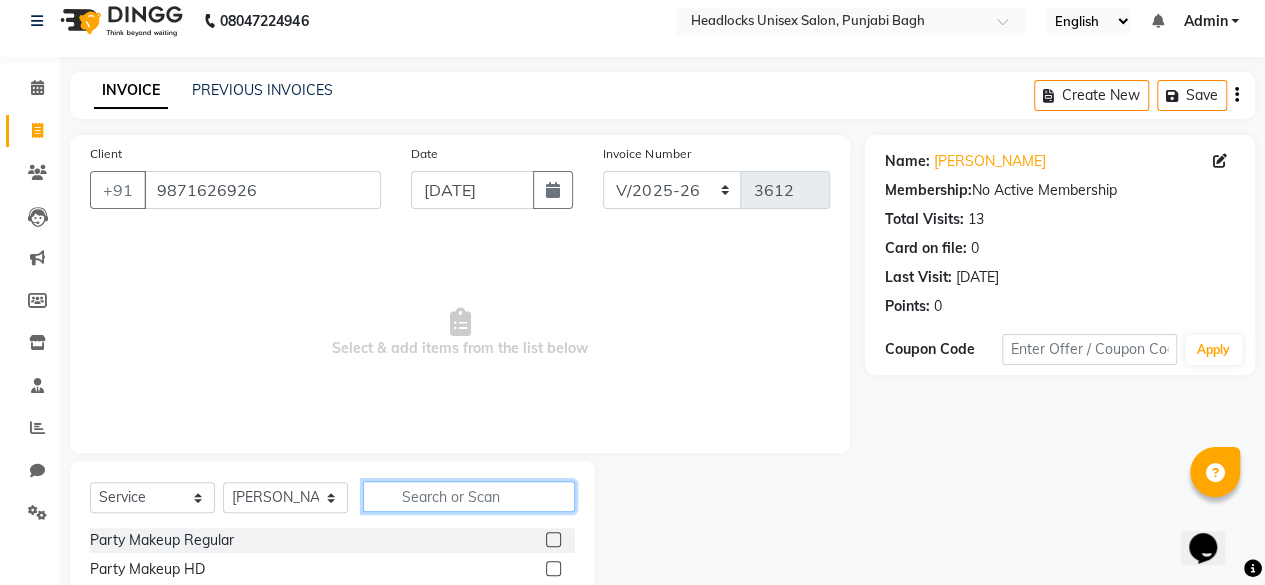 click 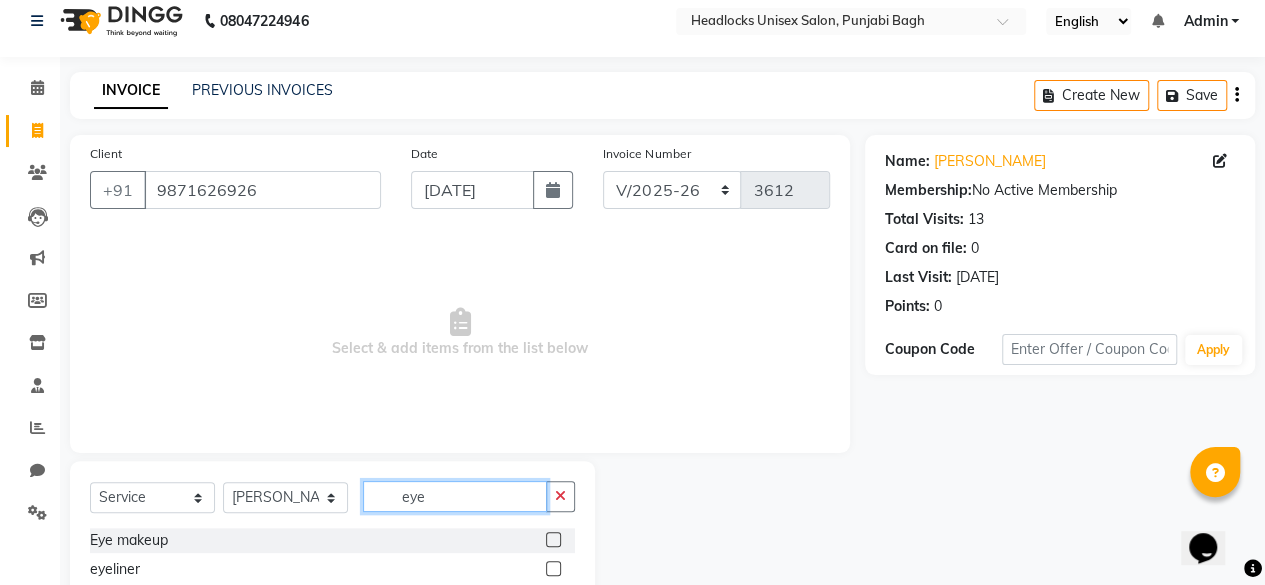 scroll, scrollTop: 160, scrollLeft: 0, axis: vertical 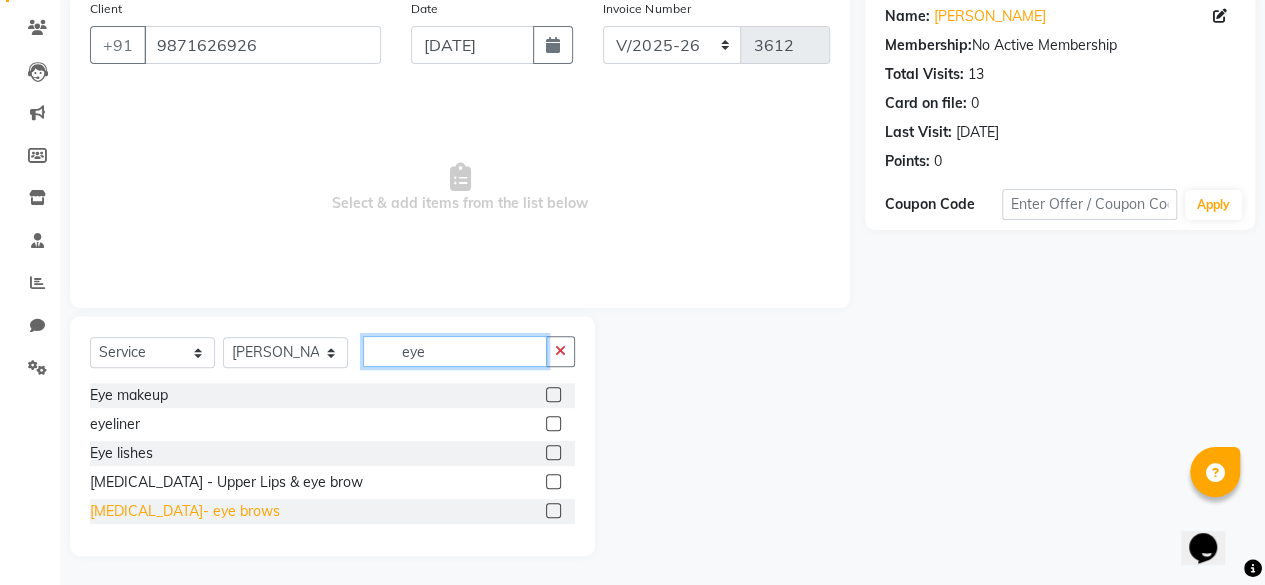 type on "eye" 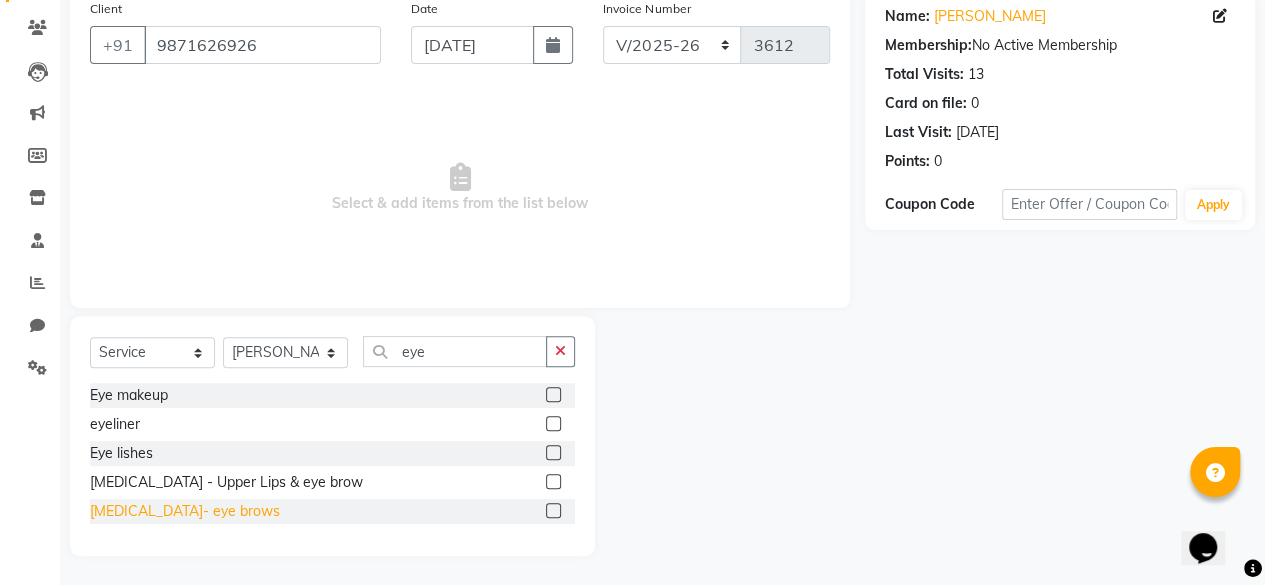 click on "[MEDICAL_DATA]- eye brows" 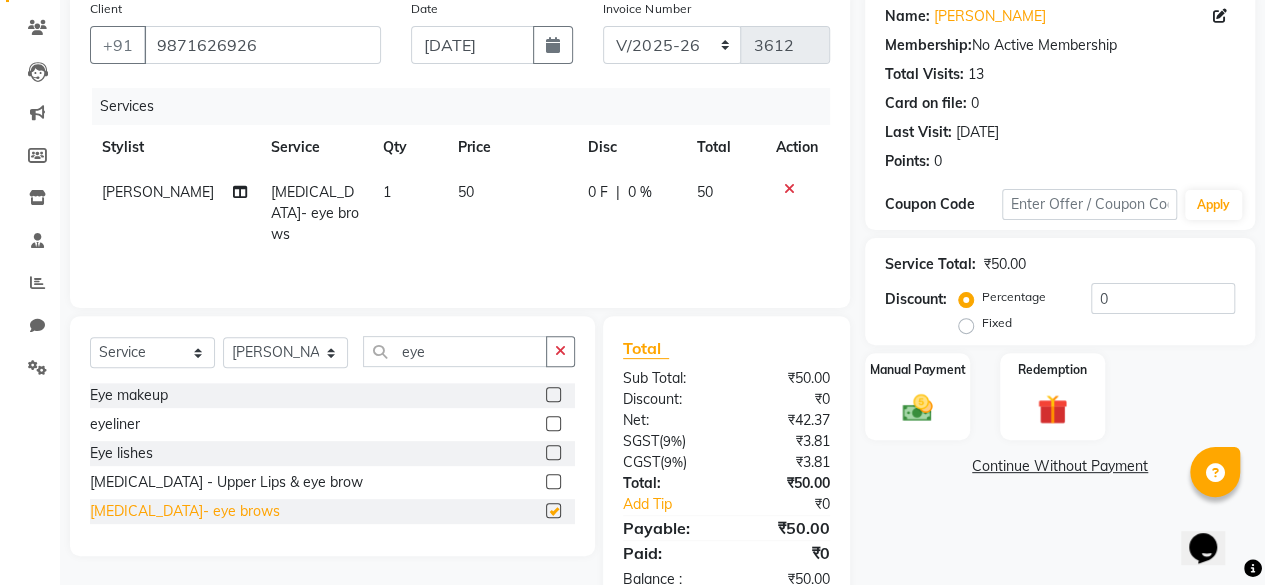 checkbox on "false" 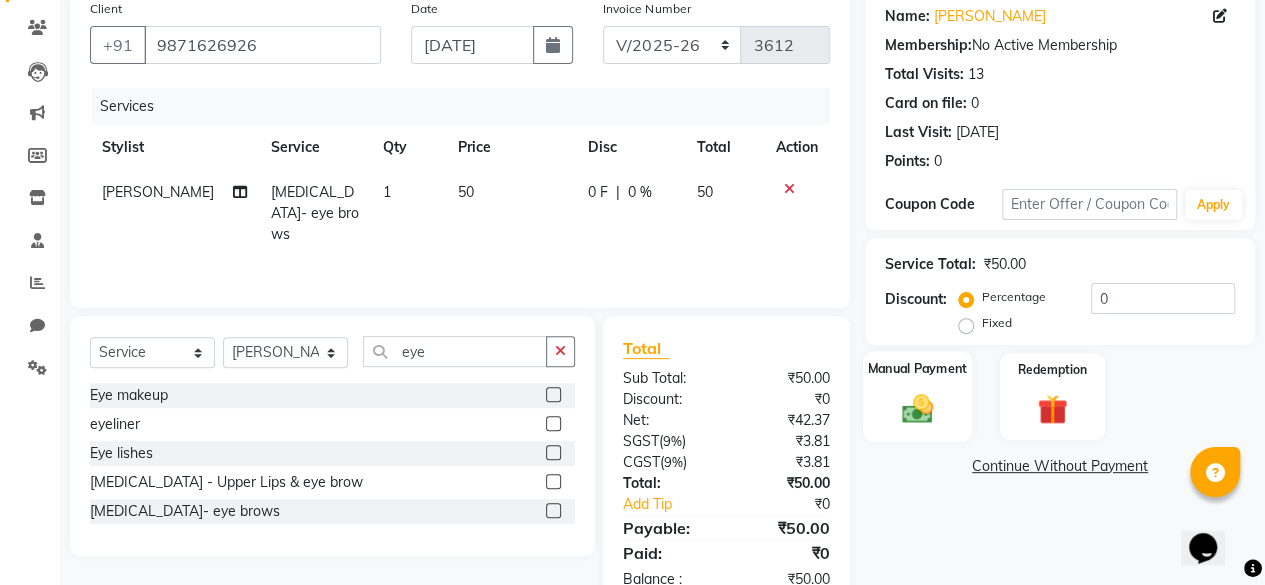 click 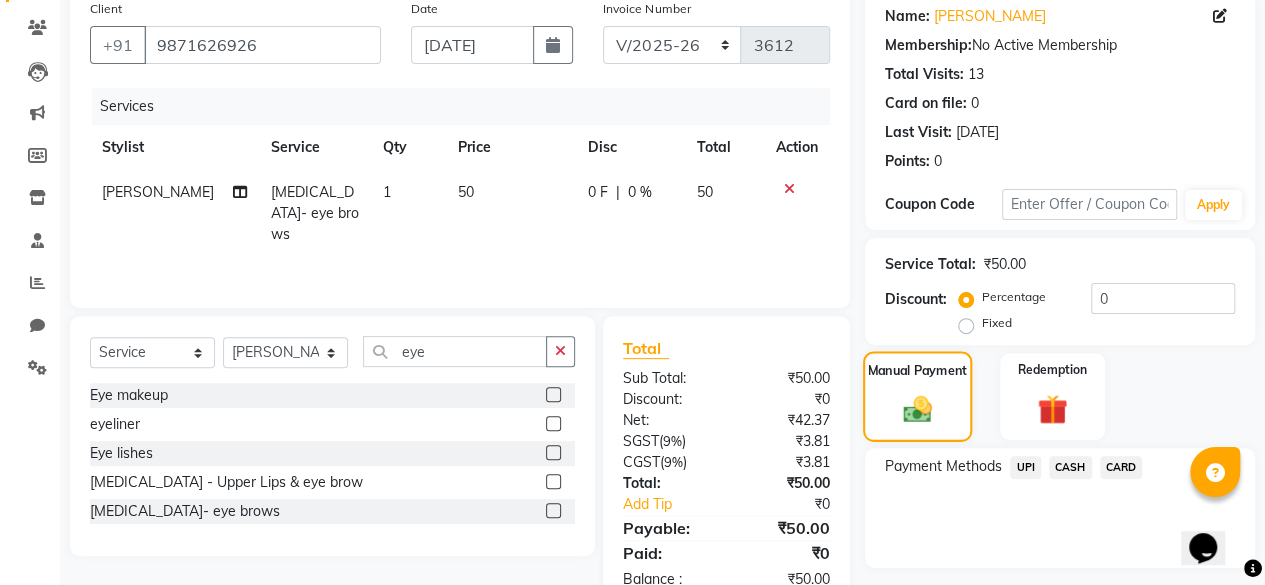 scroll, scrollTop: 213, scrollLeft: 0, axis: vertical 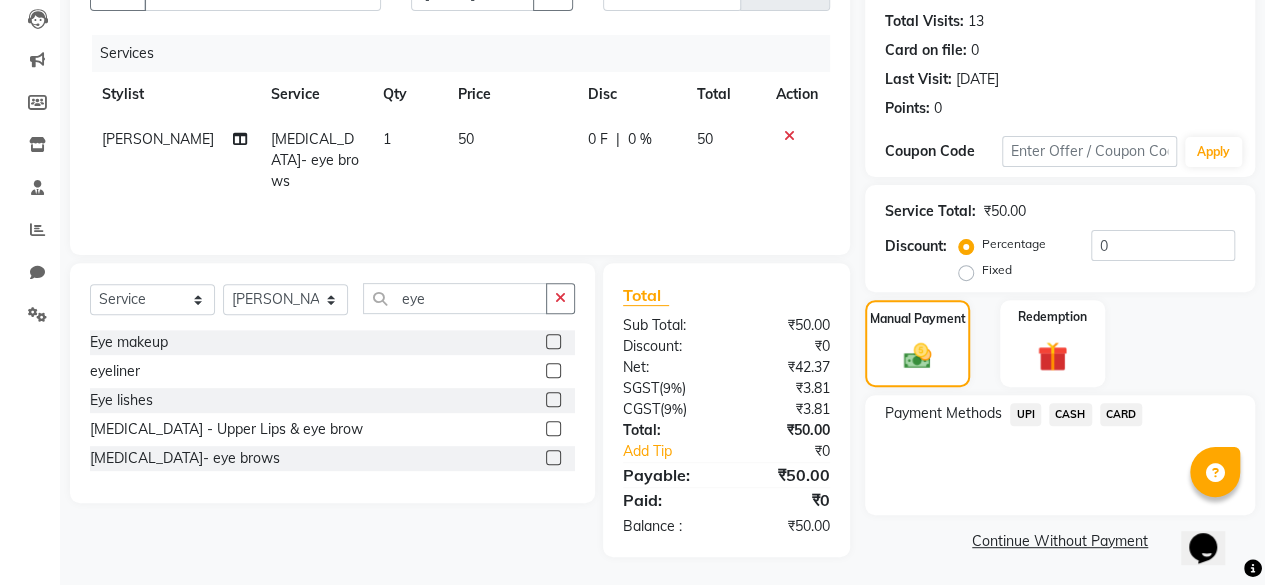 click on "CASH" 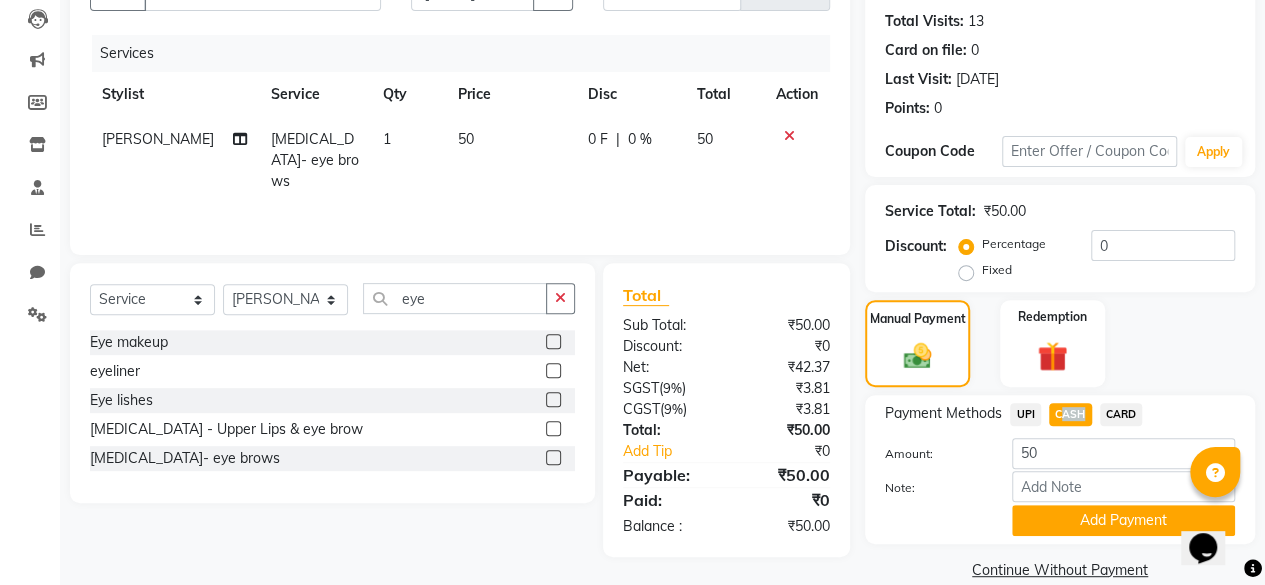 click on "CASH" 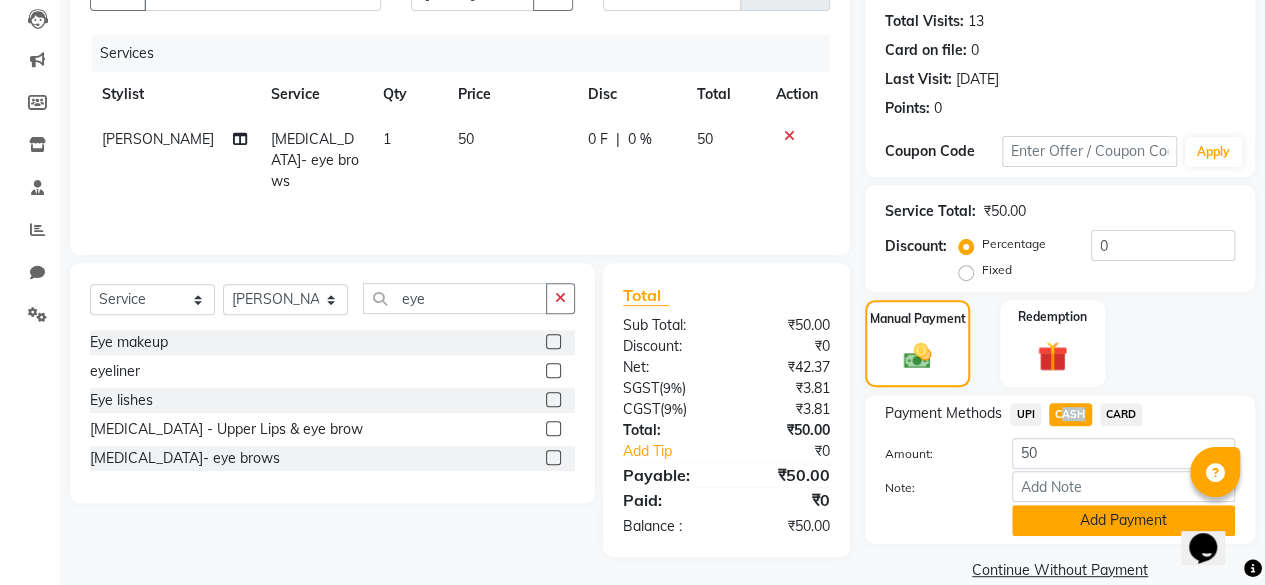 click on "Add Payment" 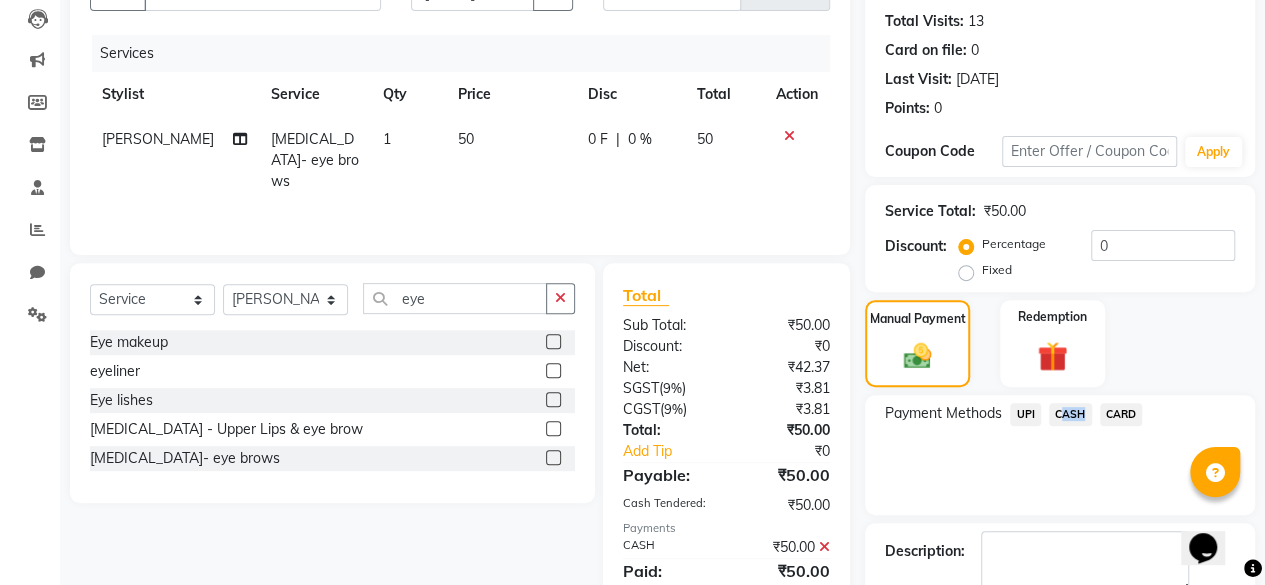 scroll, scrollTop: 324, scrollLeft: 0, axis: vertical 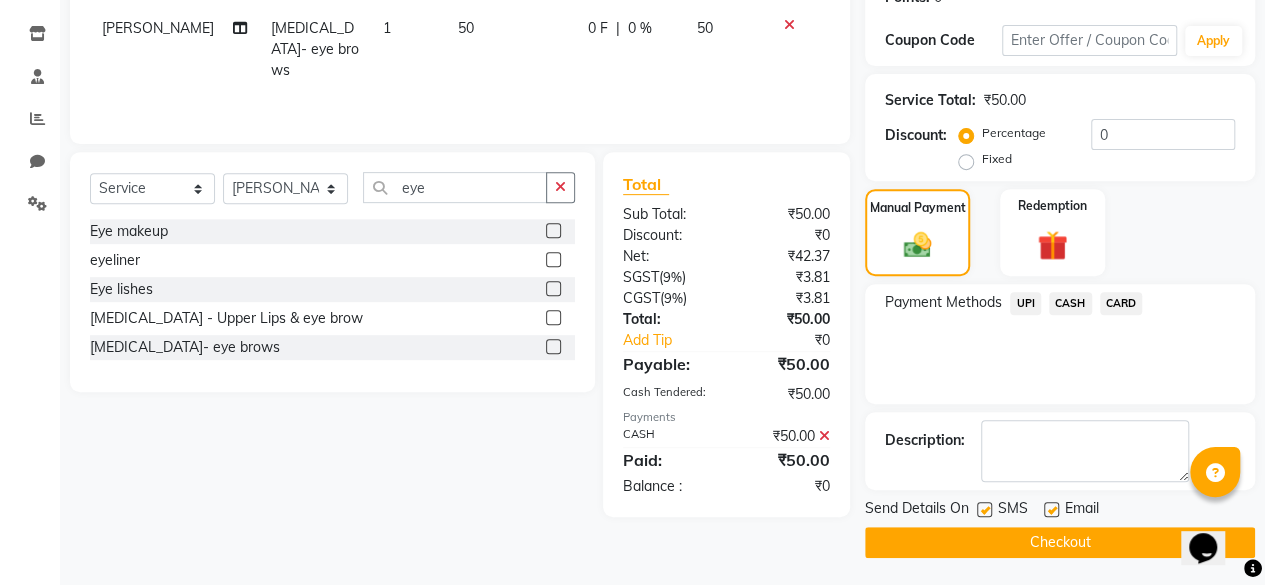 click 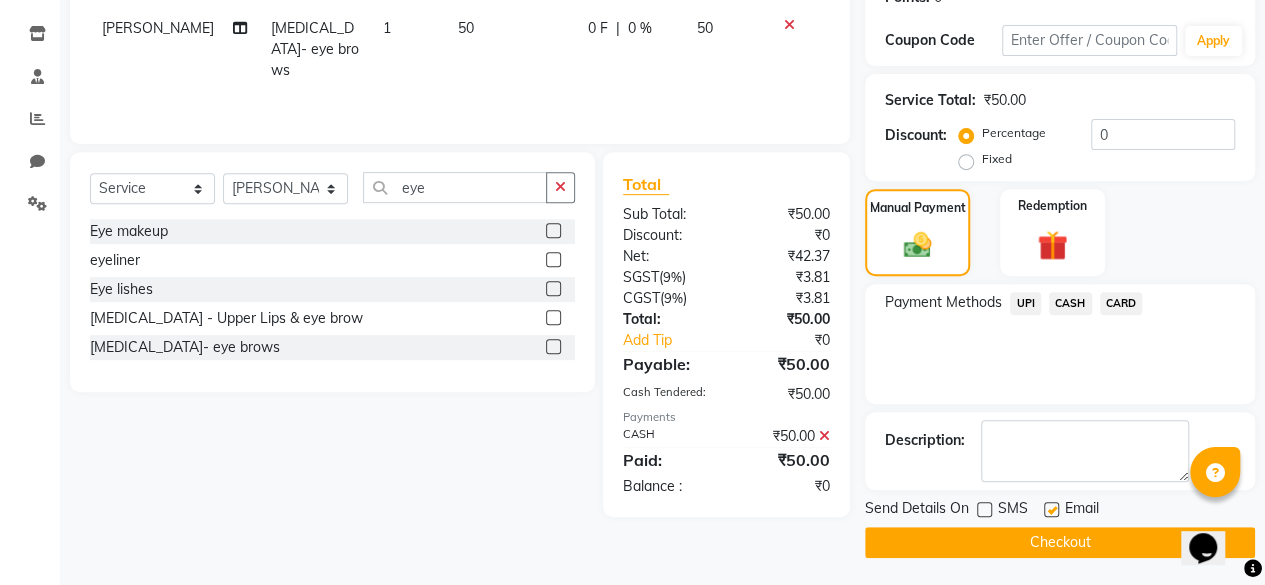 click on "Checkout" 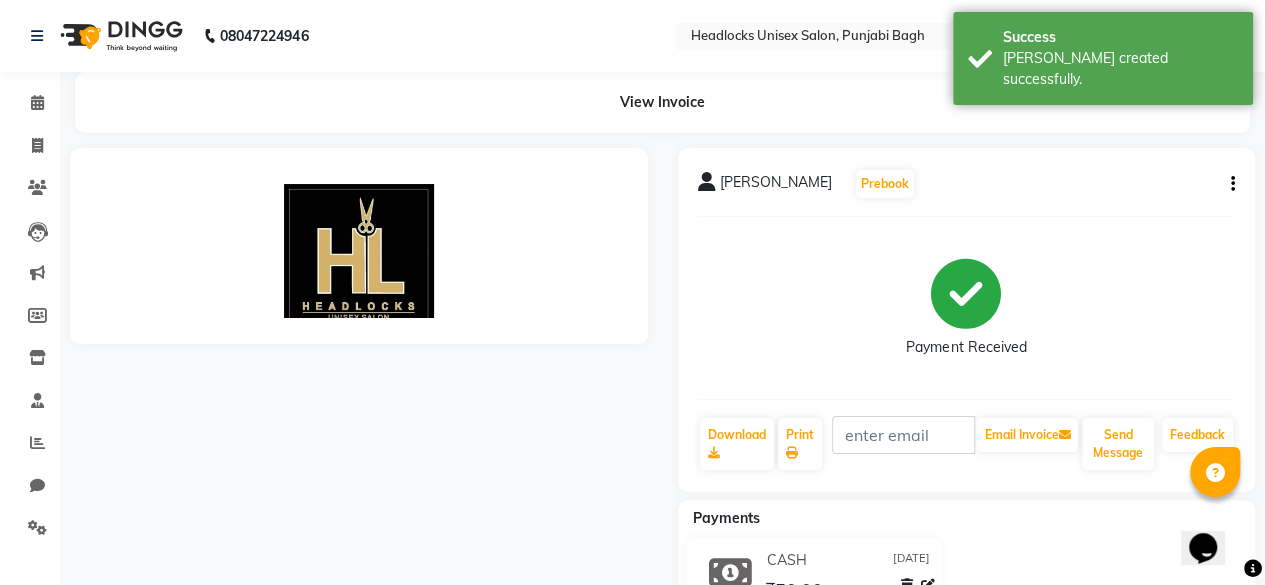 scroll, scrollTop: 0, scrollLeft: 0, axis: both 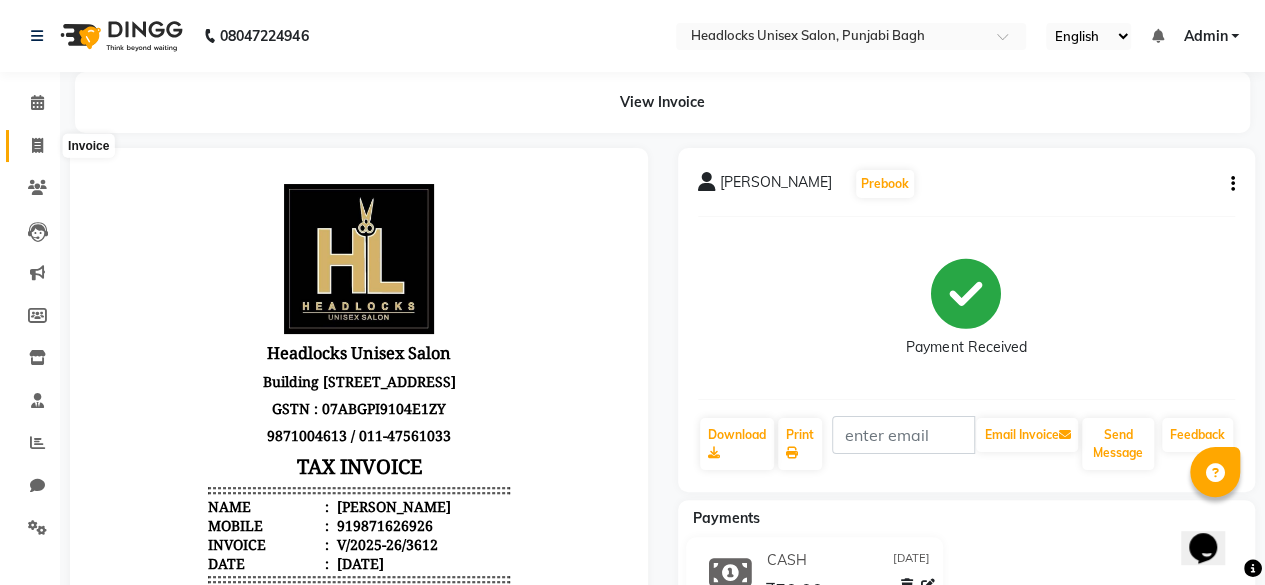 click 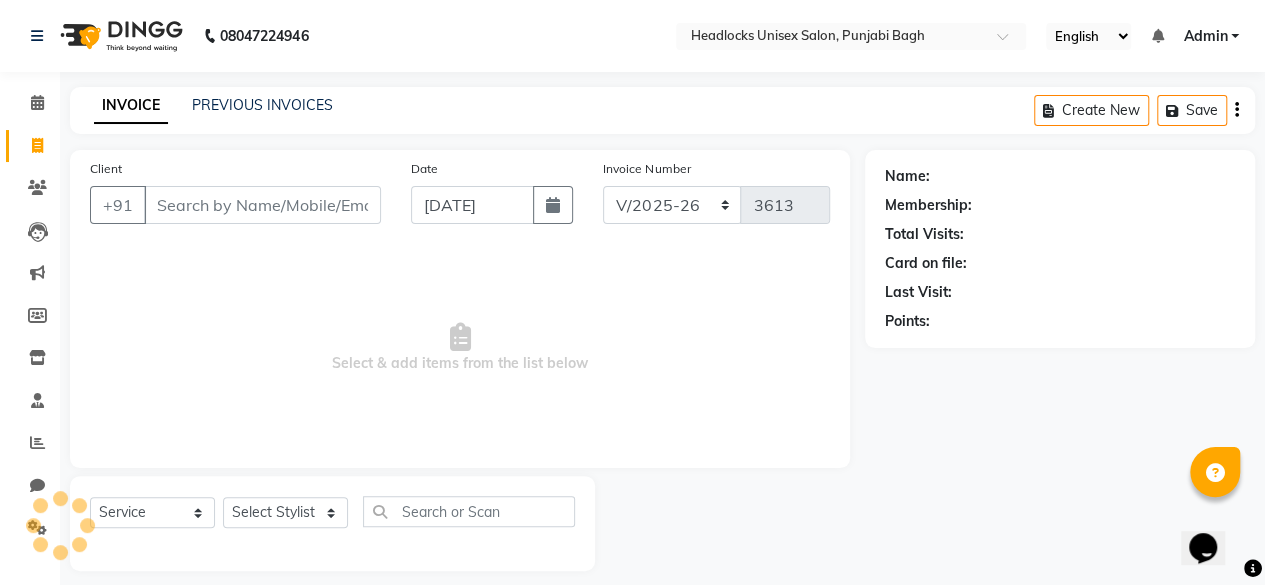 scroll, scrollTop: 15, scrollLeft: 0, axis: vertical 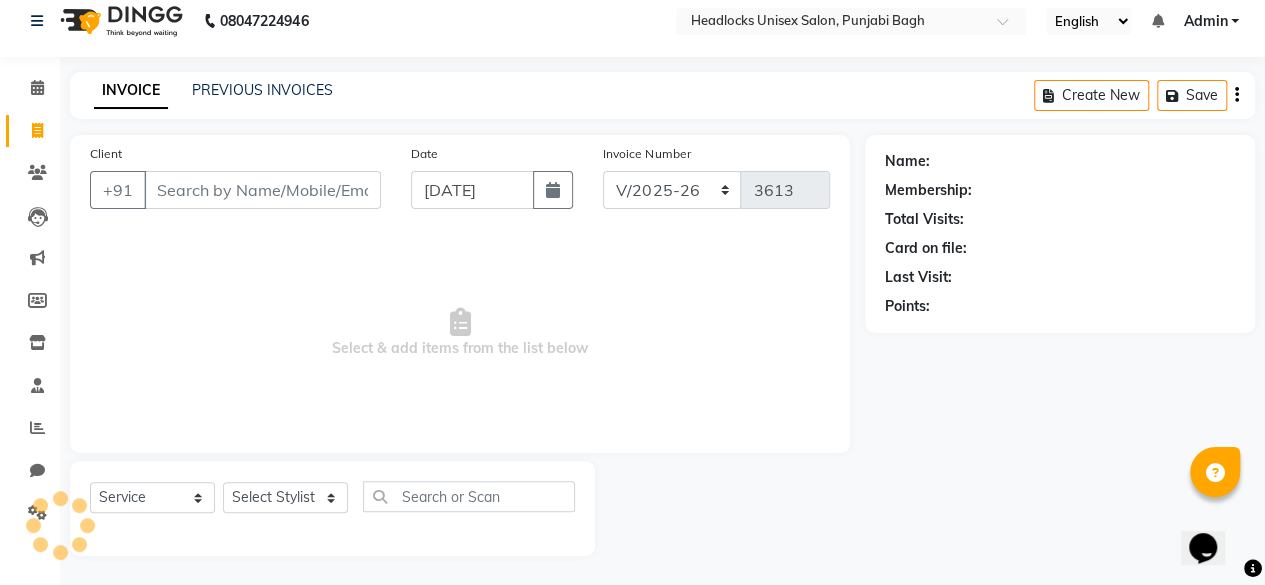 click on "Client" at bounding box center [262, 190] 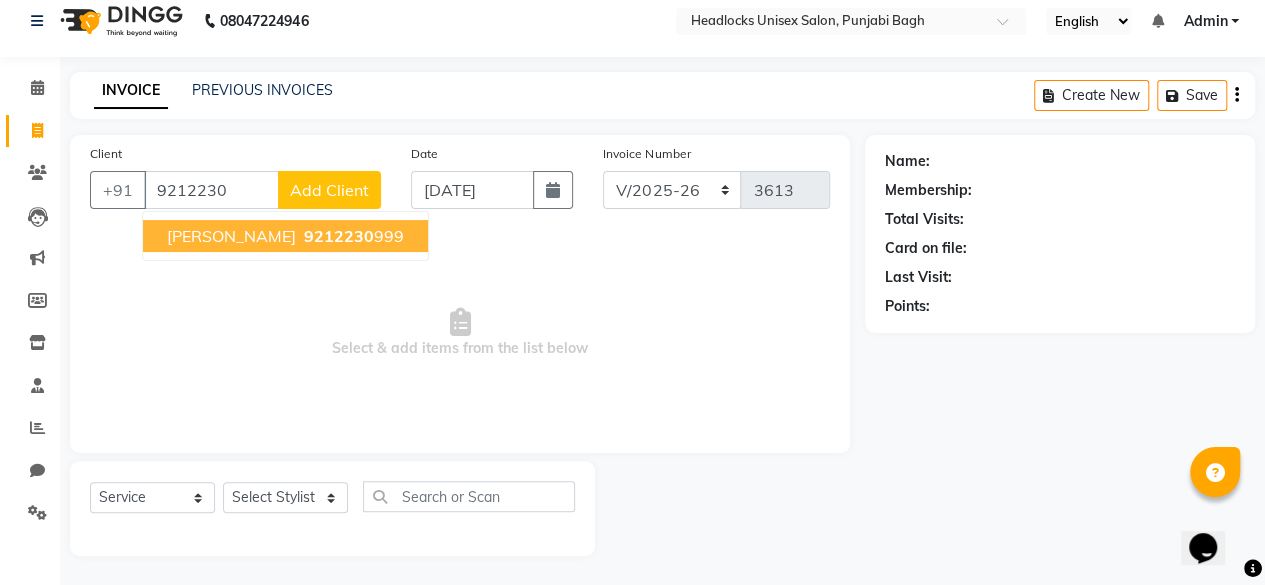 click on "[PERSON_NAME]" at bounding box center (231, 236) 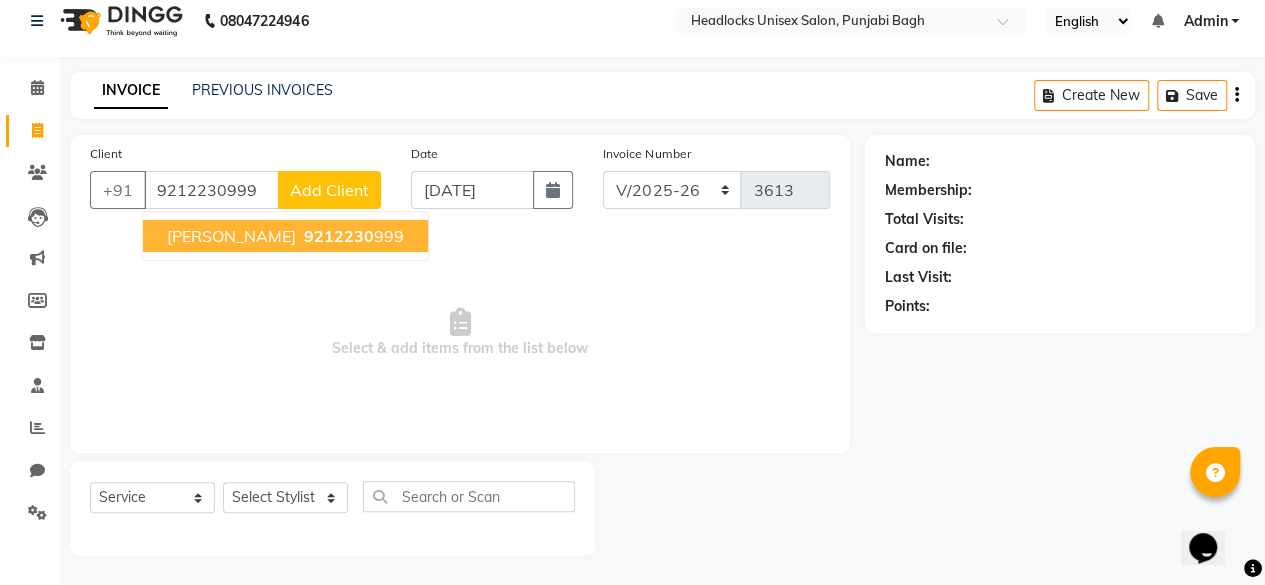 type on "9212230999" 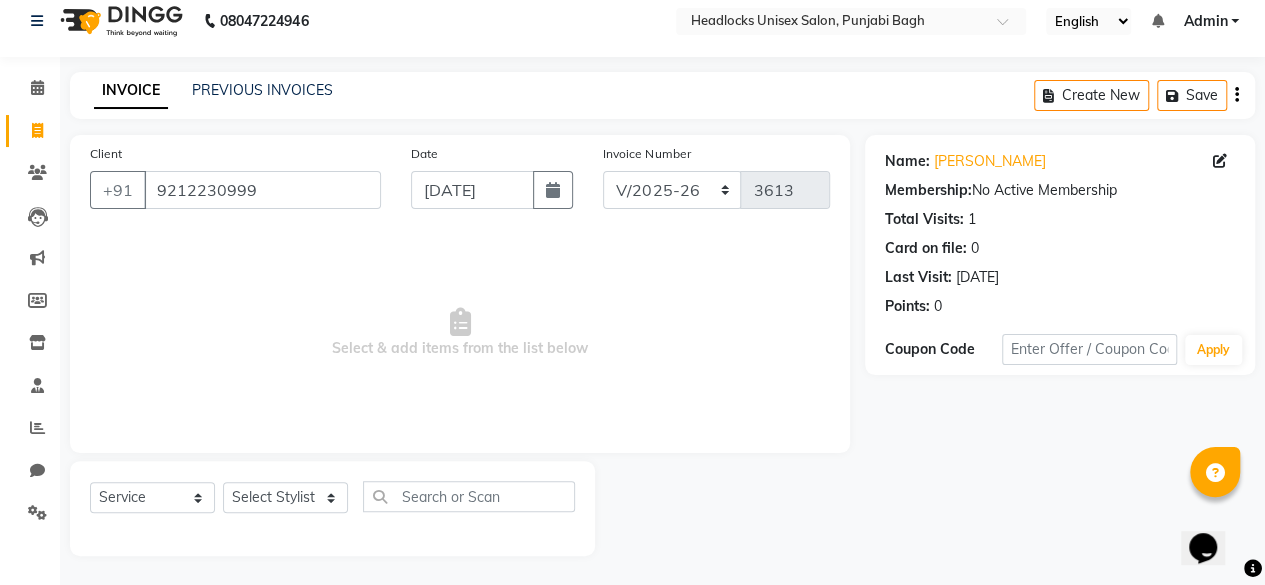 click on "Select  Service  Product  Membership  Package Voucher Prepaid Gift Card  Select Stylist ⁠Agnies ⁠[PERSON_NAME] [PERSON_NAME] [PERSON_NAME] kunal [PERSON_NAME] mercy ⁠Minto ⁠[PERSON_NAME]  [PERSON_NAME] priyanka [PERSON_NAME] ⁠[PERSON_NAME] ⁠[PERSON_NAME] [PERSON_NAME] [PERSON_NAME]  Sunny ⁠[PERSON_NAME]  ⁠Usman ⁠[PERSON_NAME]" 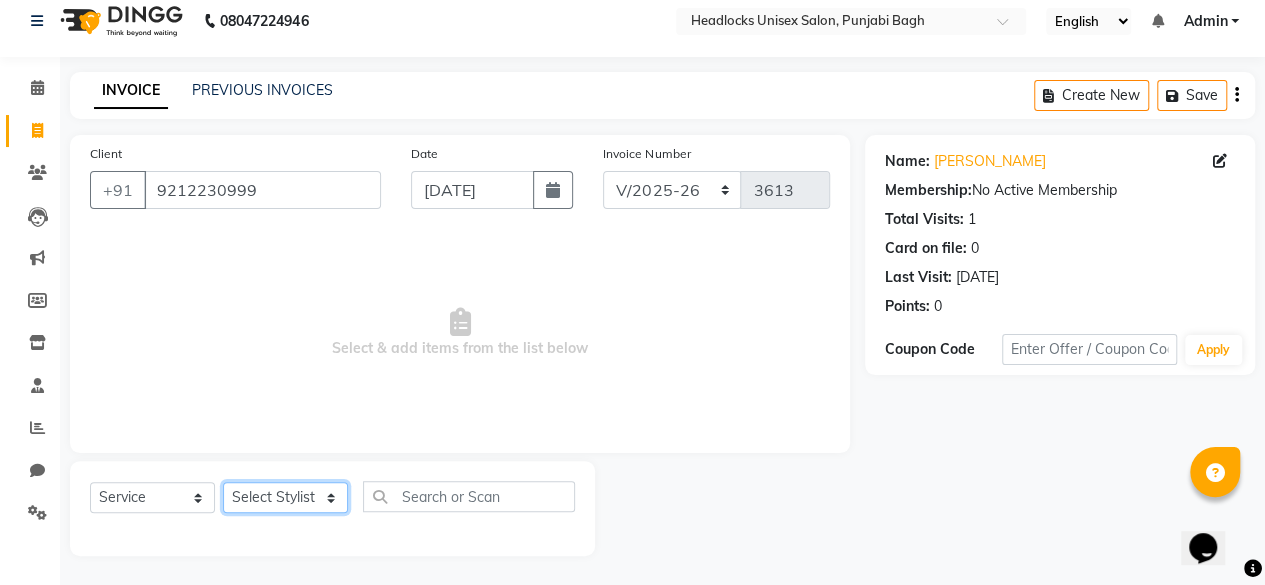 click on "Select Stylist ⁠Agnies ⁠[PERSON_NAME] [PERSON_NAME] [PERSON_NAME] kunal [PERSON_NAME] mercy ⁠Minto ⁠[PERSON_NAME]  [PERSON_NAME] priyanka [PERSON_NAME] ⁠[PERSON_NAME] ⁠[PERSON_NAME] [PERSON_NAME] [PERSON_NAME]  Sunny ⁠[PERSON_NAME] ⁠[PERSON_NAME]" 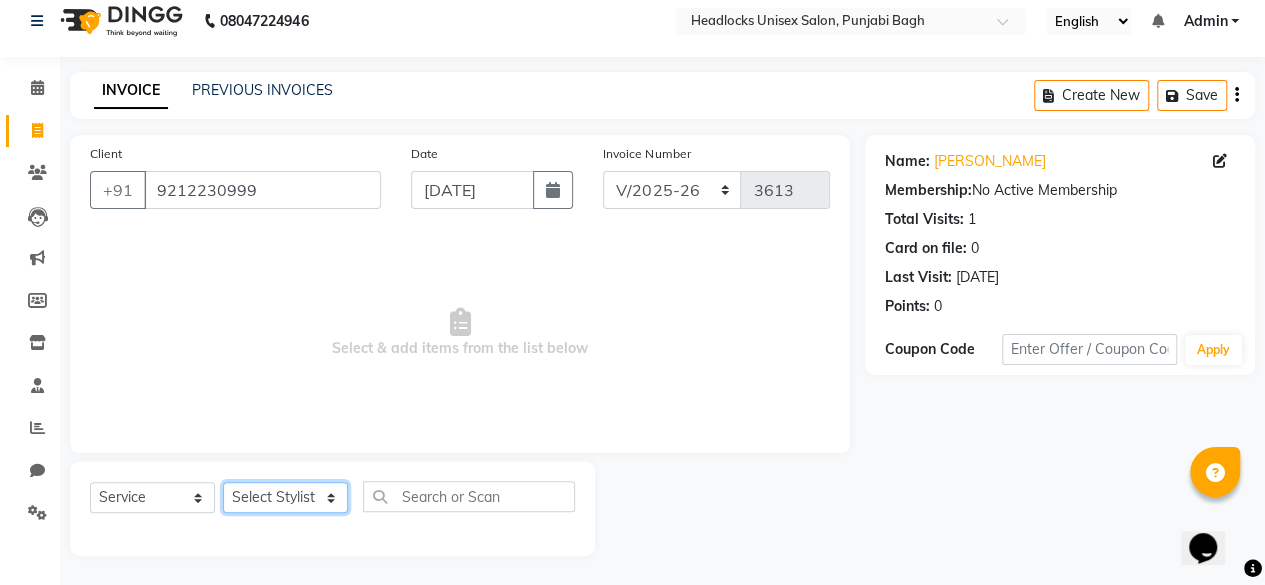 select on "69054" 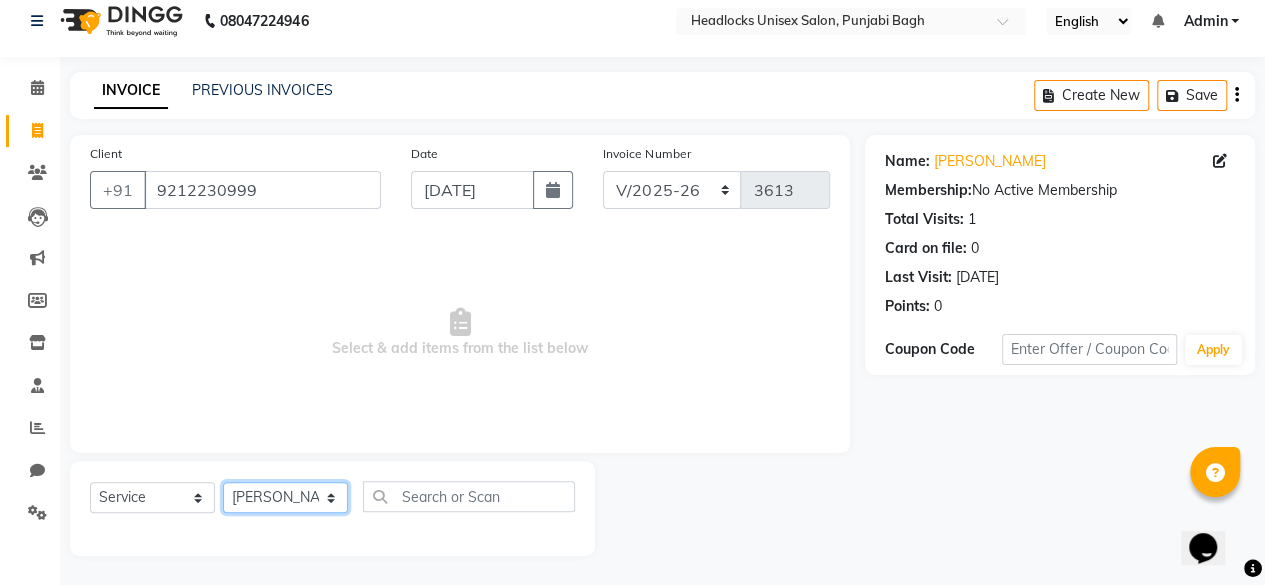 click on "Select Stylist ⁠Agnies ⁠[PERSON_NAME] [PERSON_NAME] [PERSON_NAME] kunal [PERSON_NAME] mercy ⁠Minto ⁠[PERSON_NAME]  [PERSON_NAME] priyanka [PERSON_NAME] ⁠[PERSON_NAME] ⁠[PERSON_NAME] [PERSON_NAME] [PERSON_NAME]  Sunny ⁠[PERSON_NAME] ⁠[PERSON_NAME]" 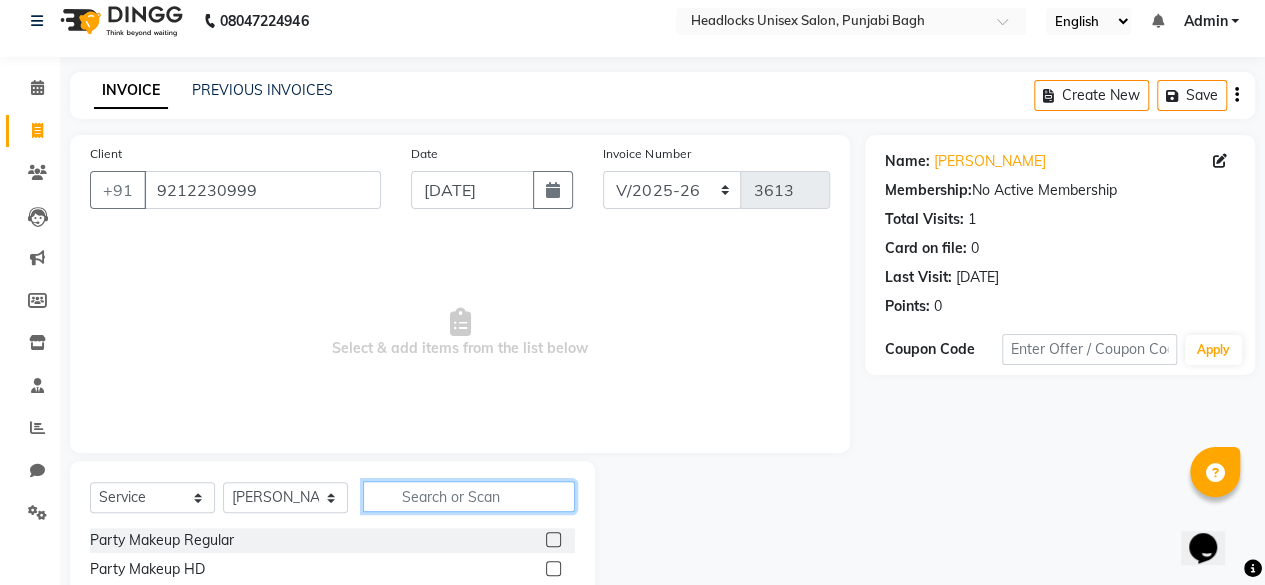 click 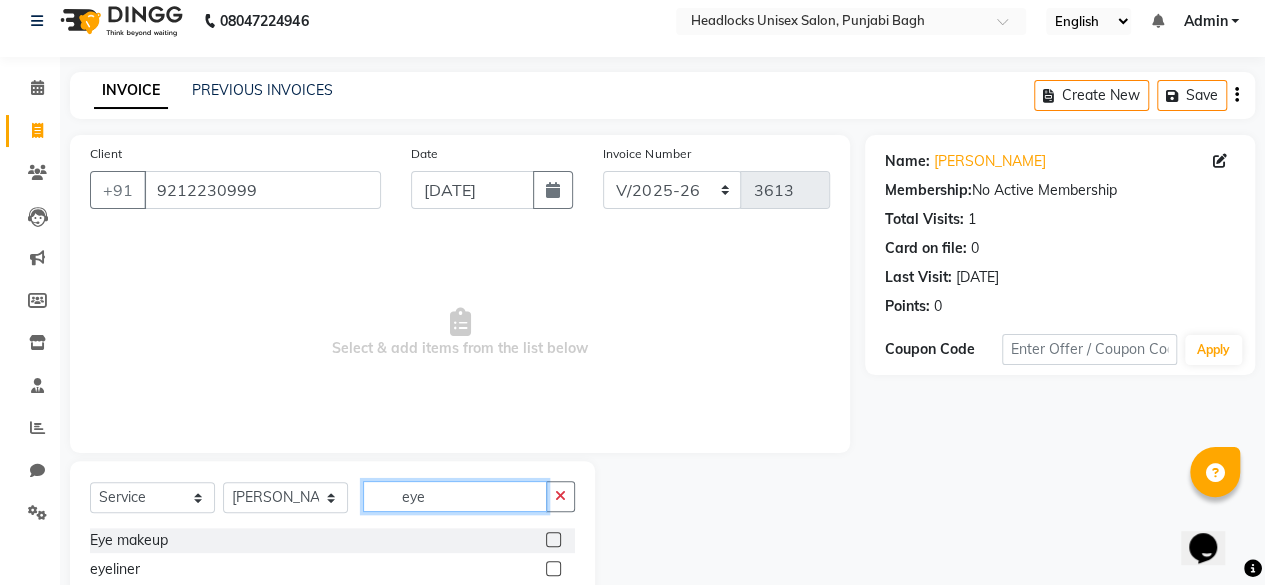 scroll, scrollTop: 160, scrollLeft: 0, axis: vertical 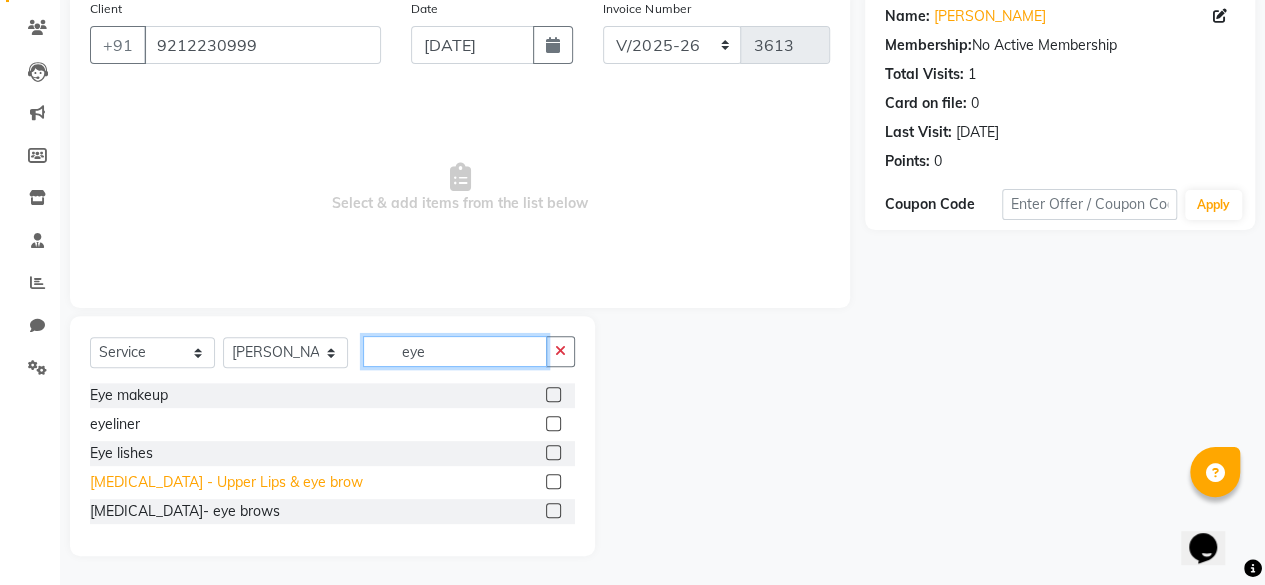 type on "eye" 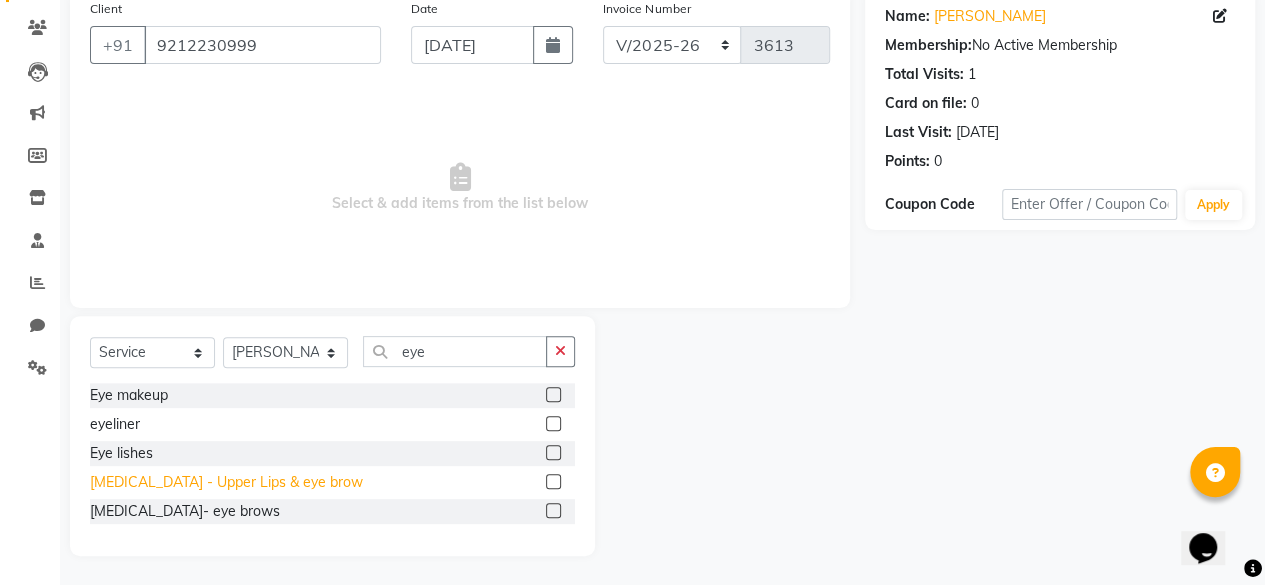 click on "[MEDICAL_DATA] - Upper Lips & eye brow" 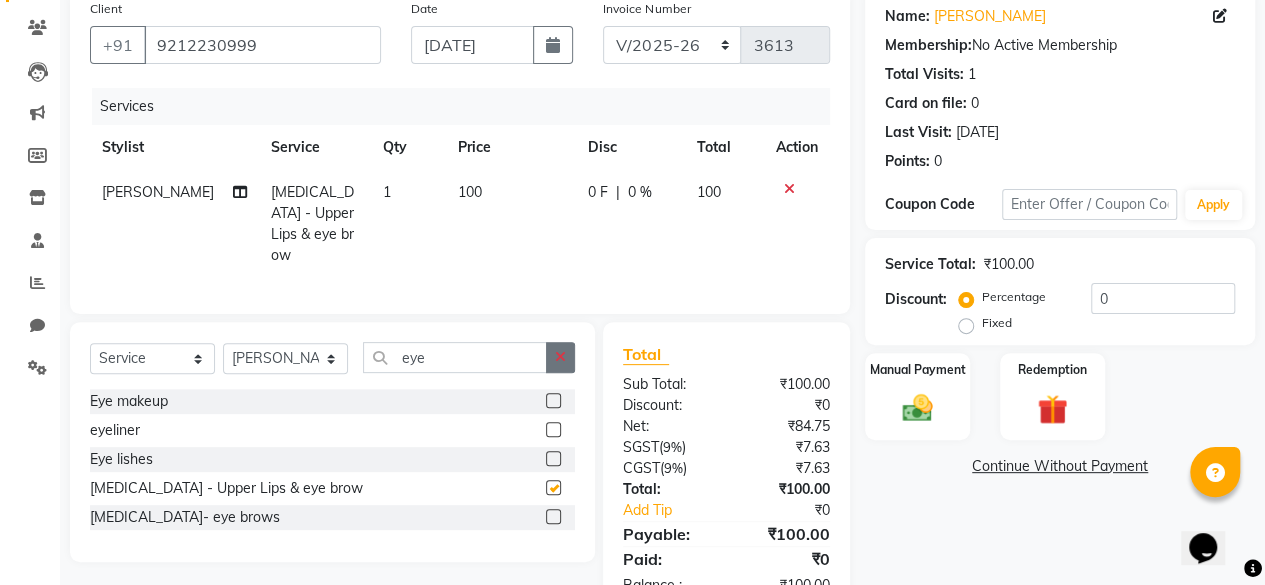 checkbox on "false" 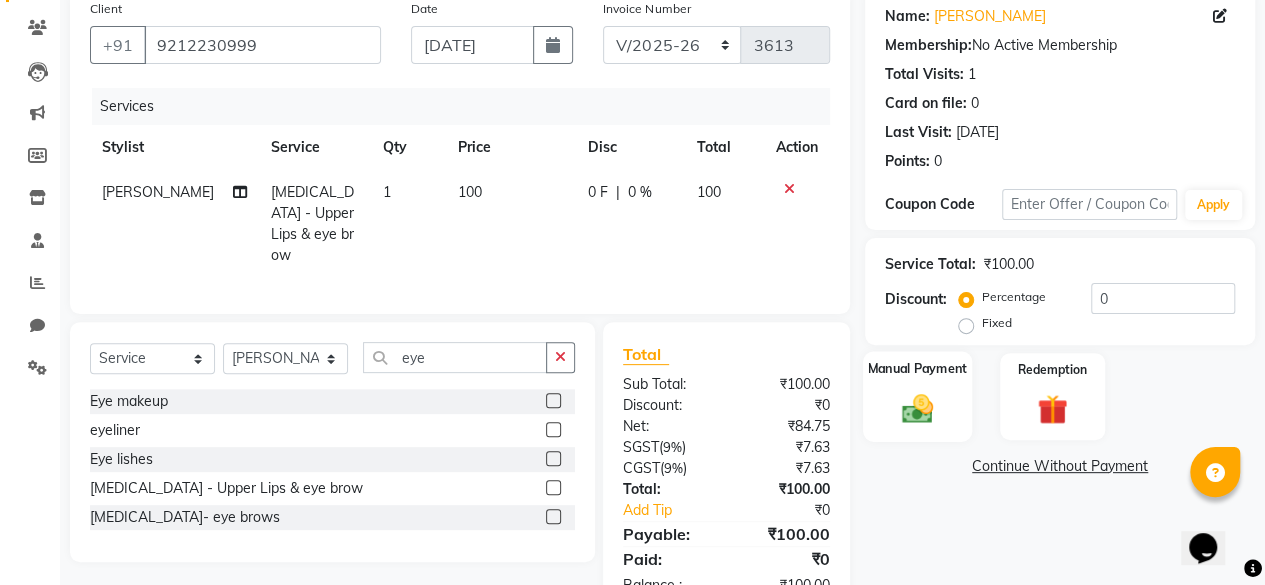click 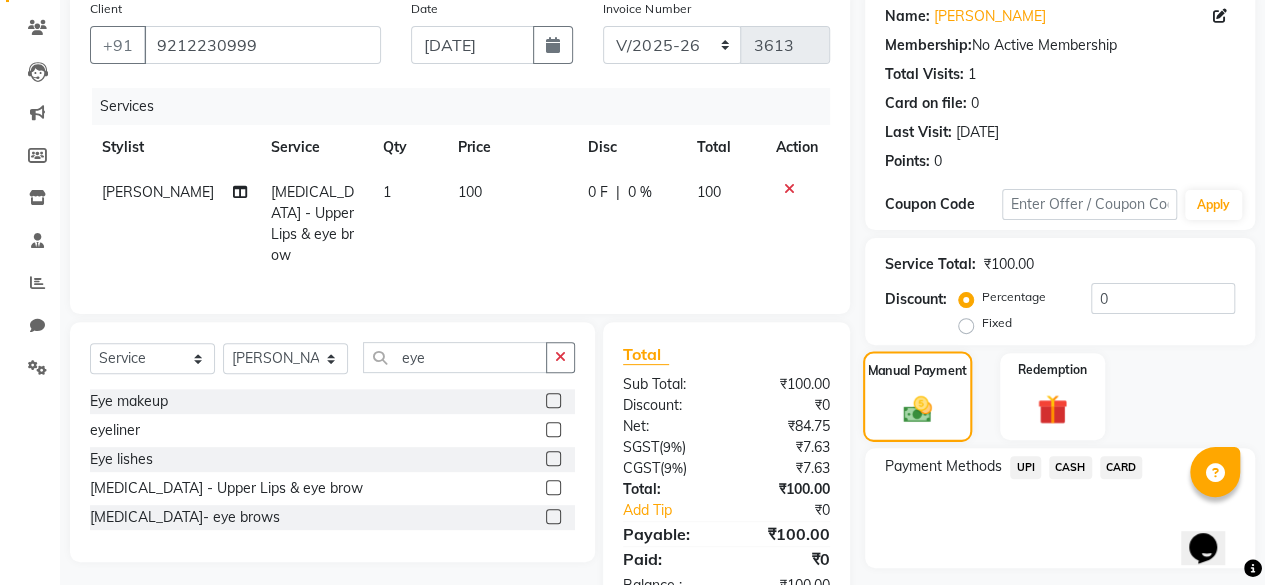 scroll, scrollTop: 214, scrollLeft: 0, axis: vertical 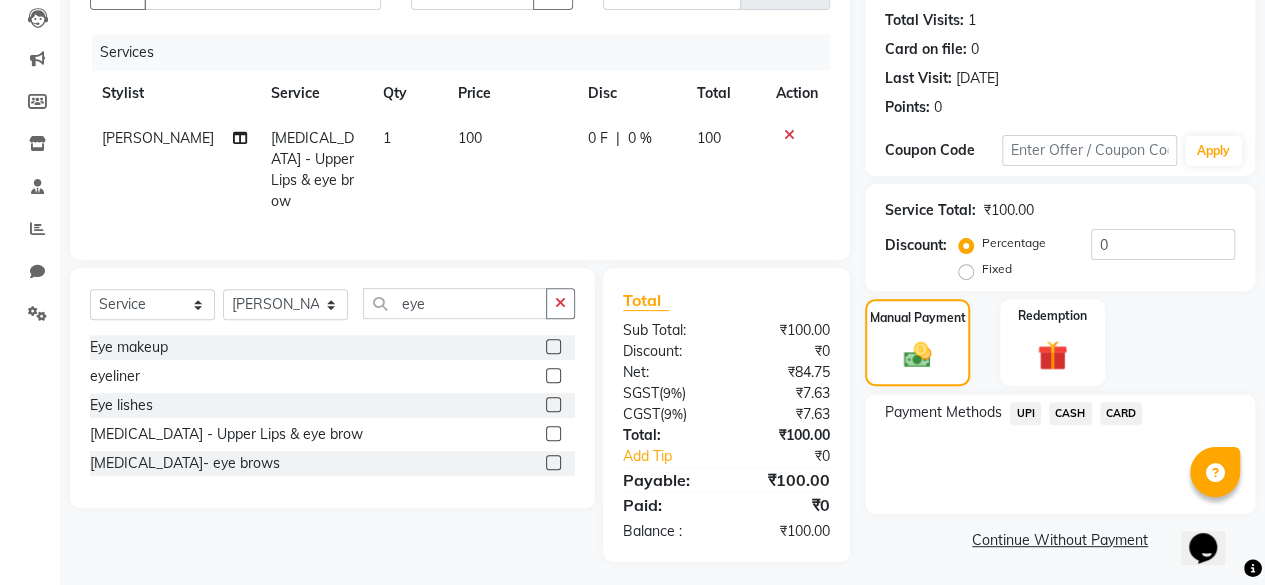 click on "CASH" 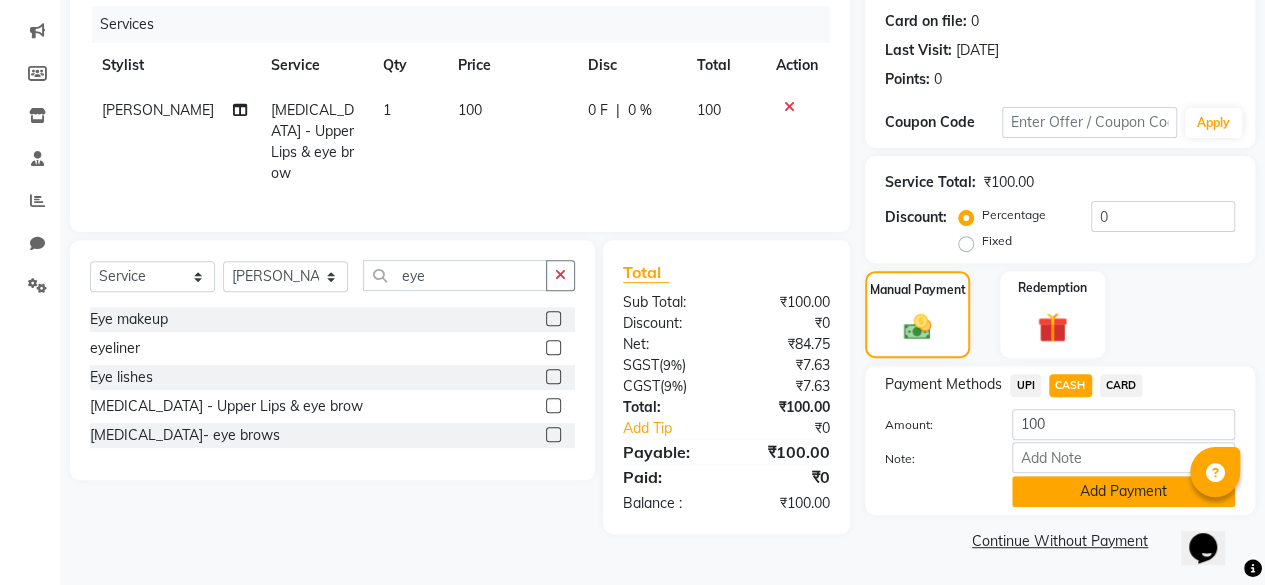 click on "Add Payment" 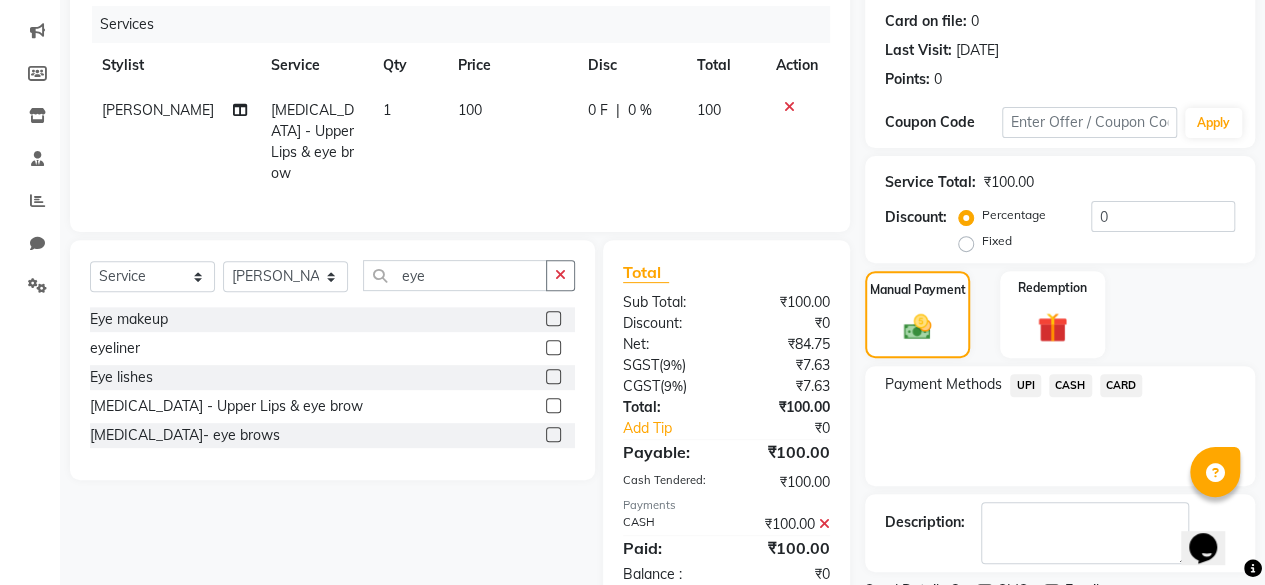 scroll, scrollTop: 324, scrollLeft: 0, axis: vertical 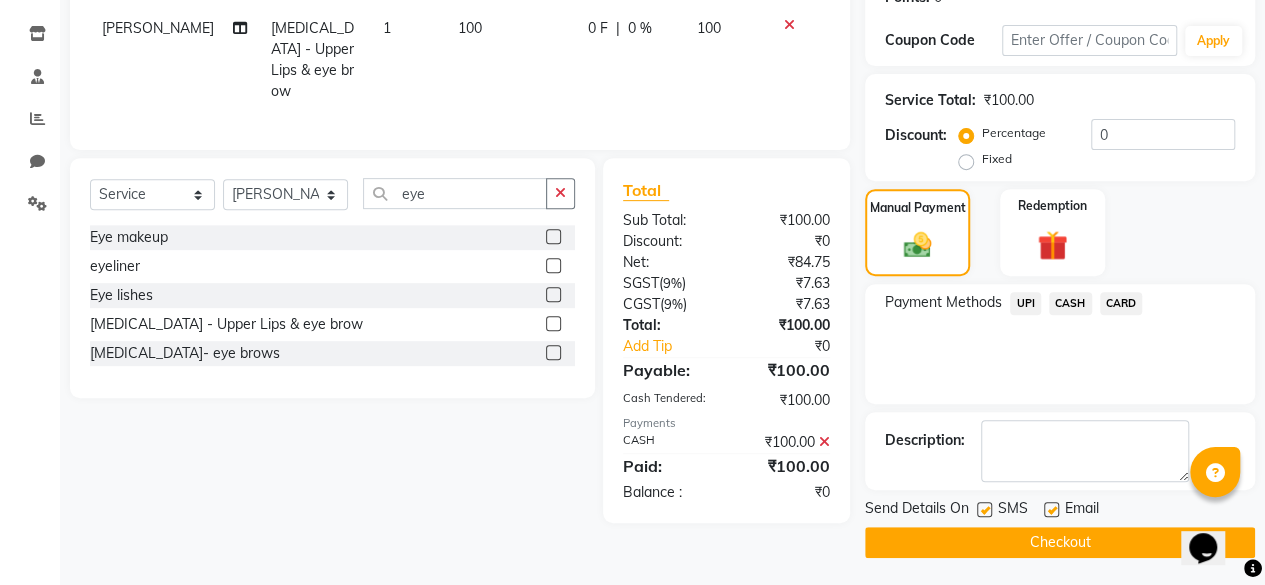 click 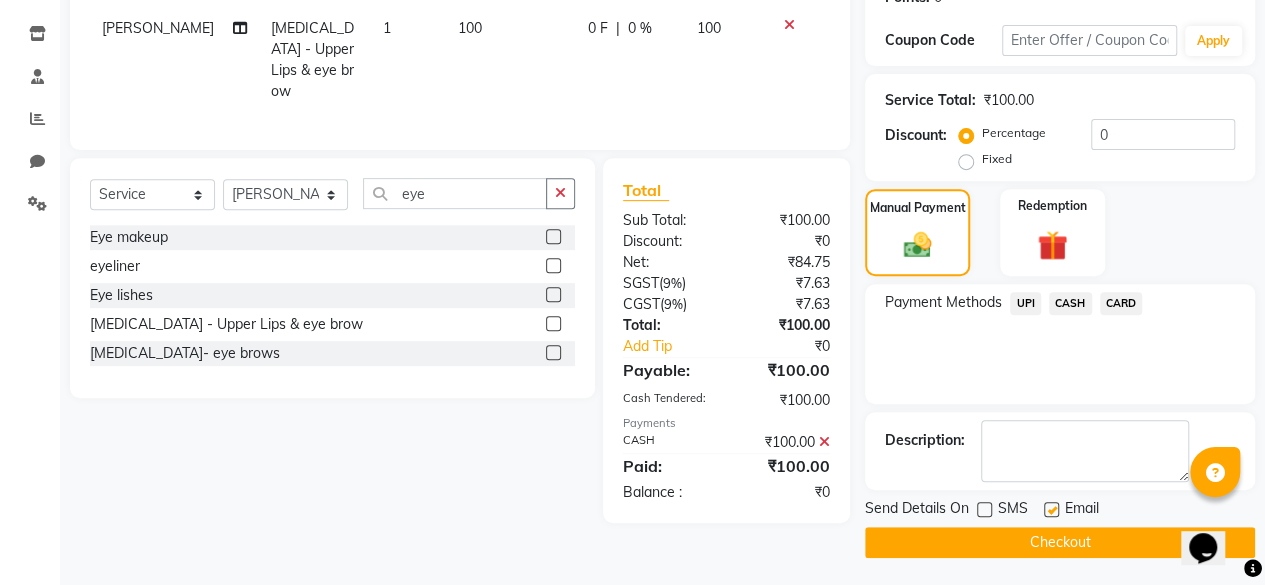 click on "Checkout" 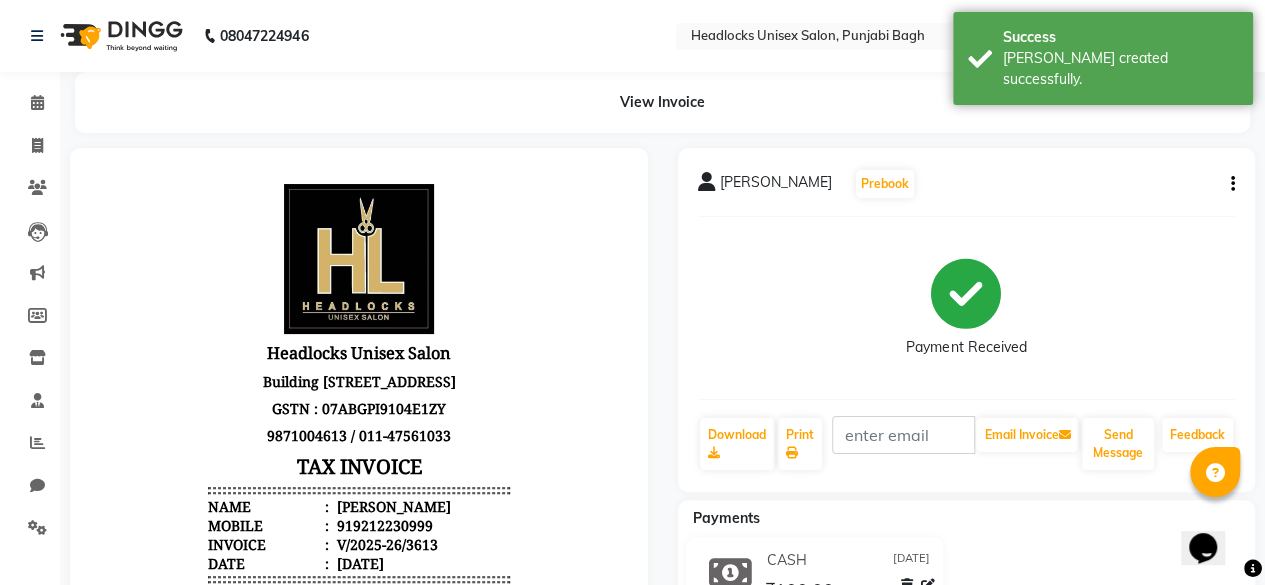 scroll, scrollTop: 0, scrollLeft: 0, axis: both 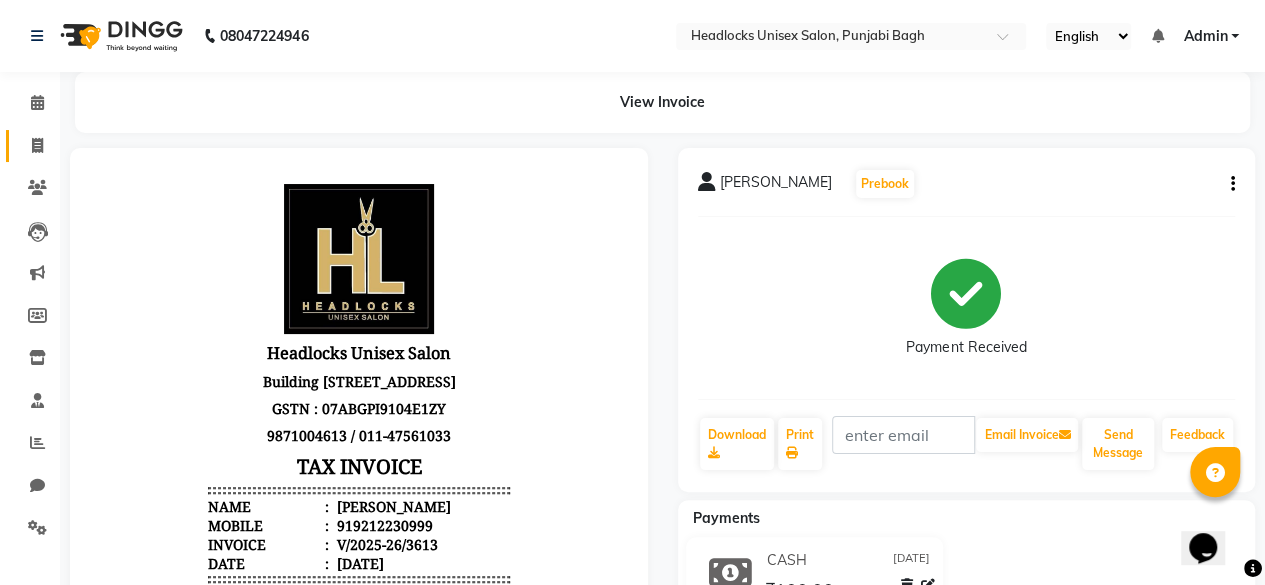 click on "Invoice" 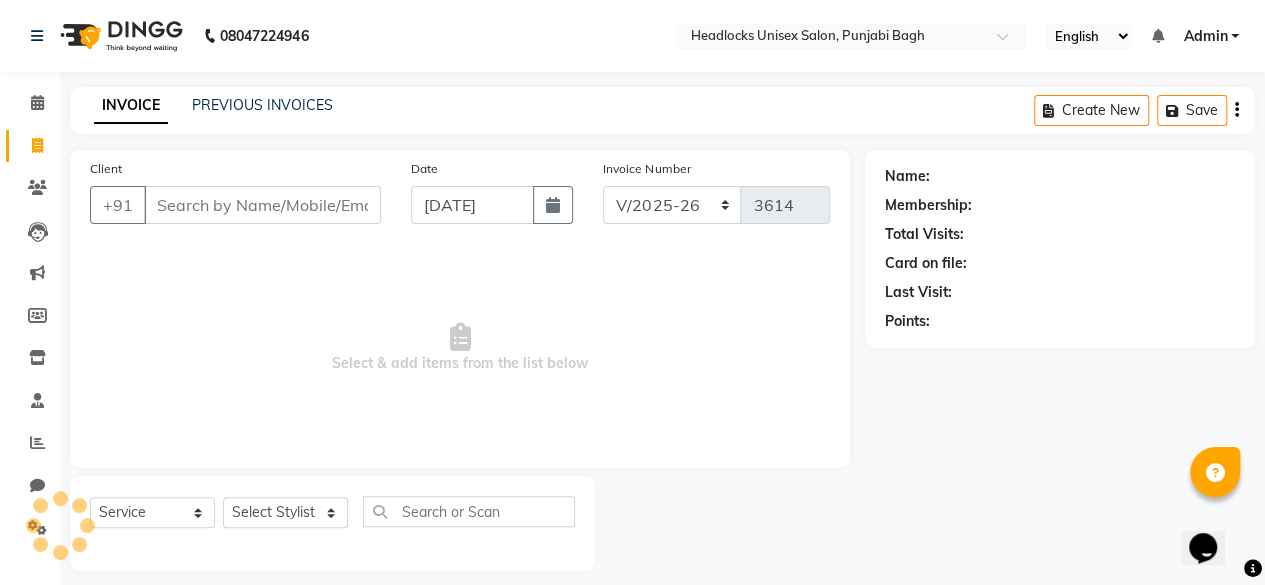 scroll, scrollTop: 15, scrollLeft: 0, axis: vertical 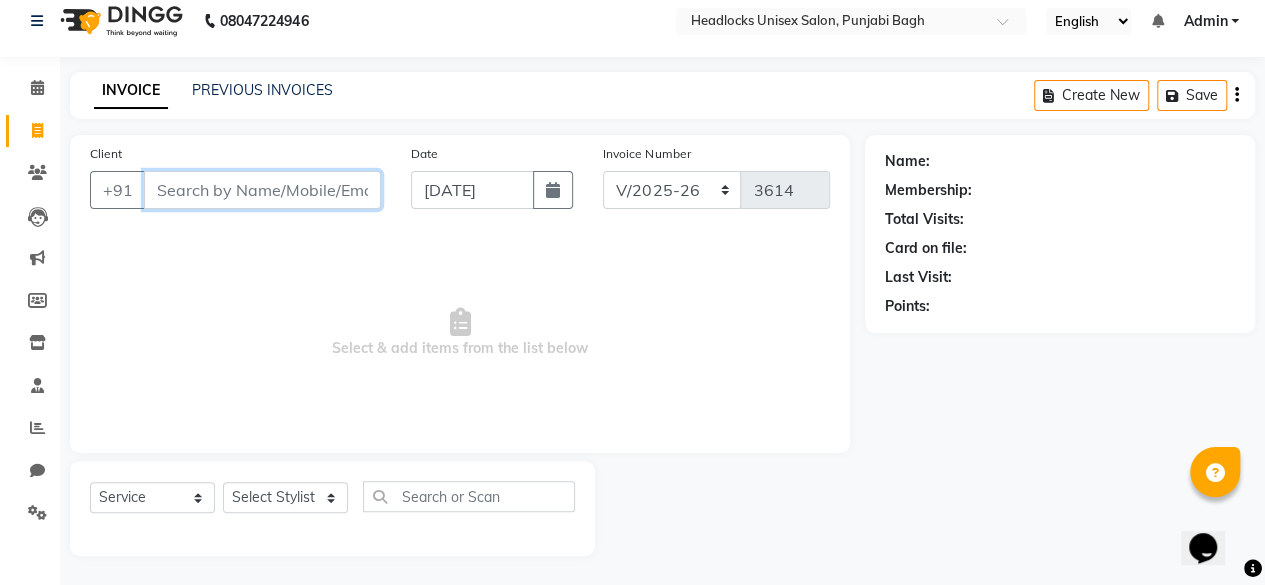 click on "Client" at bounding box center [262, 190] 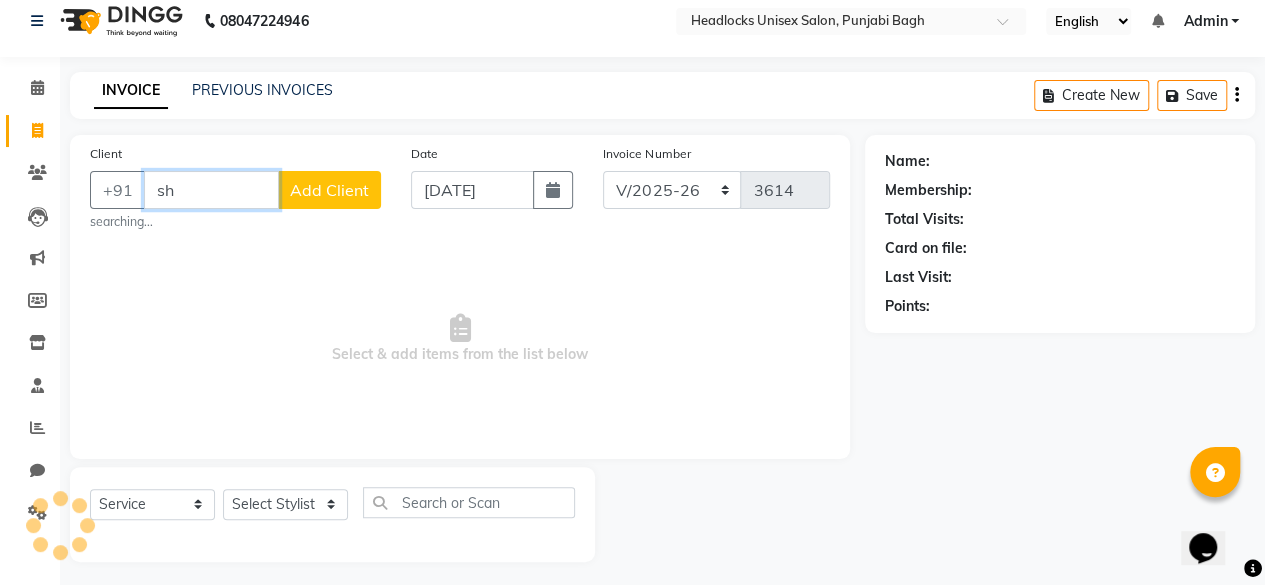 type on "s" 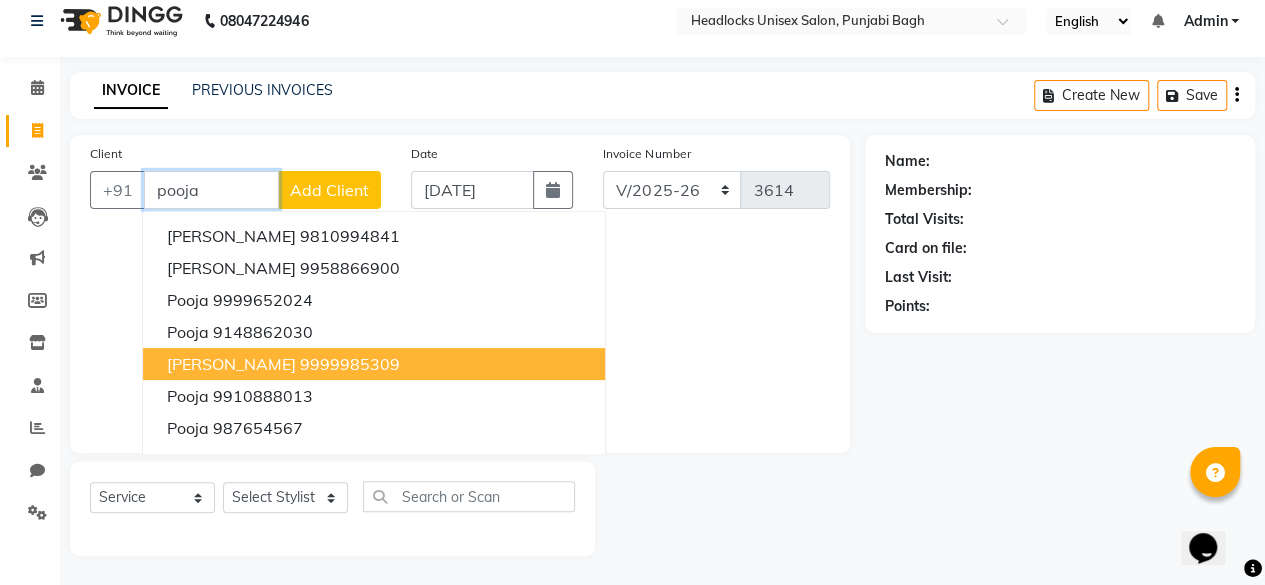 click on "[PERSON_NAME]  9999985309" at bounding box center [374, 364] 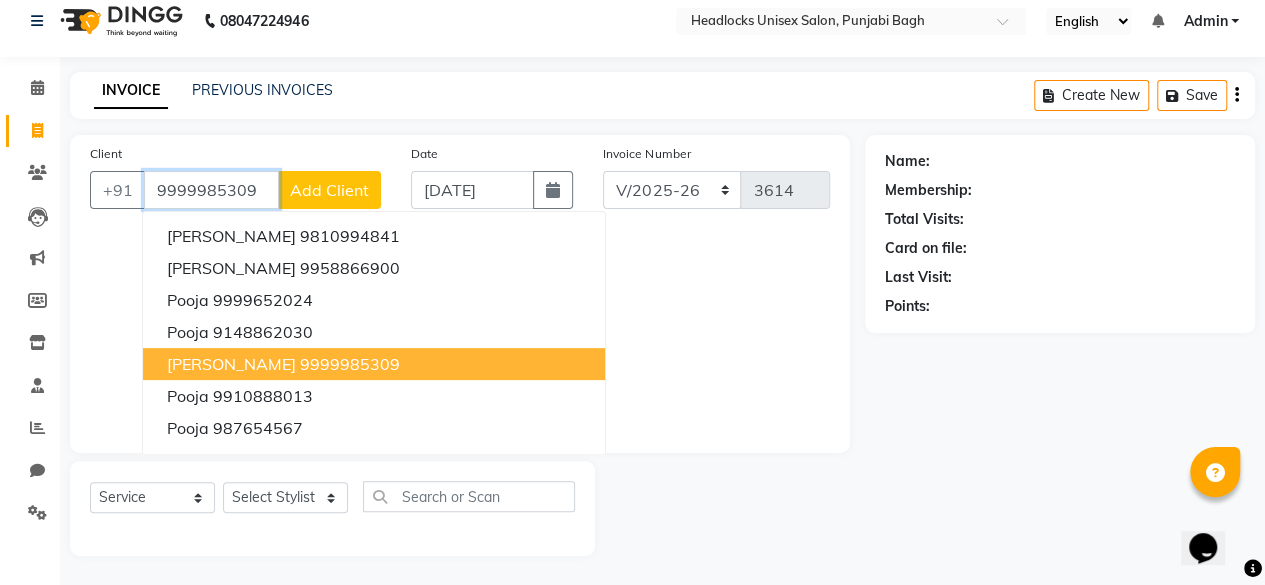 type on "9999985309" 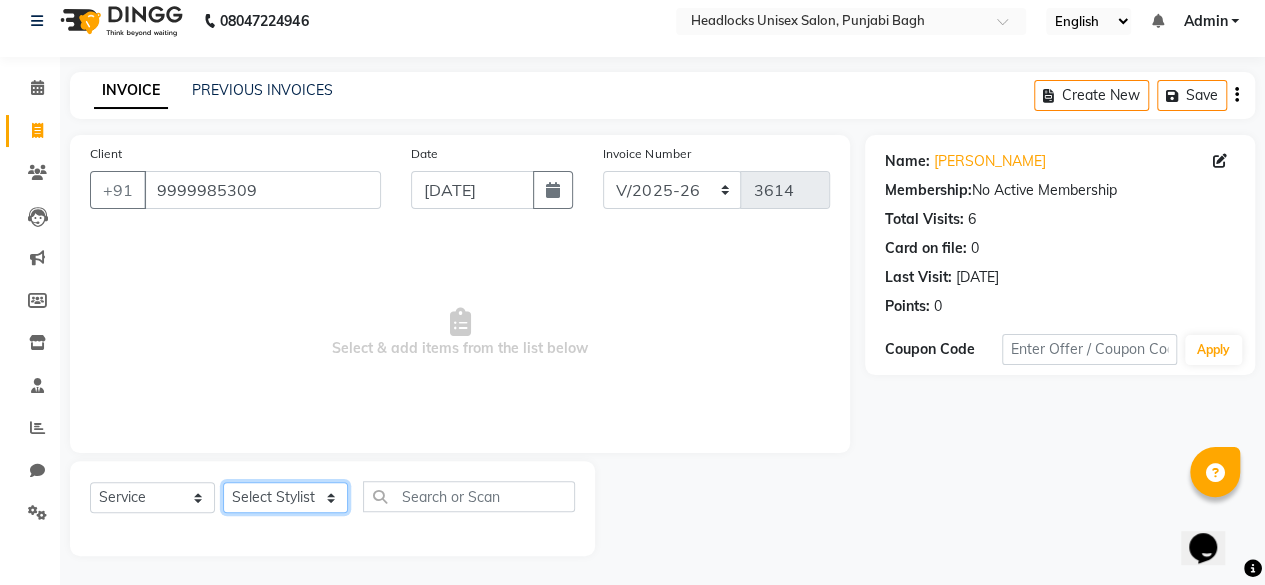 click on "Select Stylist ⁠Agnies ⁠[PERSON_NAME] [PERSON_NAME] [PERSON_NAME] kunal [PERSON_NAME] mercy ⁠Minto ⁠[PERSON_NAME]  [PERSON_NAME] priyanka [PERSON_NAME] ⁠[PERSON_NAME] ⁠[PERSON_NAME] [PERSON_NAME] [PERSON_NAME]  Sunny ⁠[PERSON_NAME] ⁠[PERSON_NAME]" 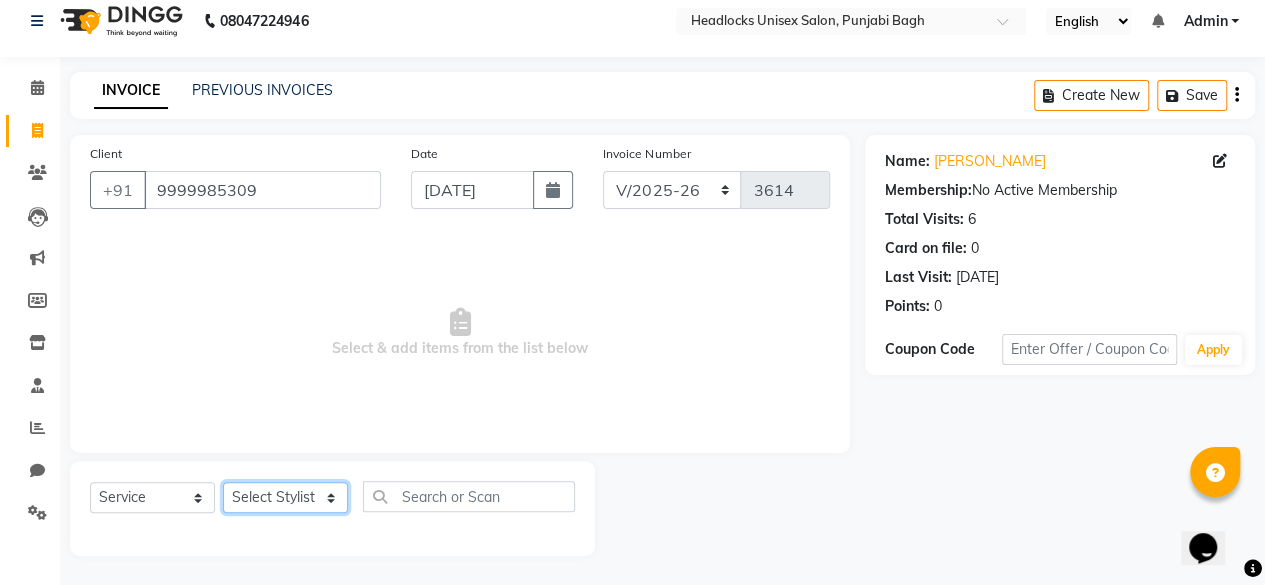 select on "69091" 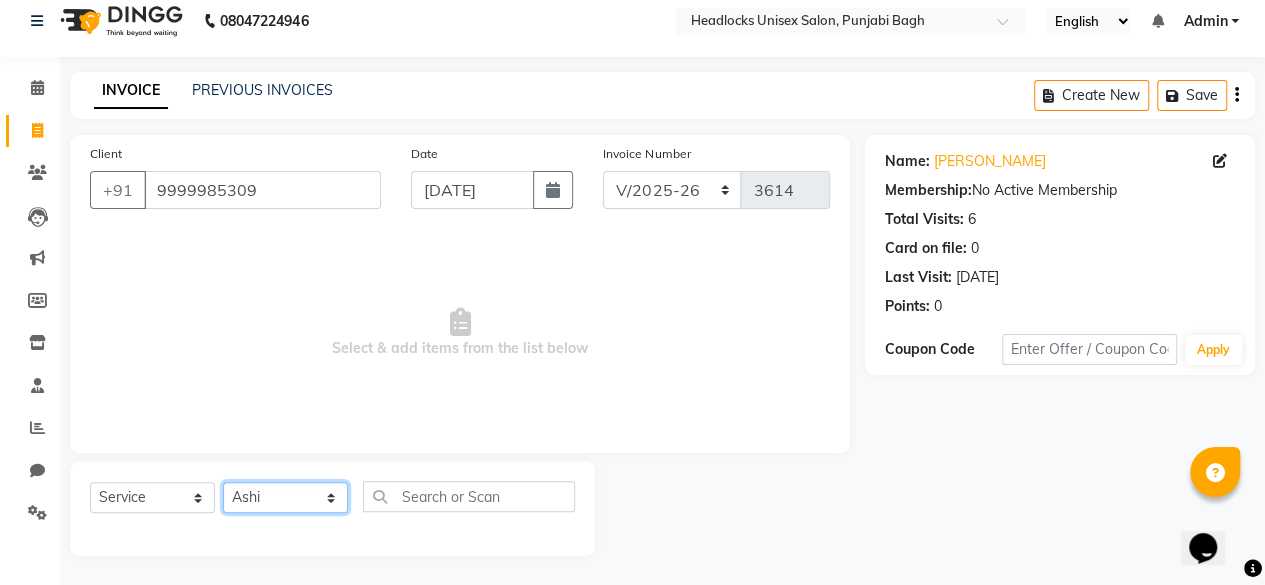 click on "Select Stylist ⁠Agnies ⁠[PERSON_NAME] [PERSON_NAME] [PERSON_NAME] kunal [PERSON_NAME] mercy ⁠Minto ⁠[PERSON_NAME]  [PERSON_NAME] priyanka [PERSON_NAME] ⁠[PERSON_NAME] ⁠[PERSON_NAME] [PERSON_NAME] [PERSON_NAME]  Sunny ⁠[PERSON_NAME] ⁠[PERSON_NAME]" 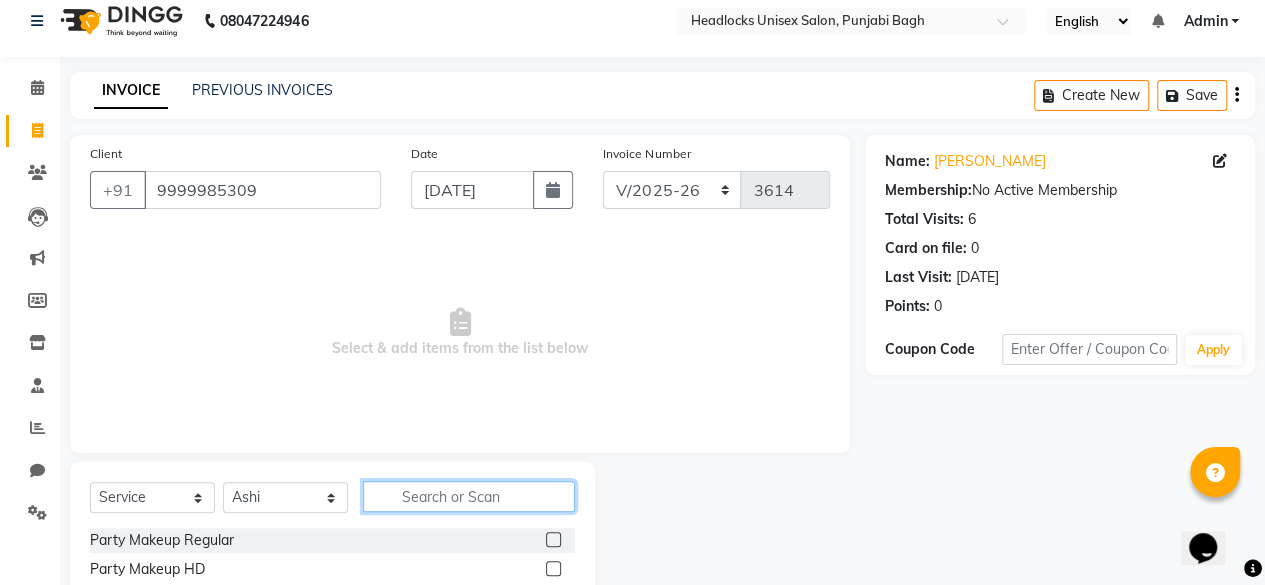 click 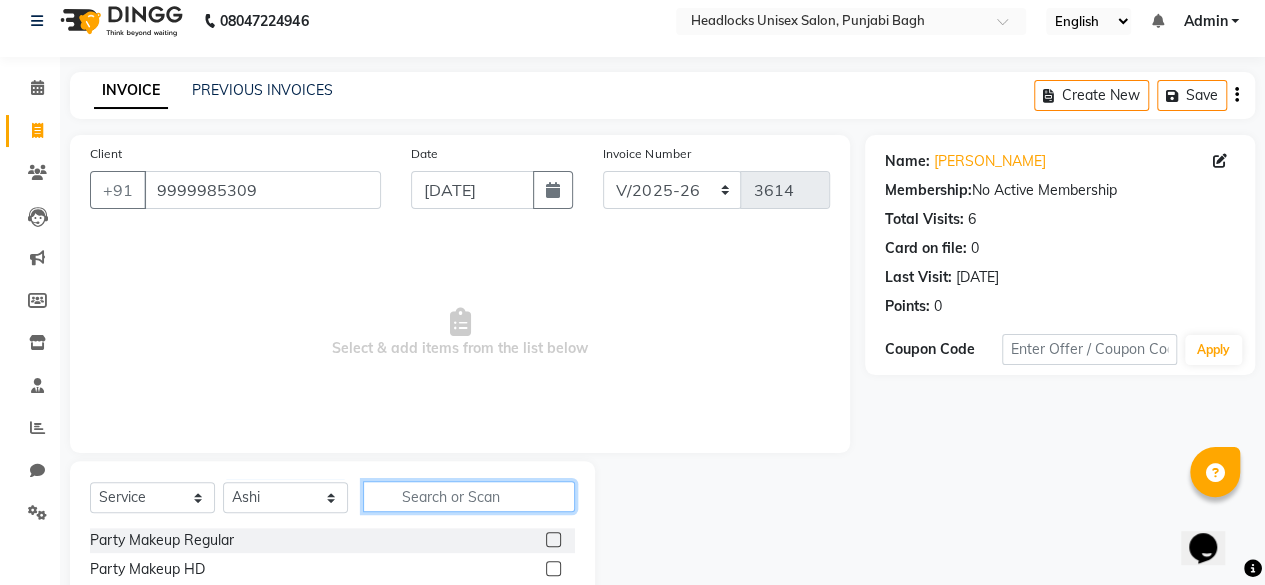 click 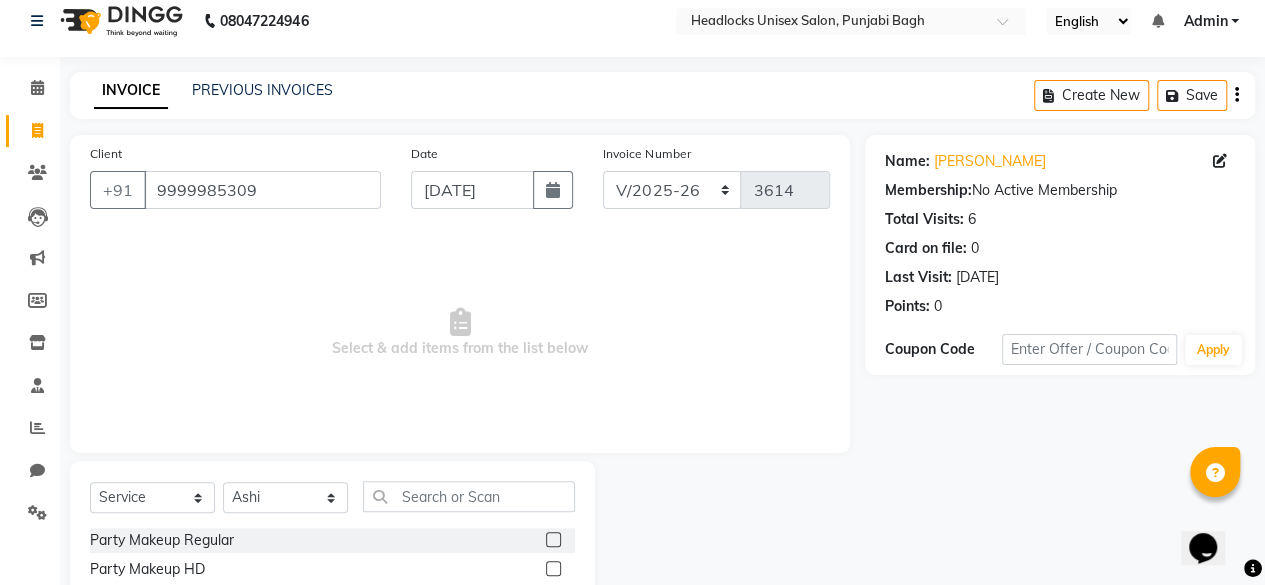 click on "Client [PHONE_NUMBER]" 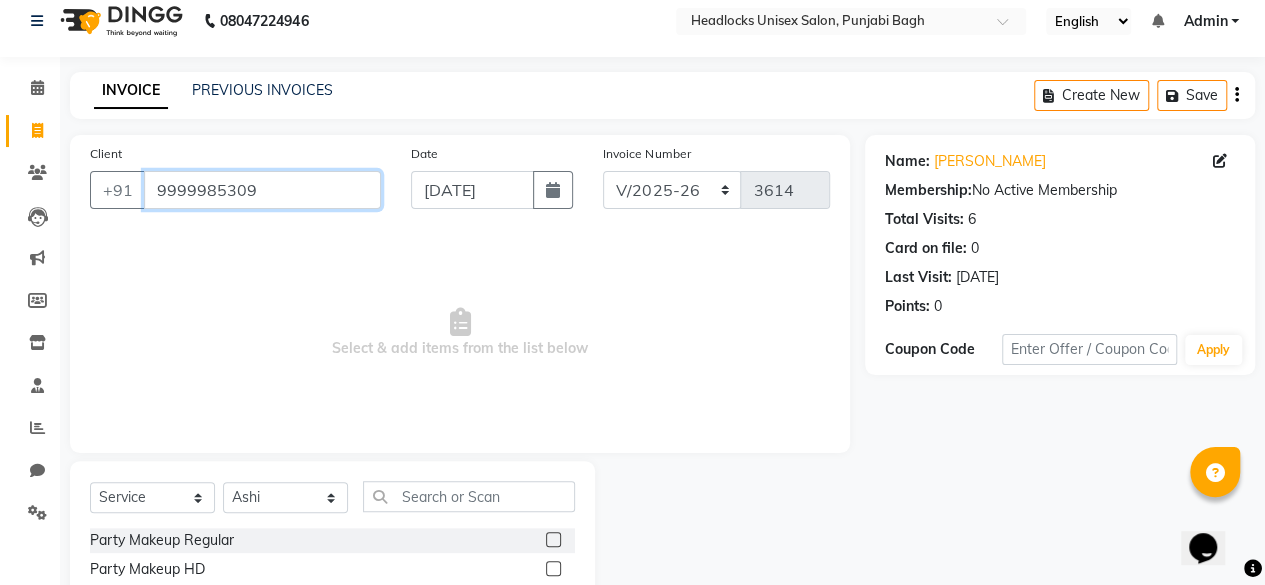 drag, startPoint x: 253, startPoint y: 217, endPoint x: 292, endPoint y: 206, distance: 40.5216 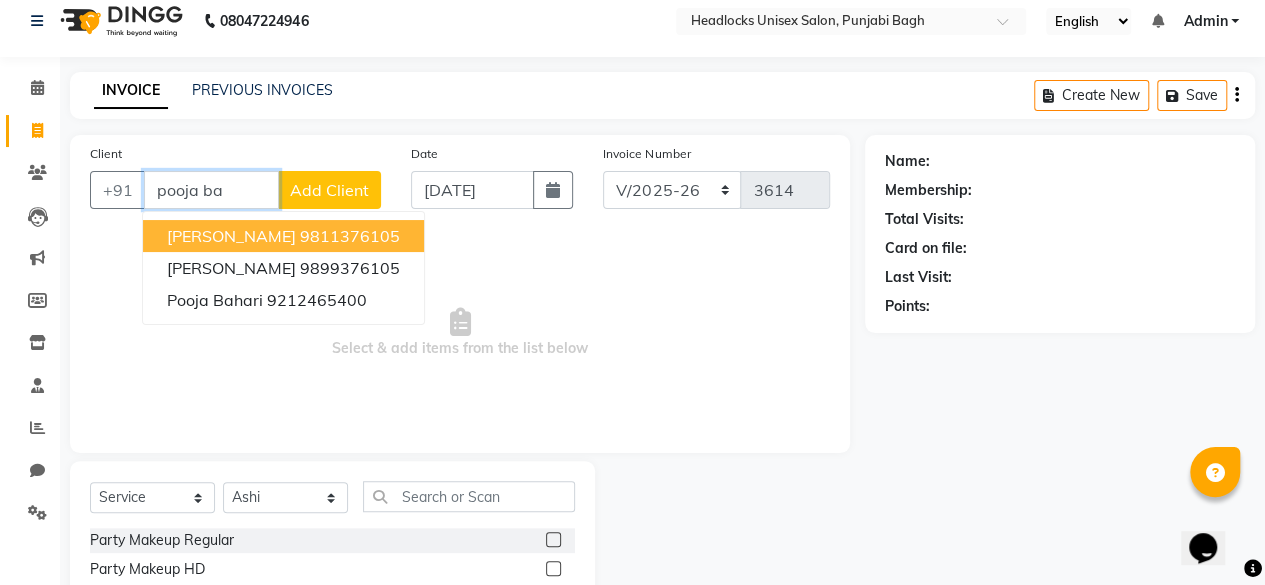 click on "9811376105" at bounding box center [350, 236] 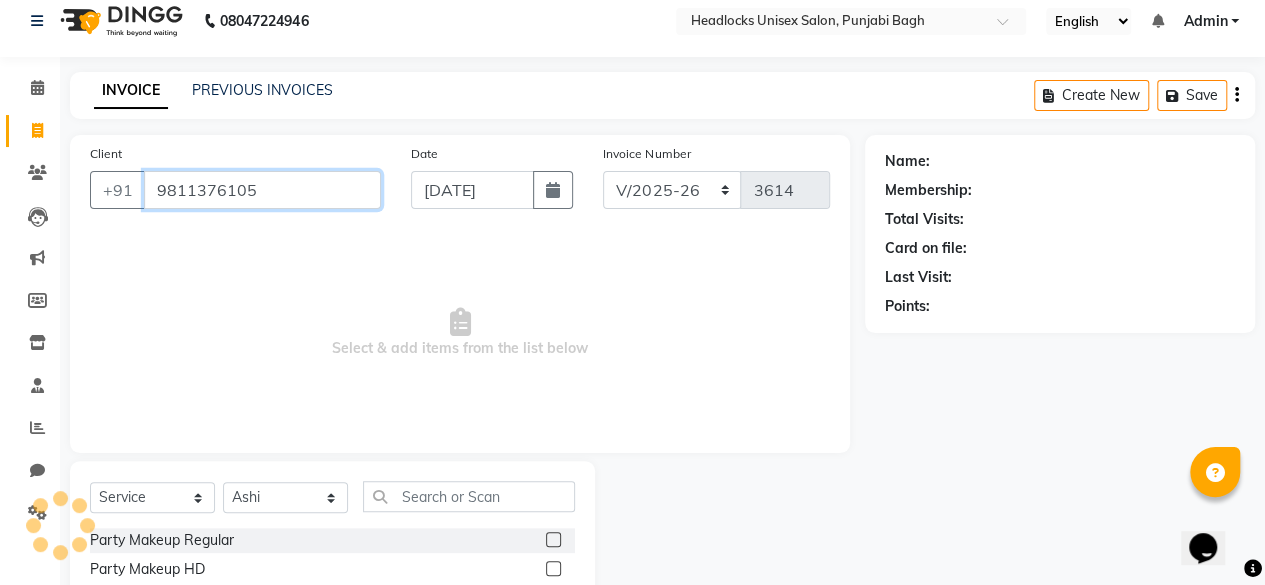 type on "9811376105" 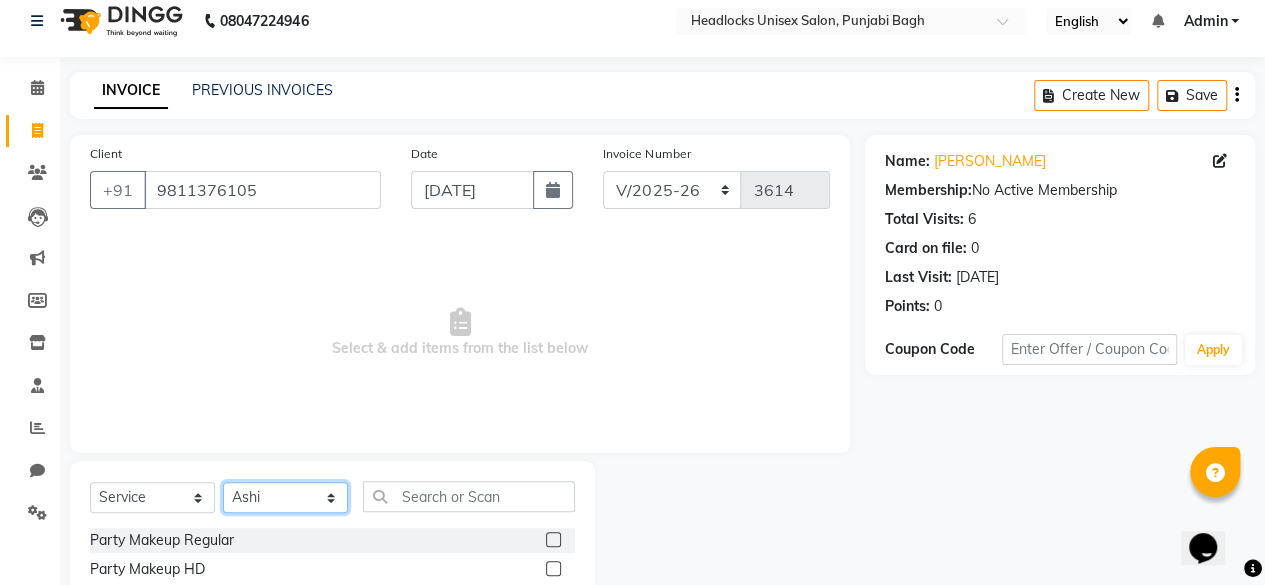 click on "Select Stylist ⁠Agnies ⁠[PERSON_NAME] [PERSON_NAME] [PERSON_NAME] kunal [PERSON_NAME] mercy ⁠Minto ⁠[PERSON_NAME]  [PERSON_NAME] priyanka [PERSON_NAME] ⁠[PERSON_NAME] ⁠[PERSON_NAME] [PERSON_NAME] [PERSON_NAME]  Sunny ⁠[PERSON_NAME] ⁠[PERSON_NAME]" 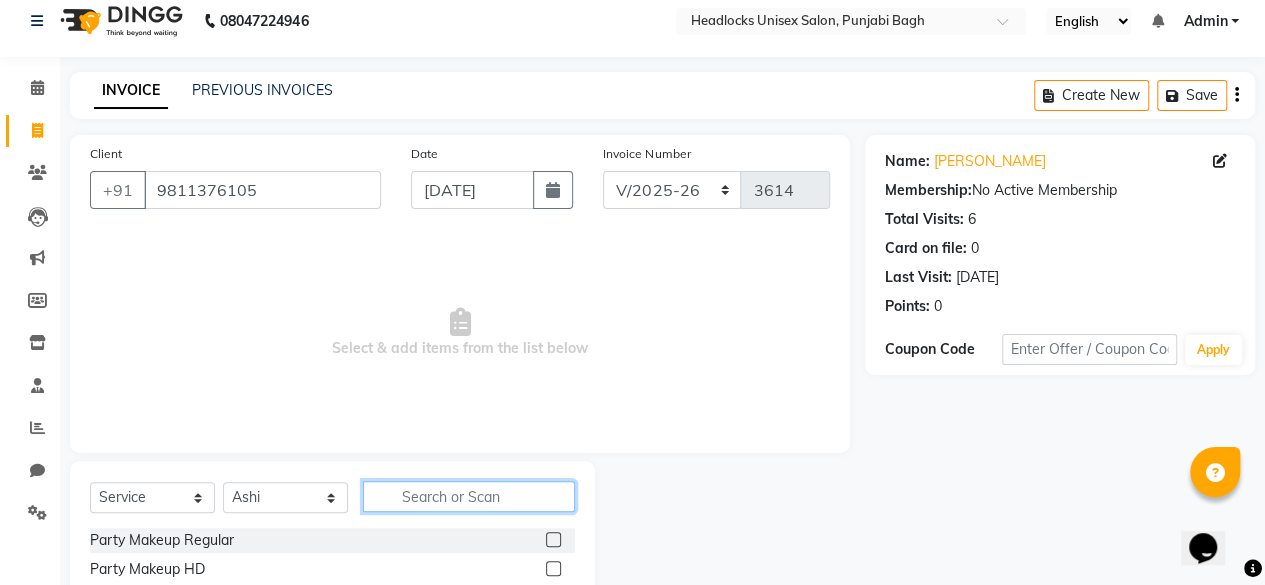 click 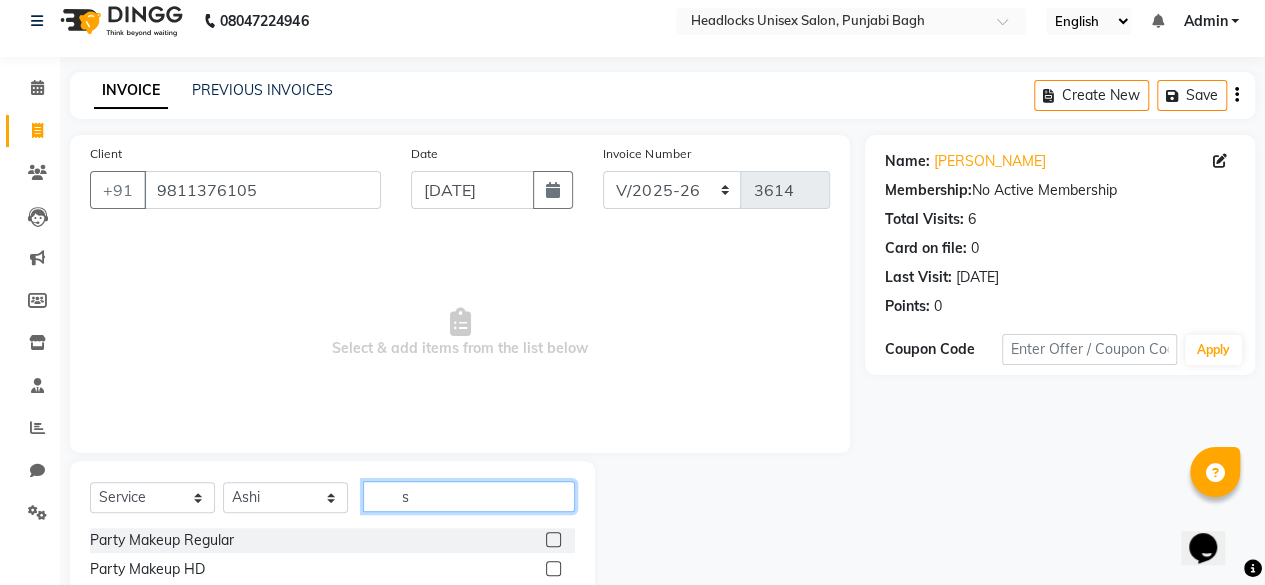 click on "s" 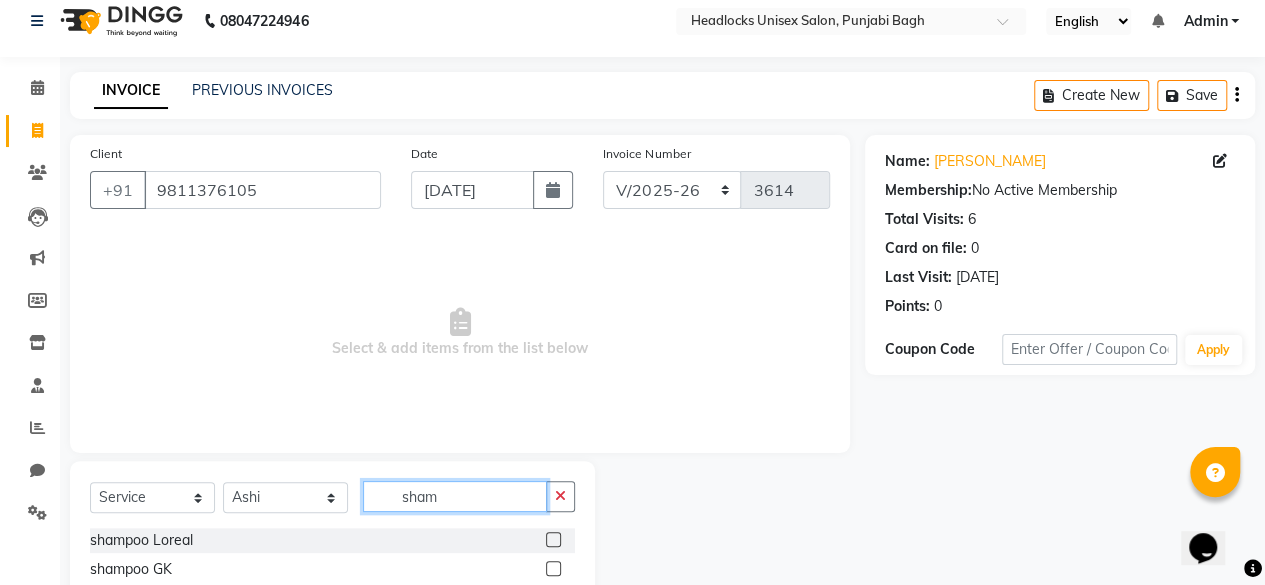 scroll, scrollTop: 215, scrollLeft: 0, axis: vertical 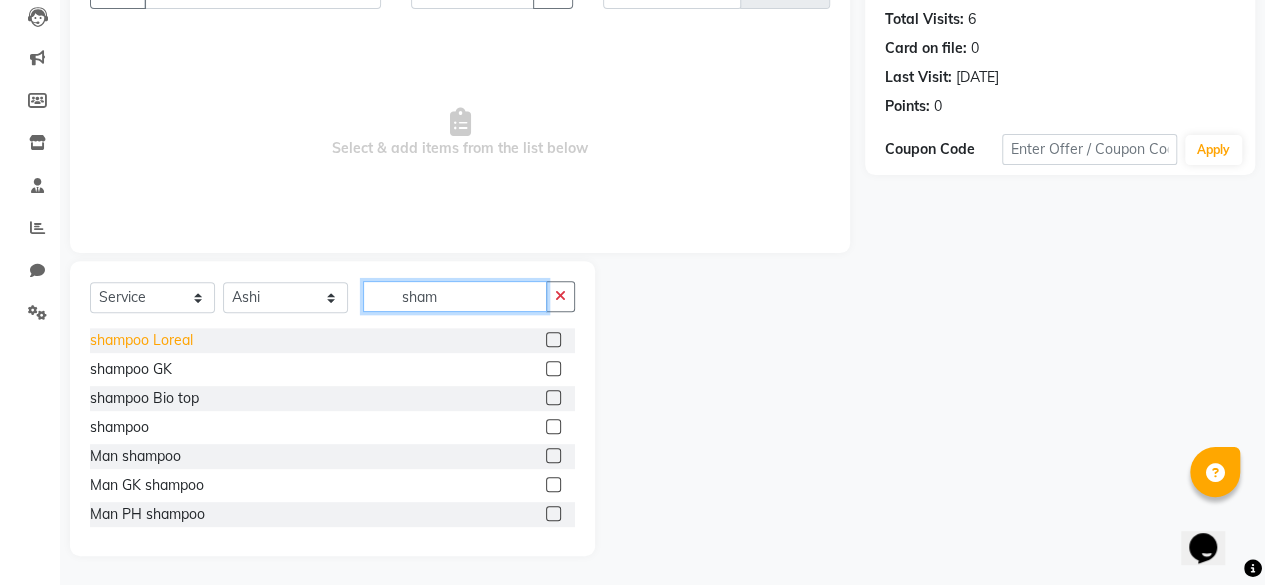 type on "sham" 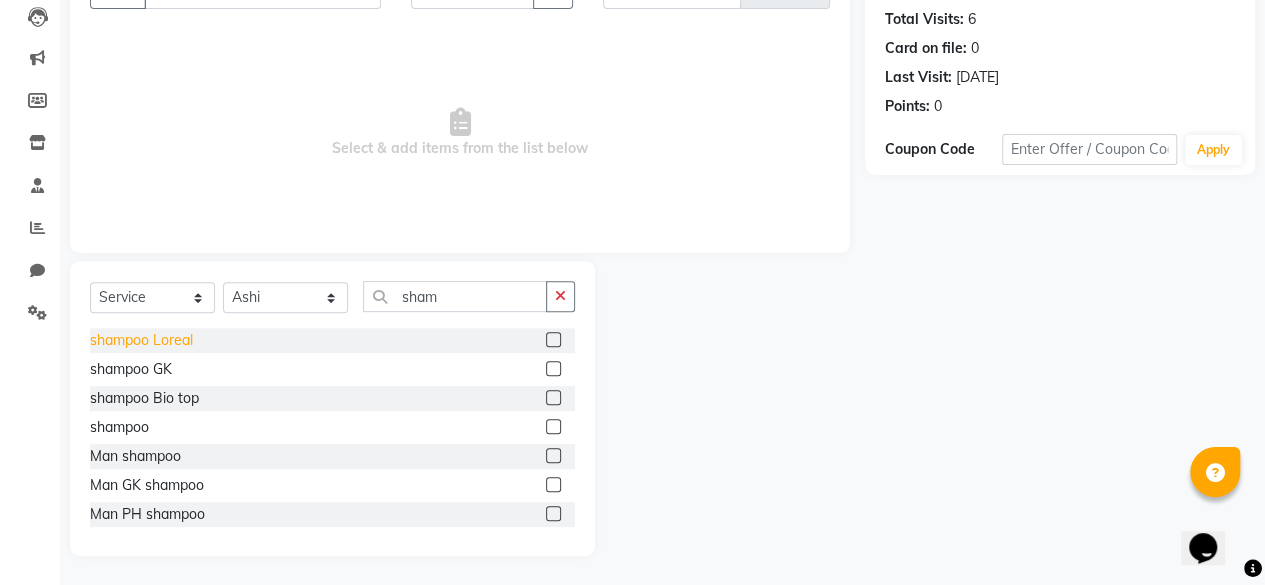 click on "shampoo Loreal" 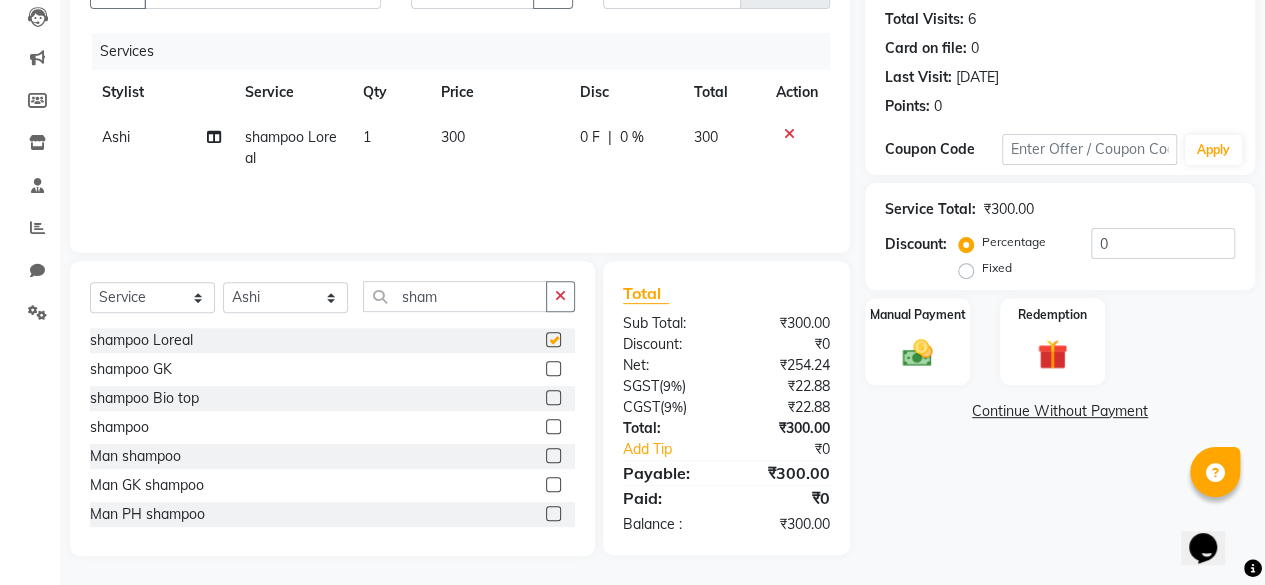 checkbox on "false" 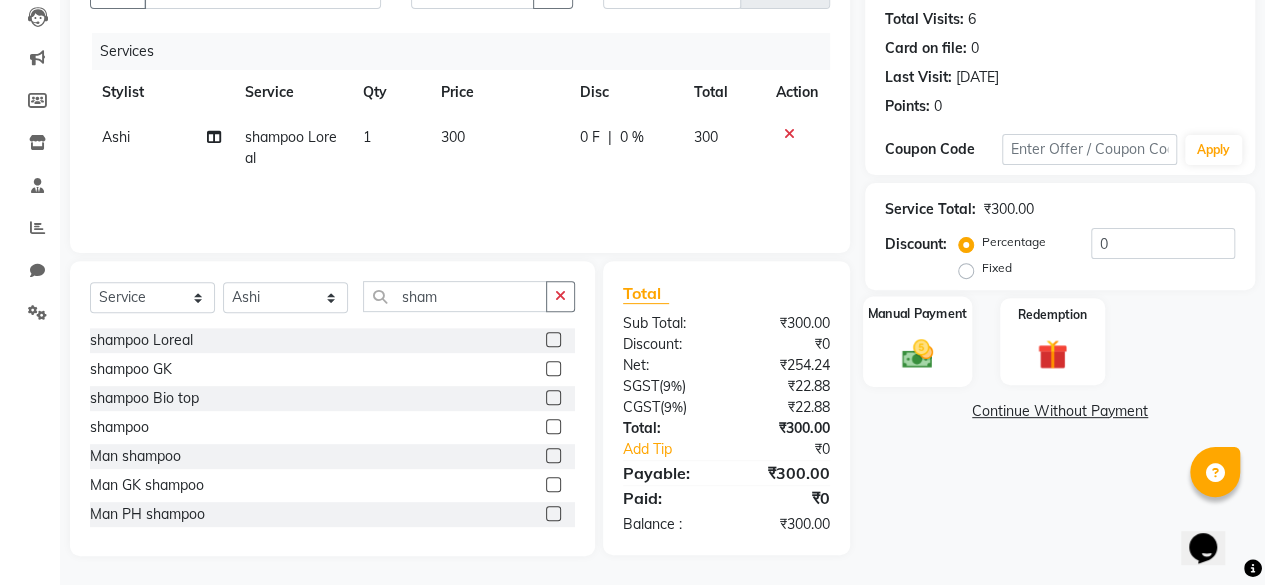 click 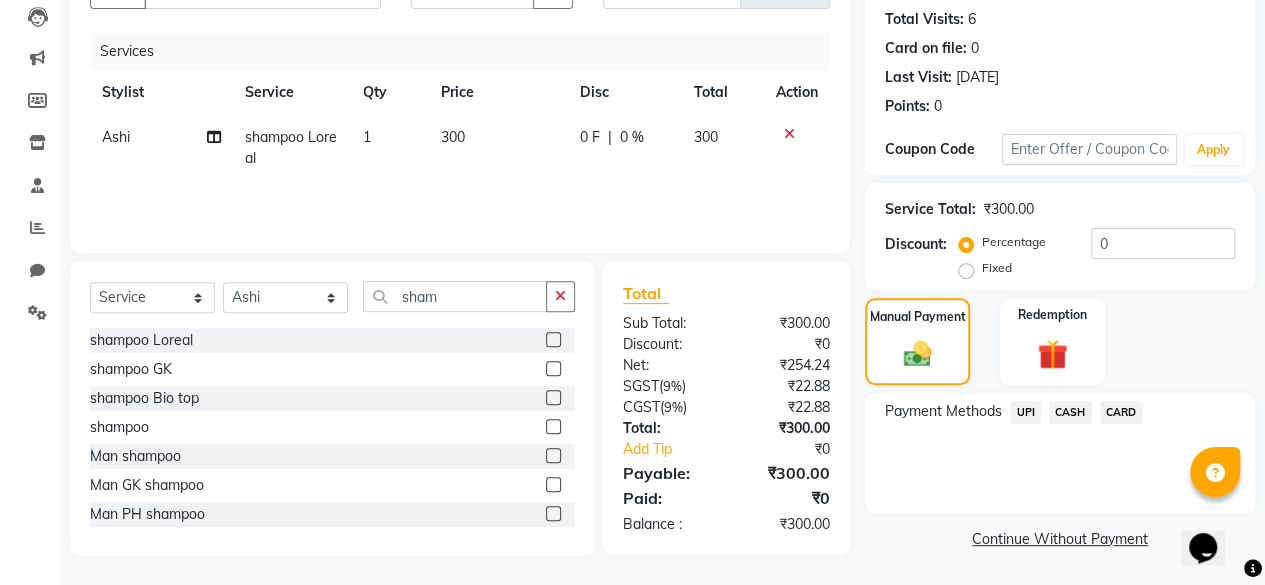 click on "CASH" 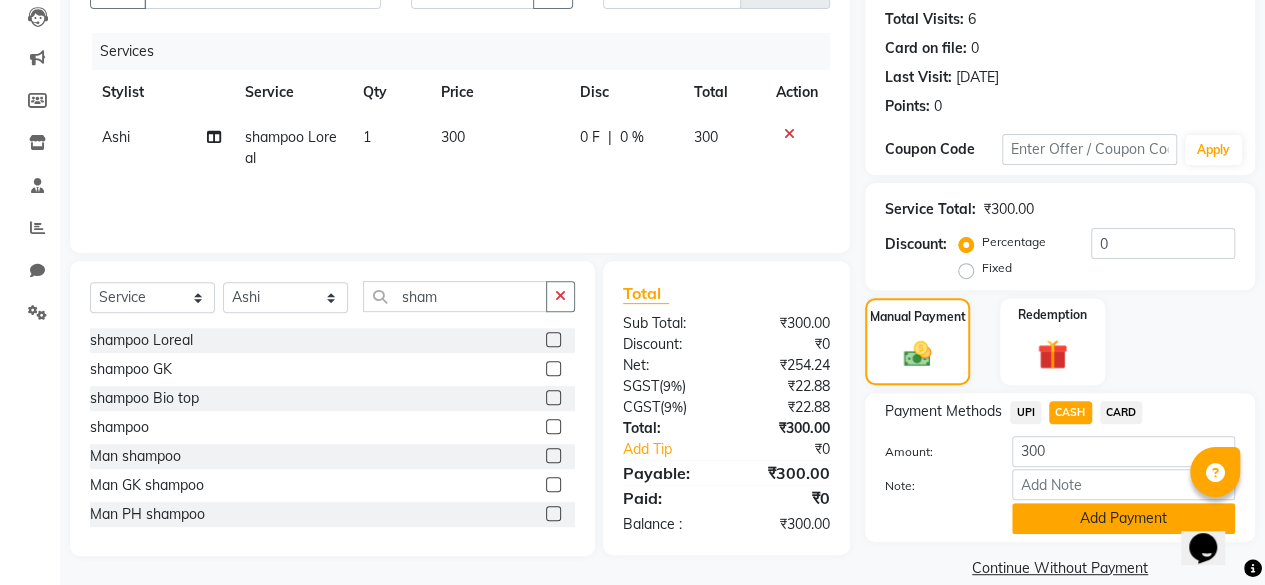 click on "Add Payment" 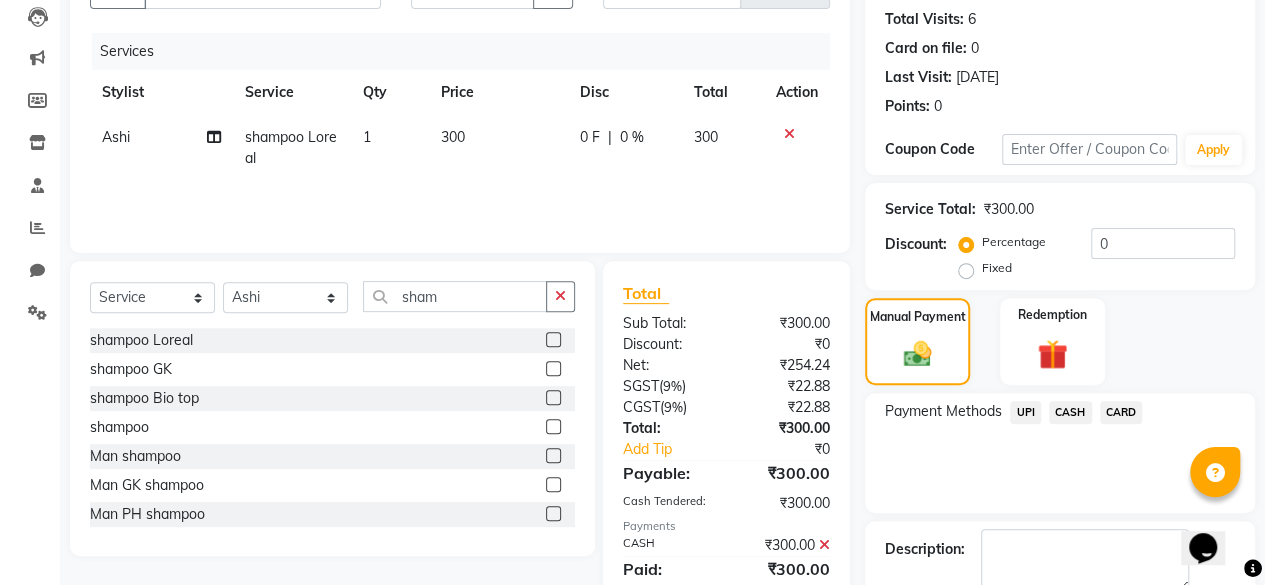 scroll, scrollTop: 324, scrollLeft: 0, axis: vertical 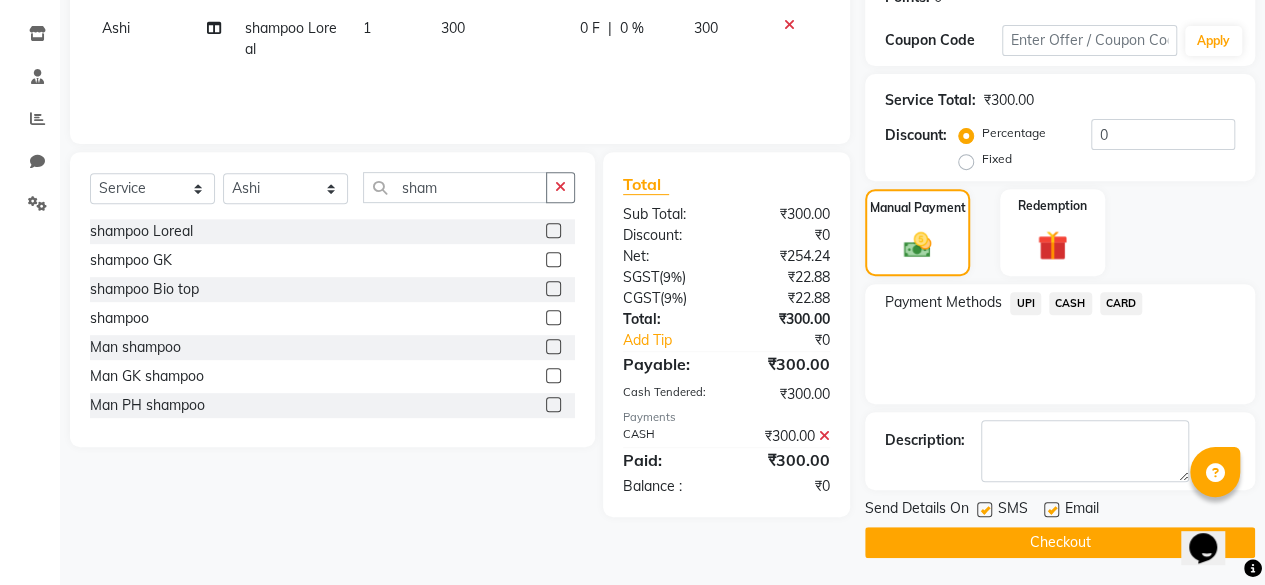 click 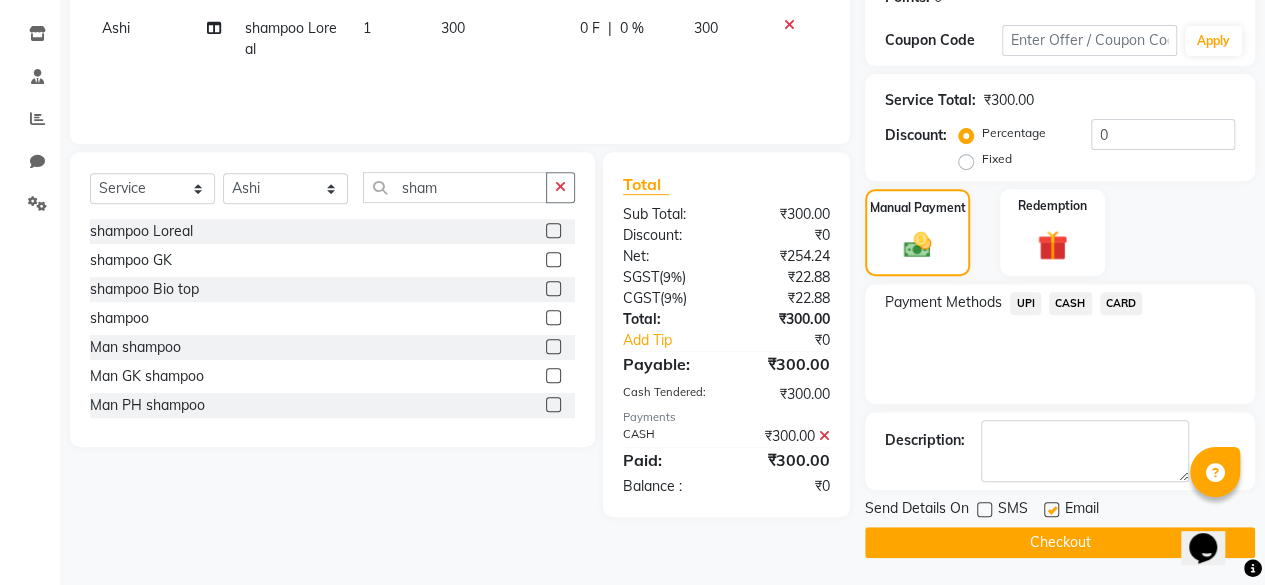 click on "Checkout" 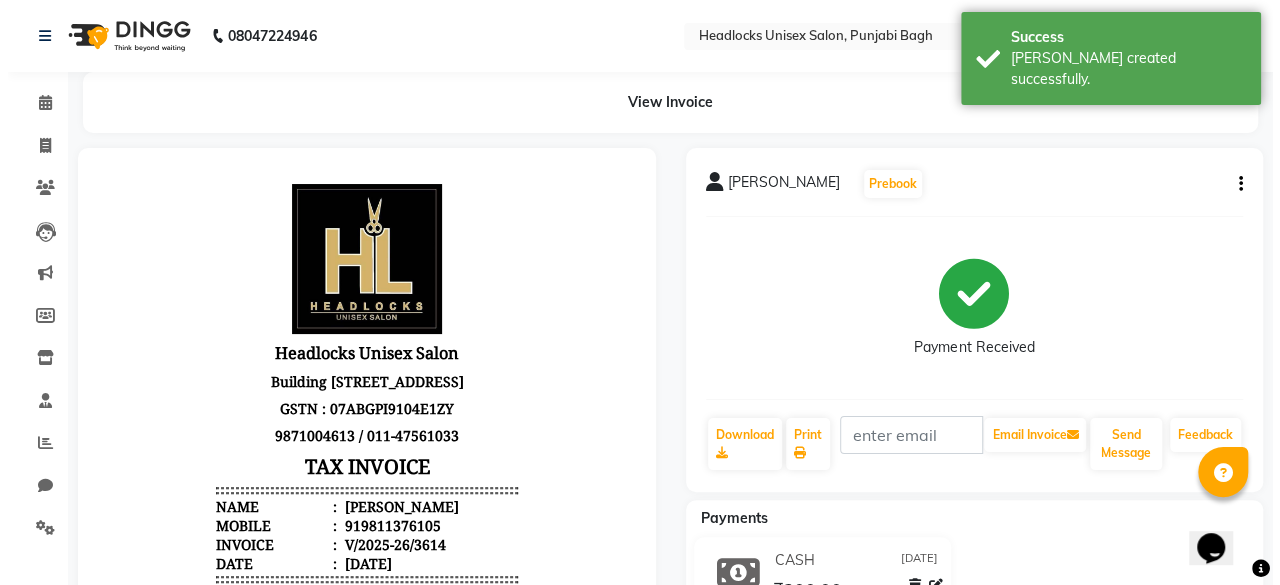scroll, scrollTop: 0, scrollLeft: 0, axis: both 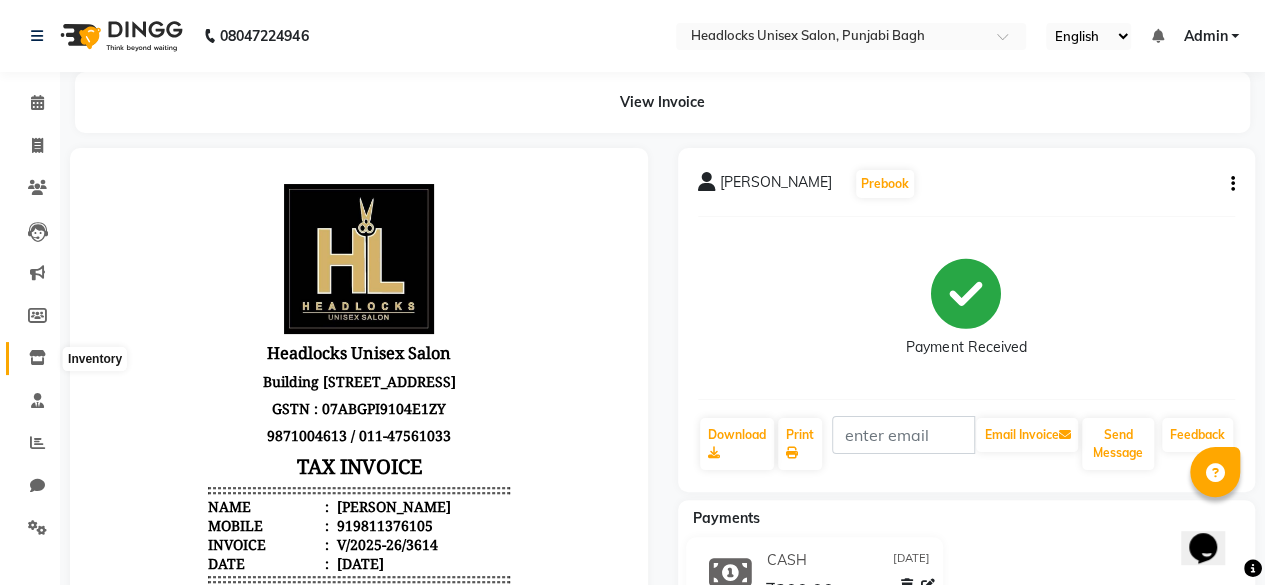 click 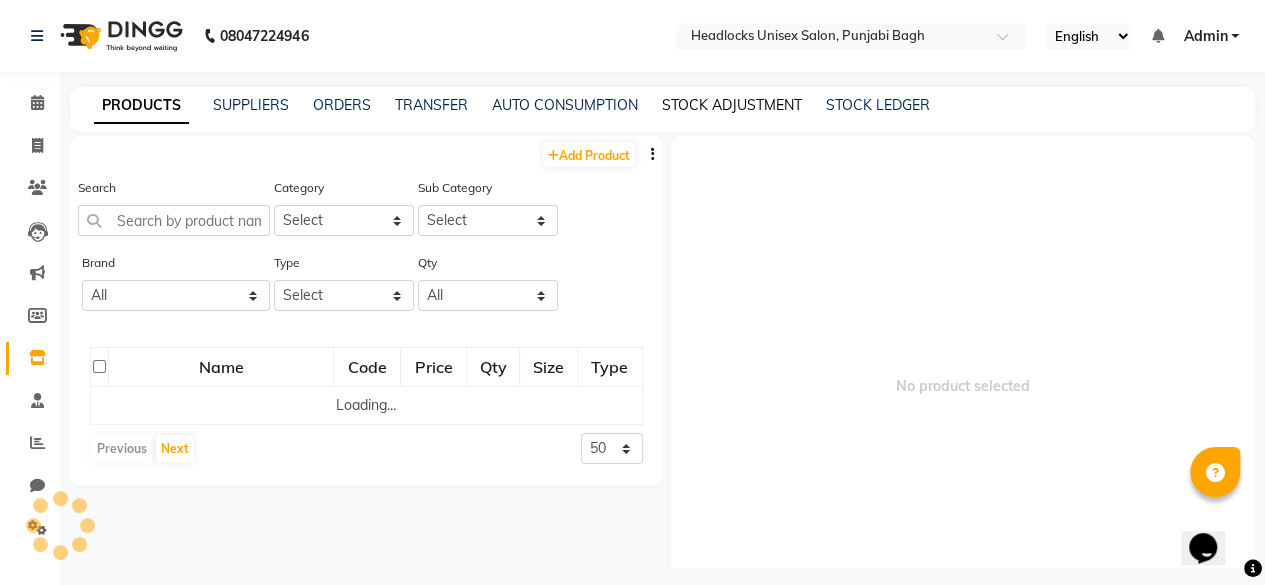 click on "STOCK ADJUSTMENT" 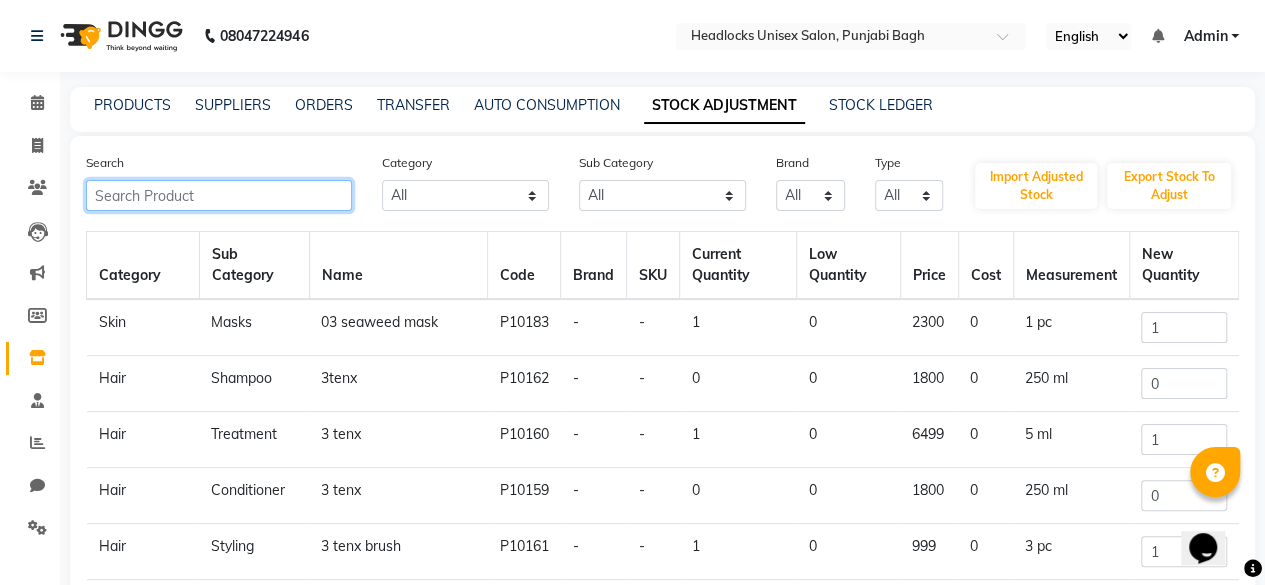 click 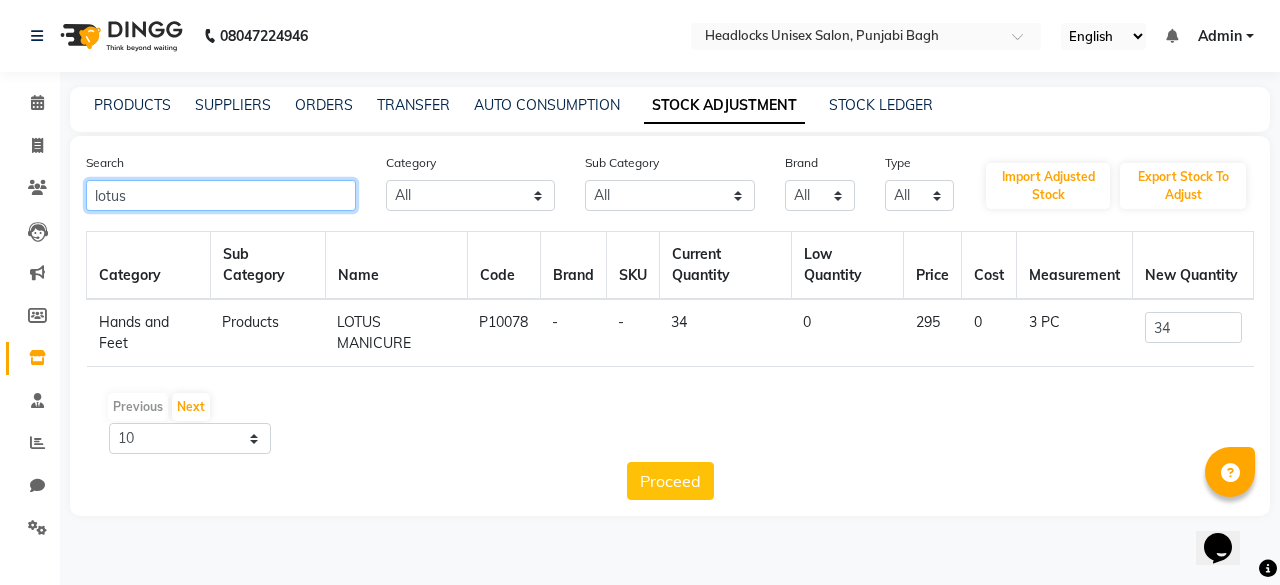 type on "lotus" 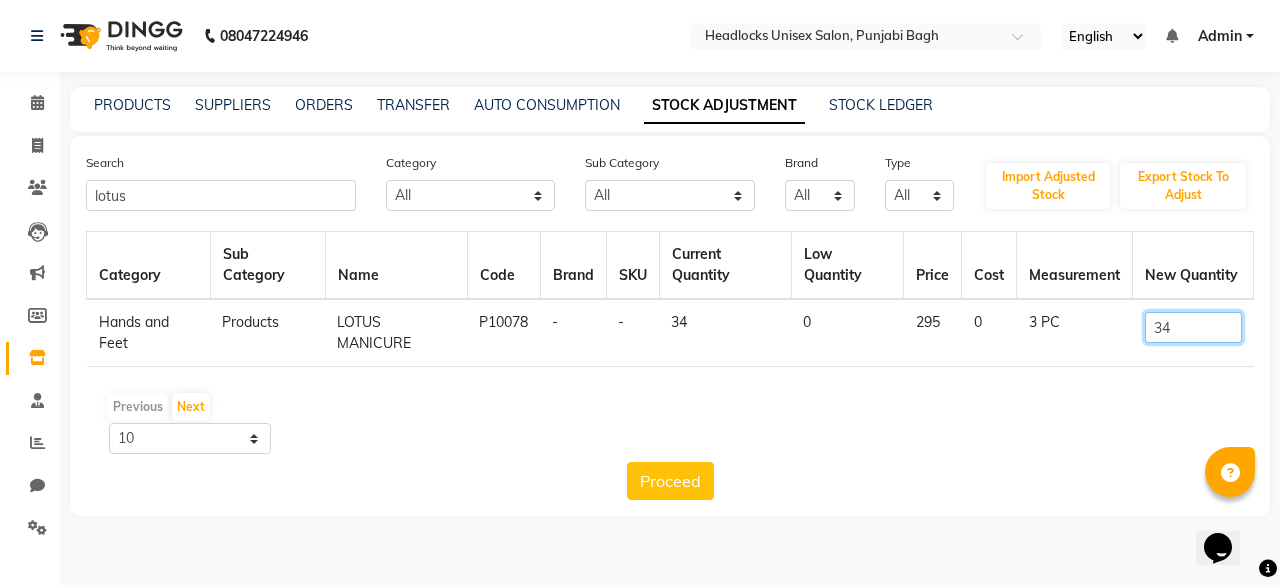 click on "34" 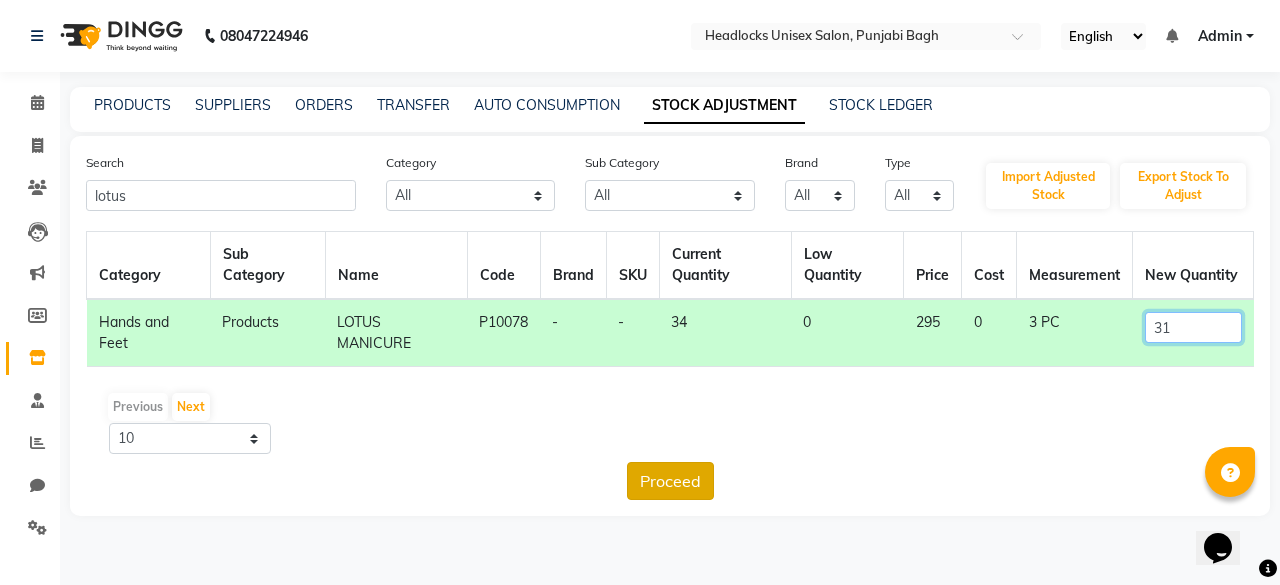 type on "31" 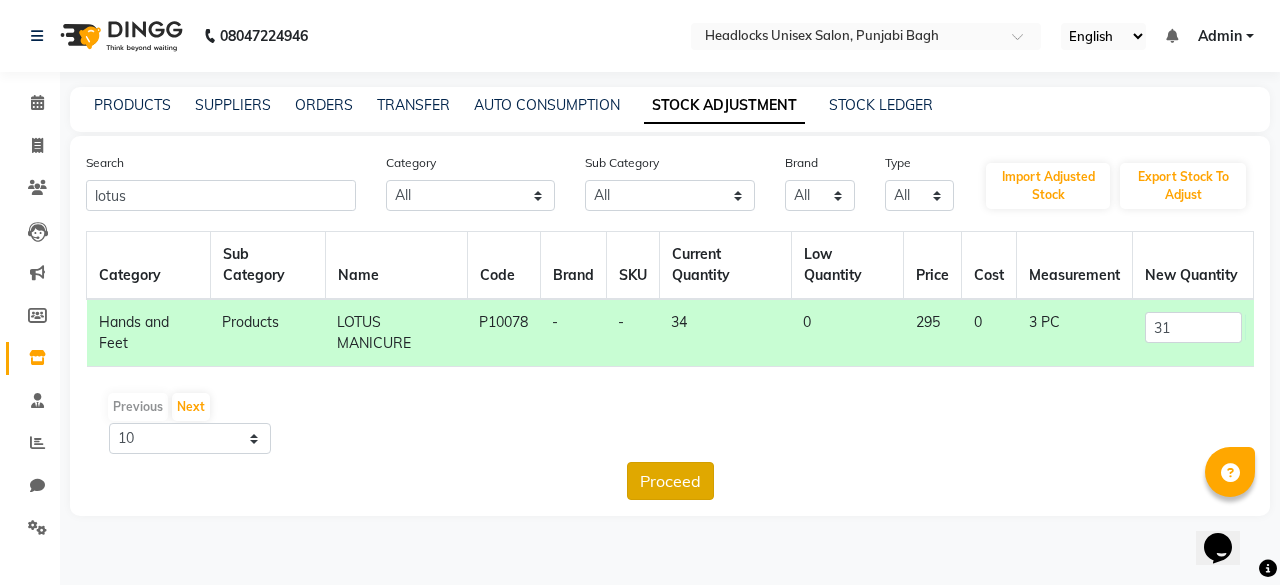 click on "Proceed" 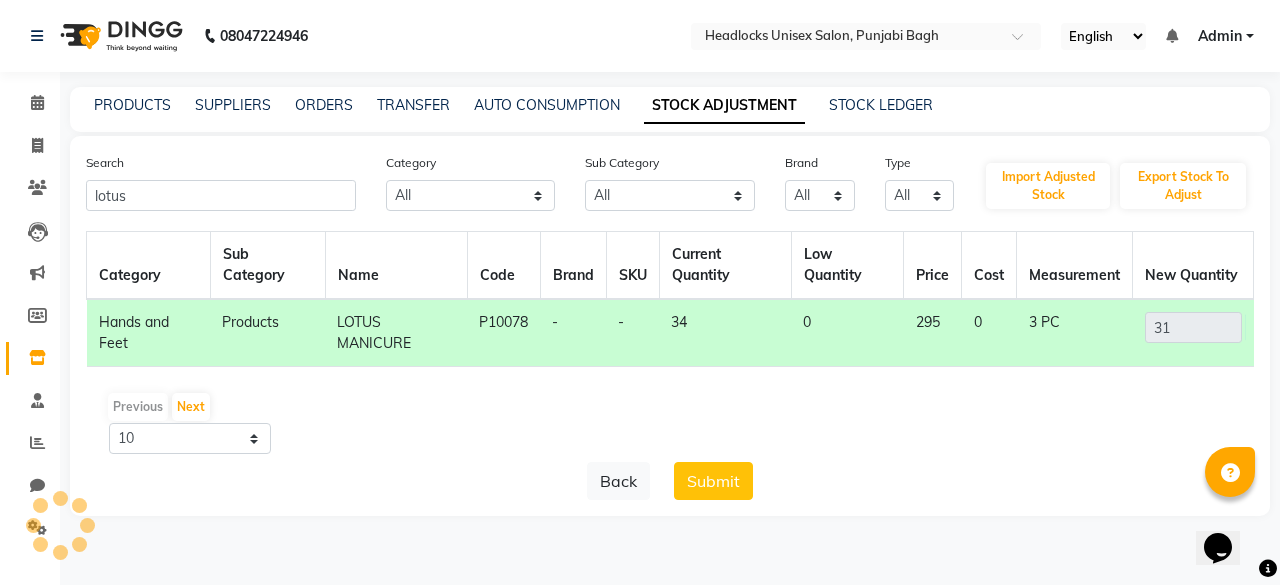 click on "Submit" 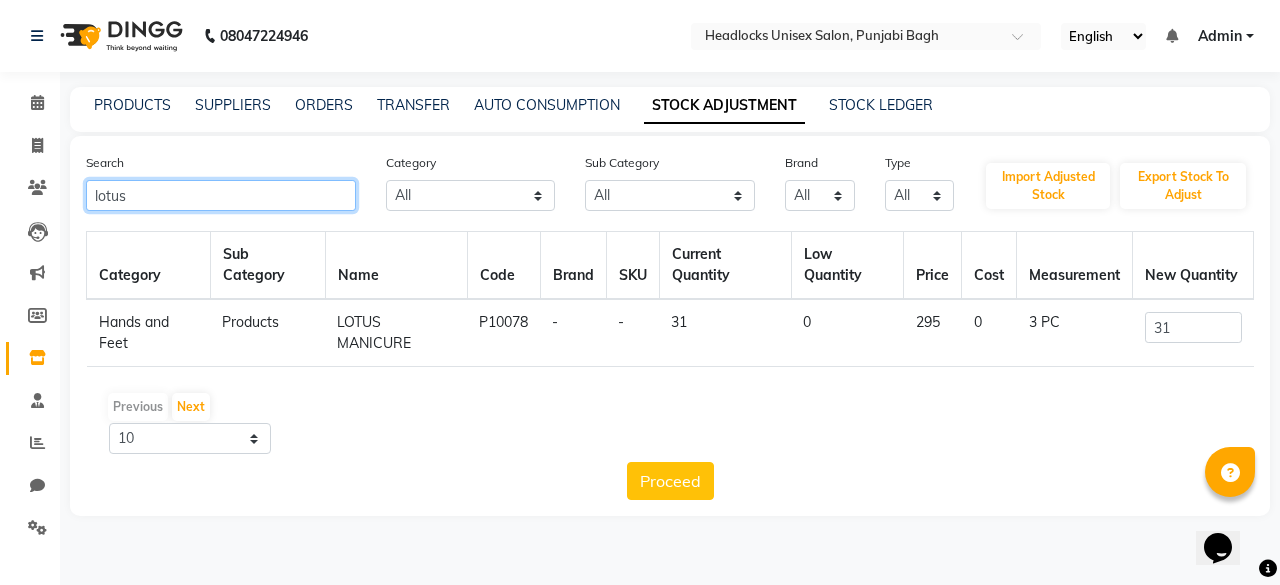 click on "lotus" 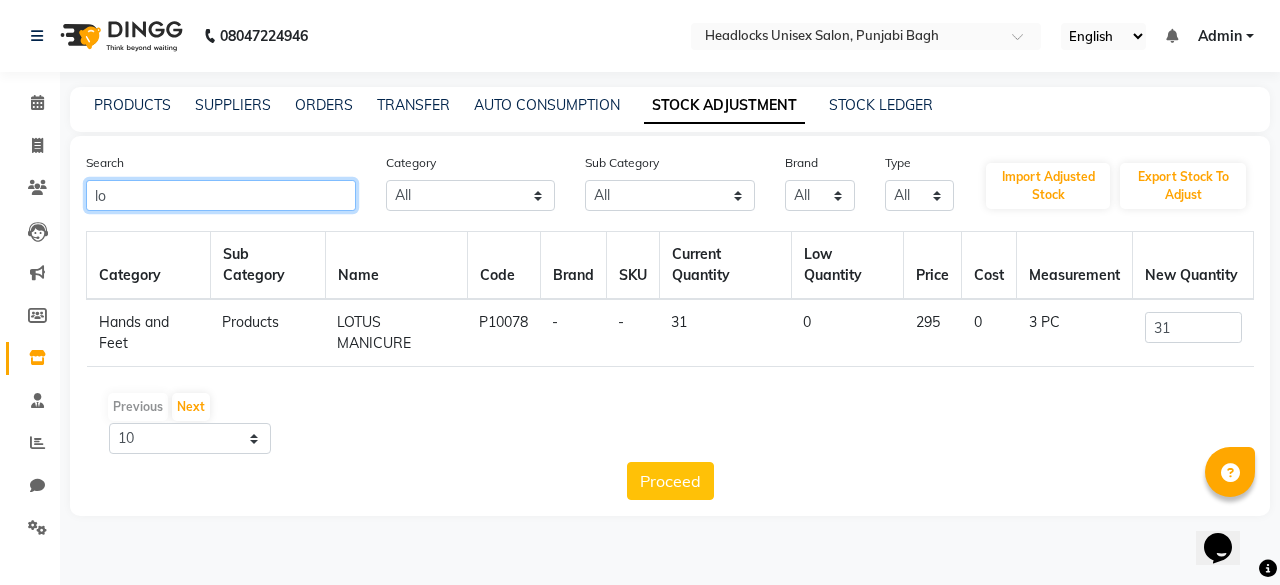 type on "l" 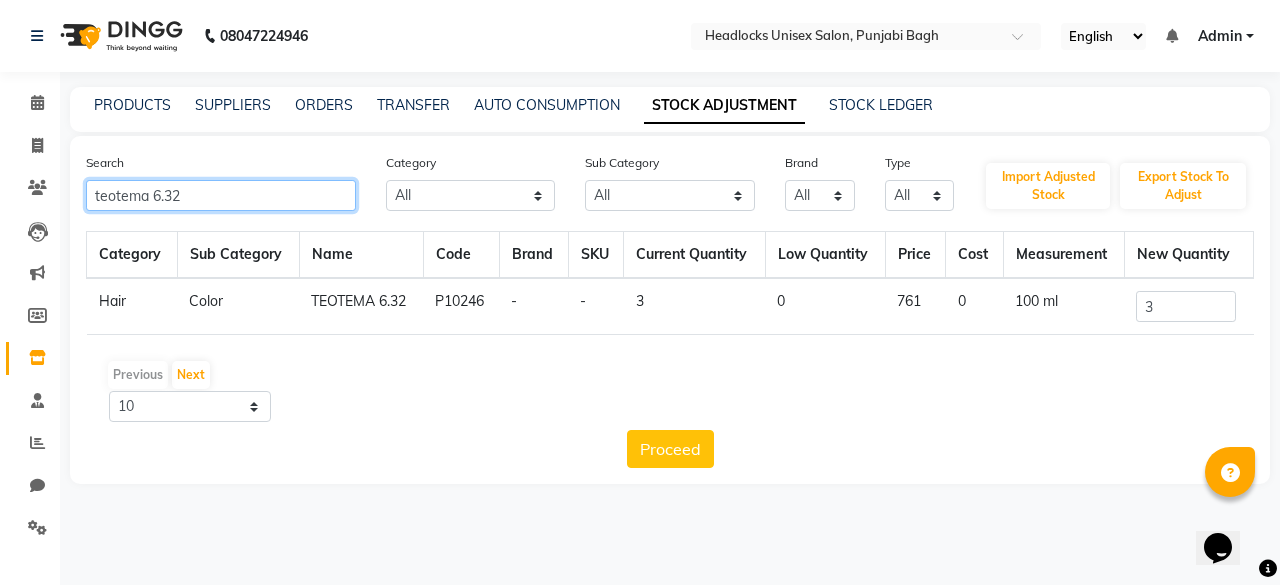 type on "teotema 6.32" 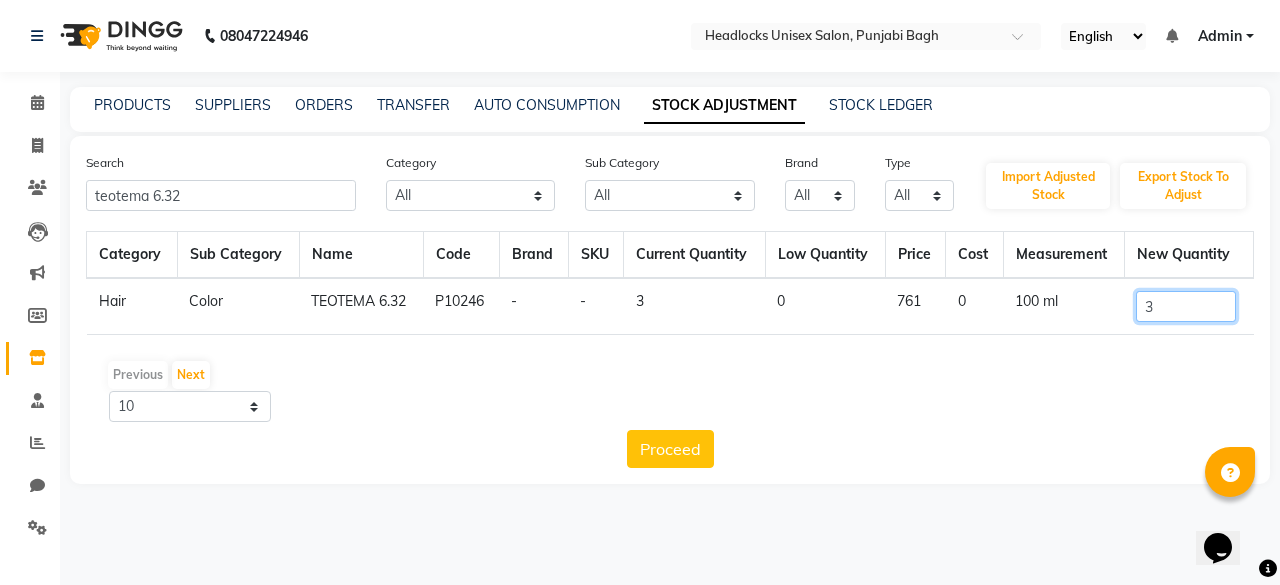 click on "3" 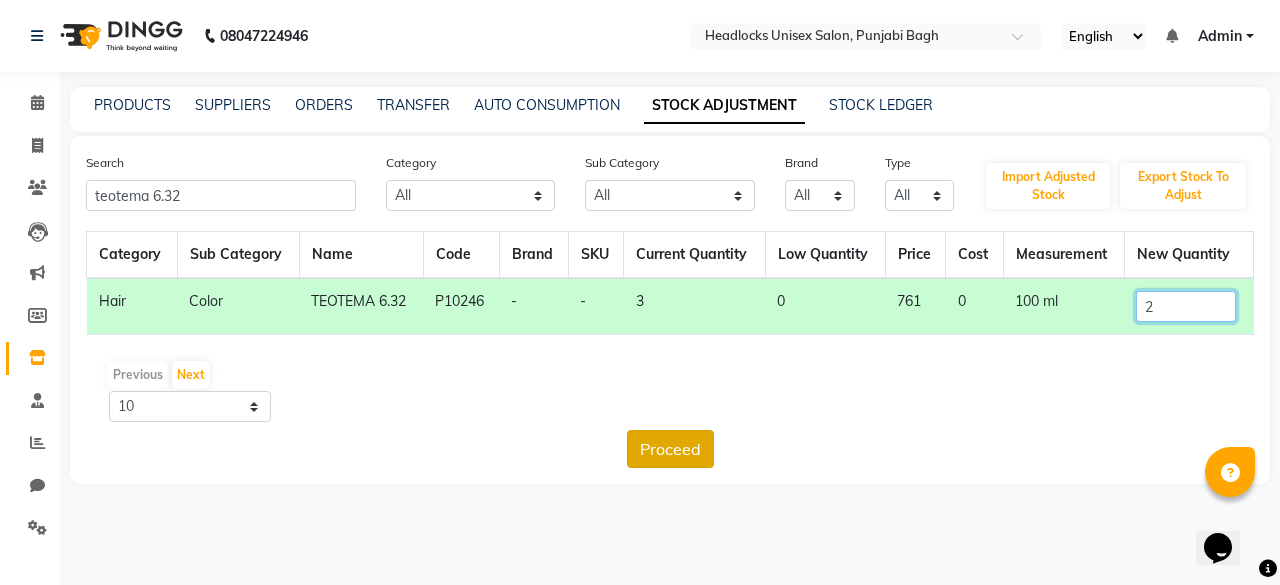 type on "2" 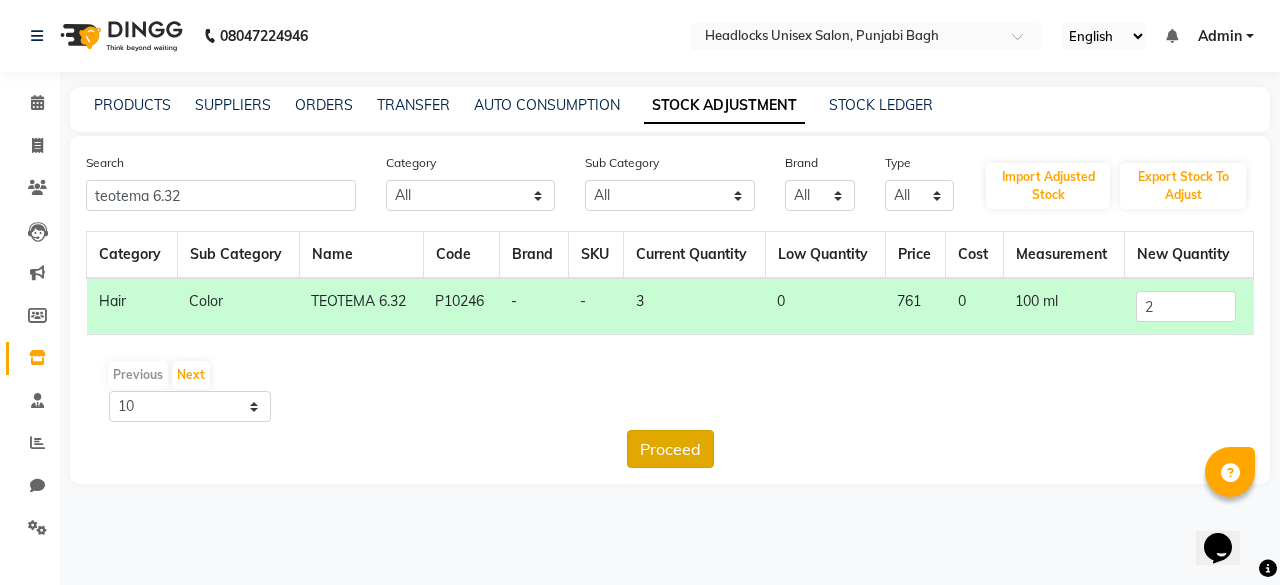click on "Proceed" 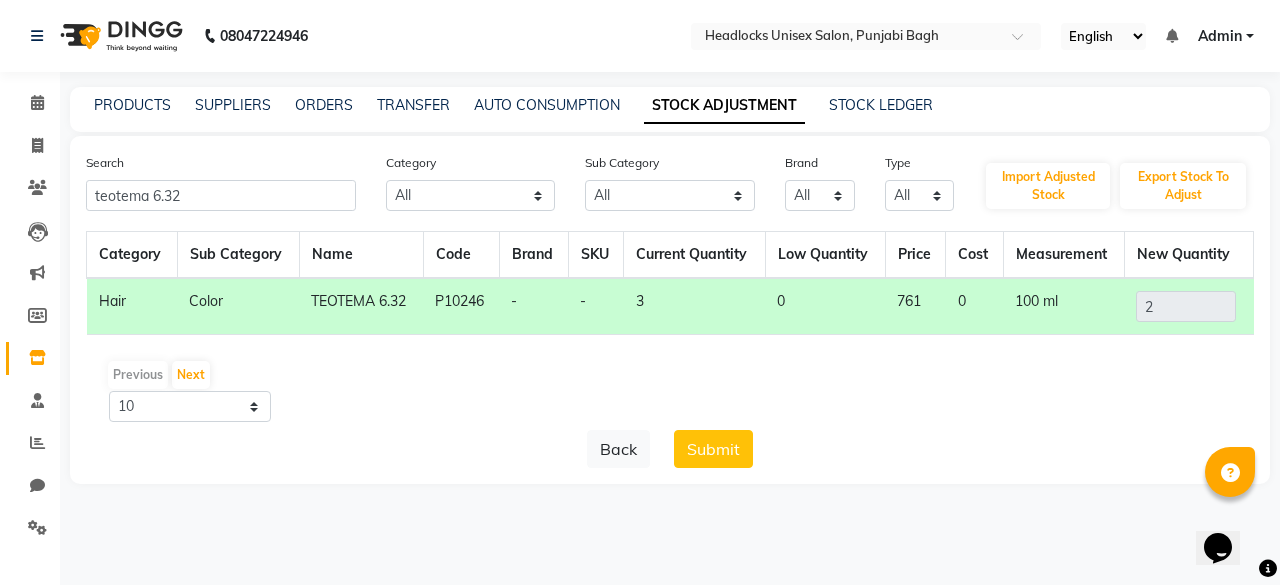 click on "Back   Submit" 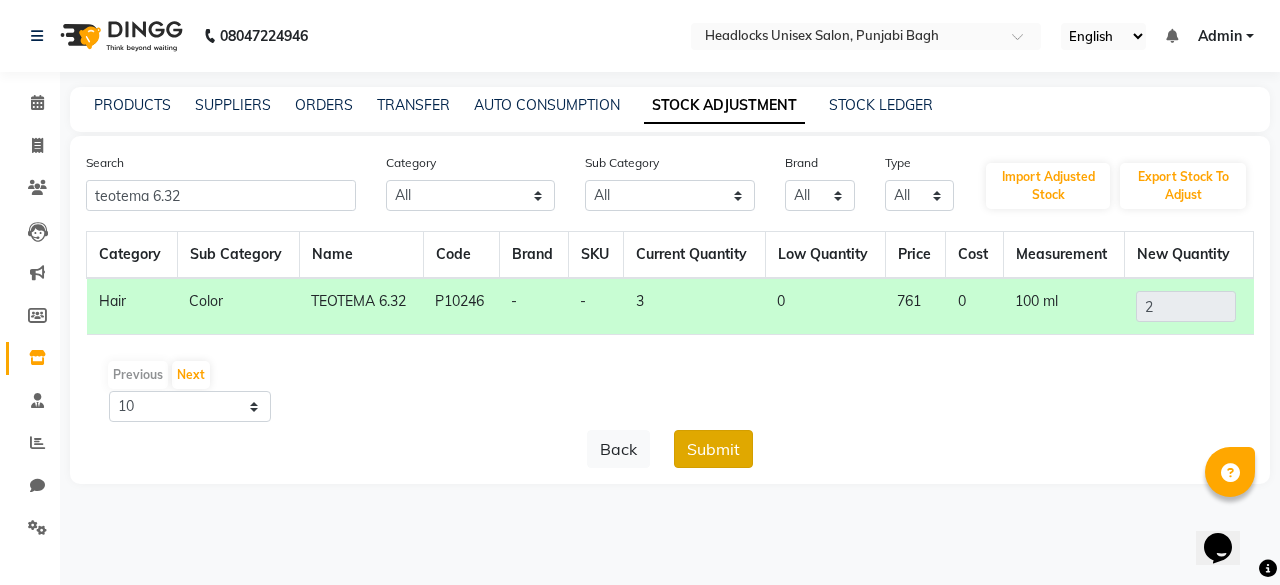 click on "Submit" 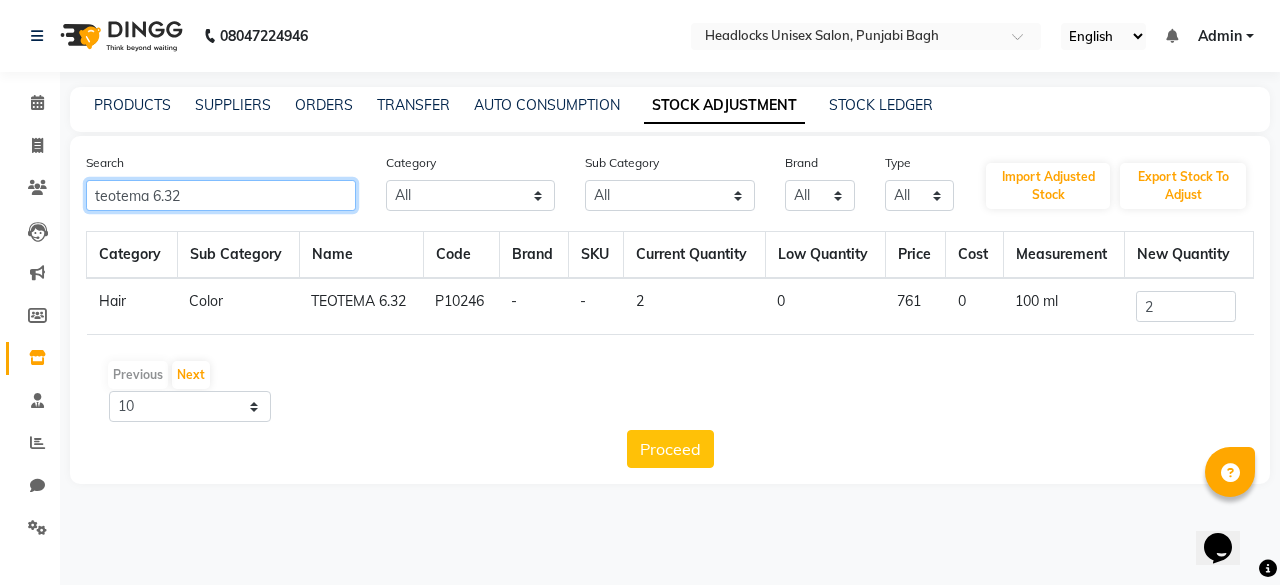 click on "teotema 6.32" 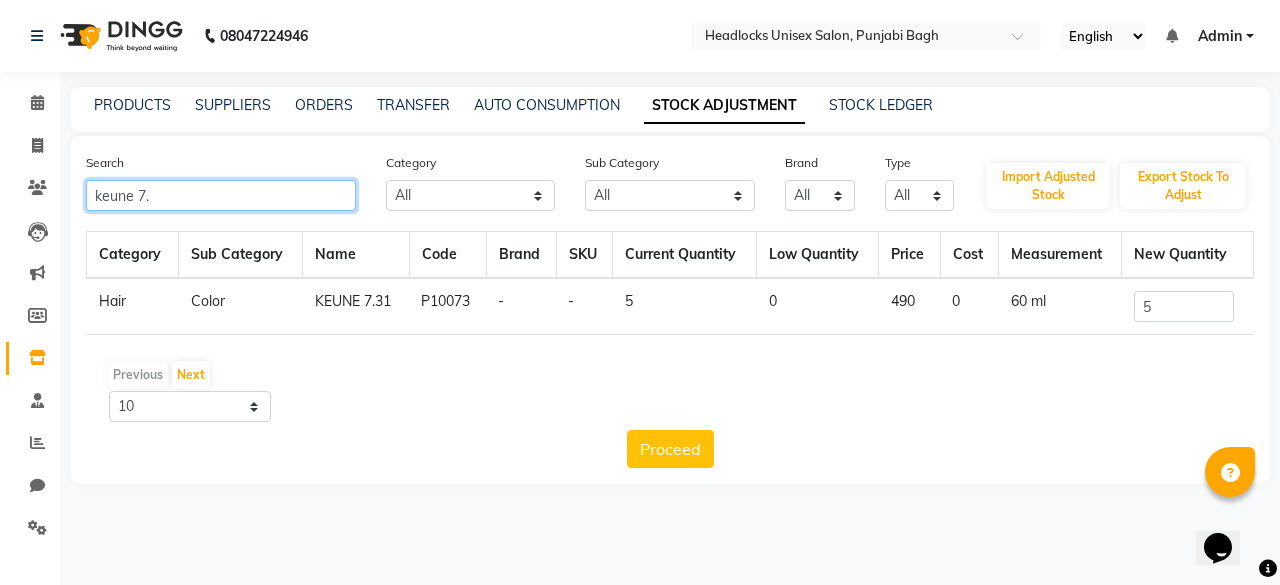 type on "keune 7." 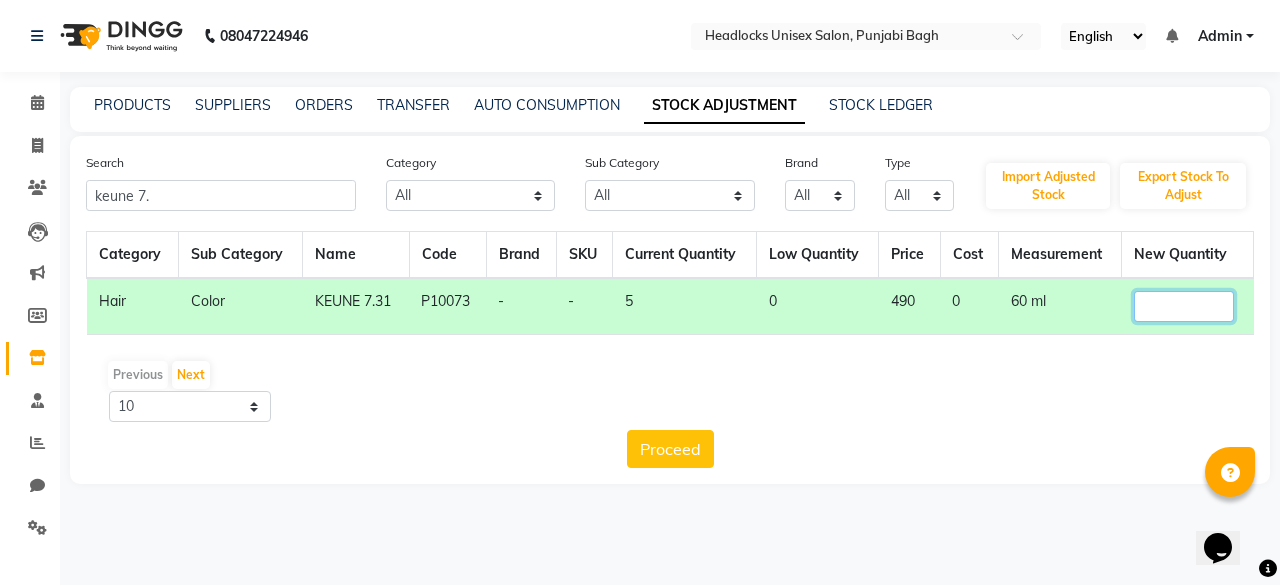 click 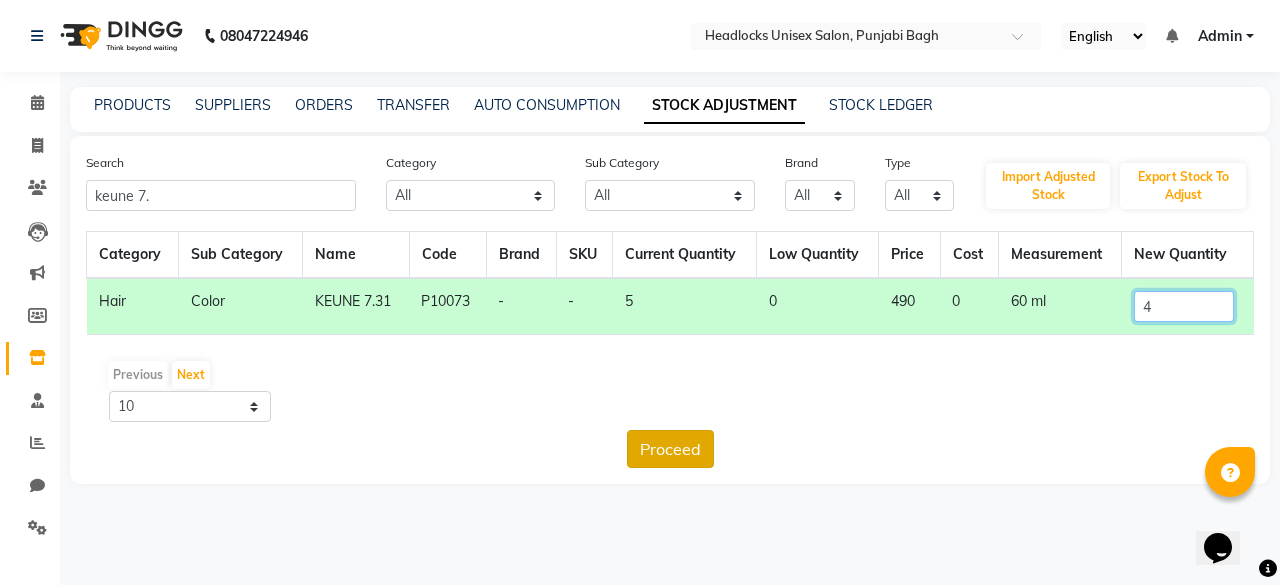 type on "4" 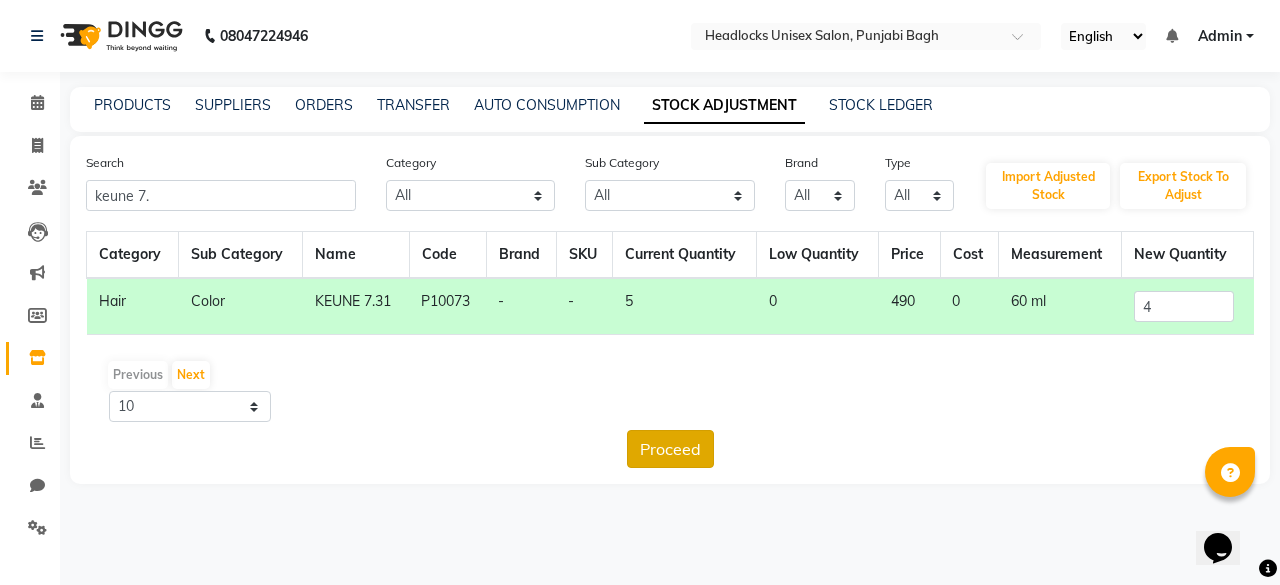 click on "Proceed" 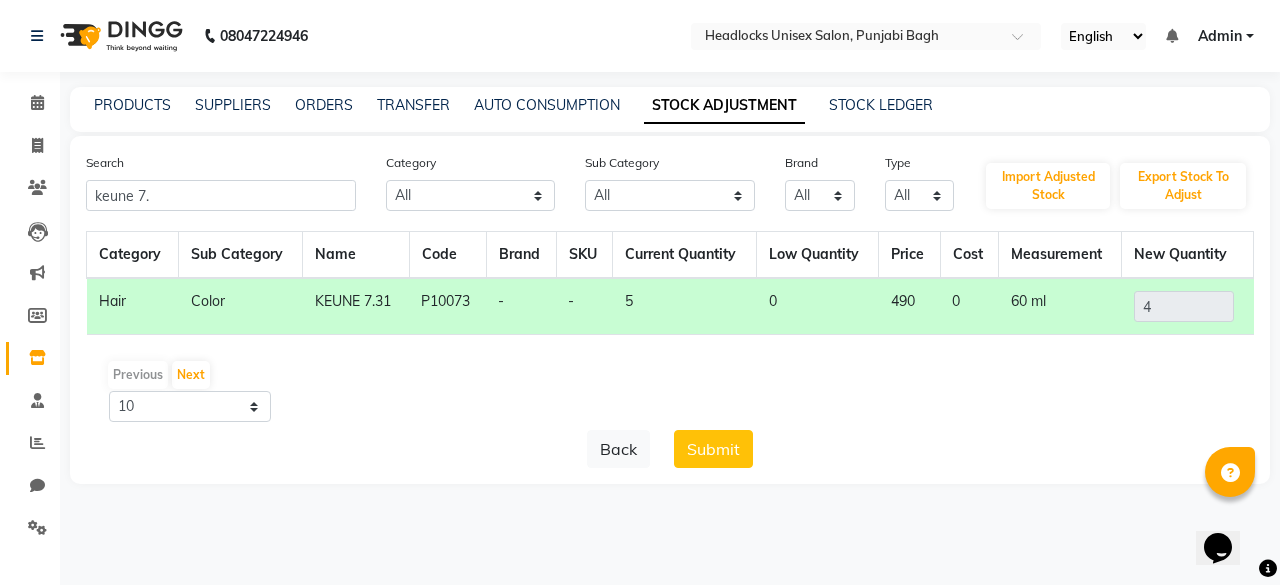 click on "Back   Submit" 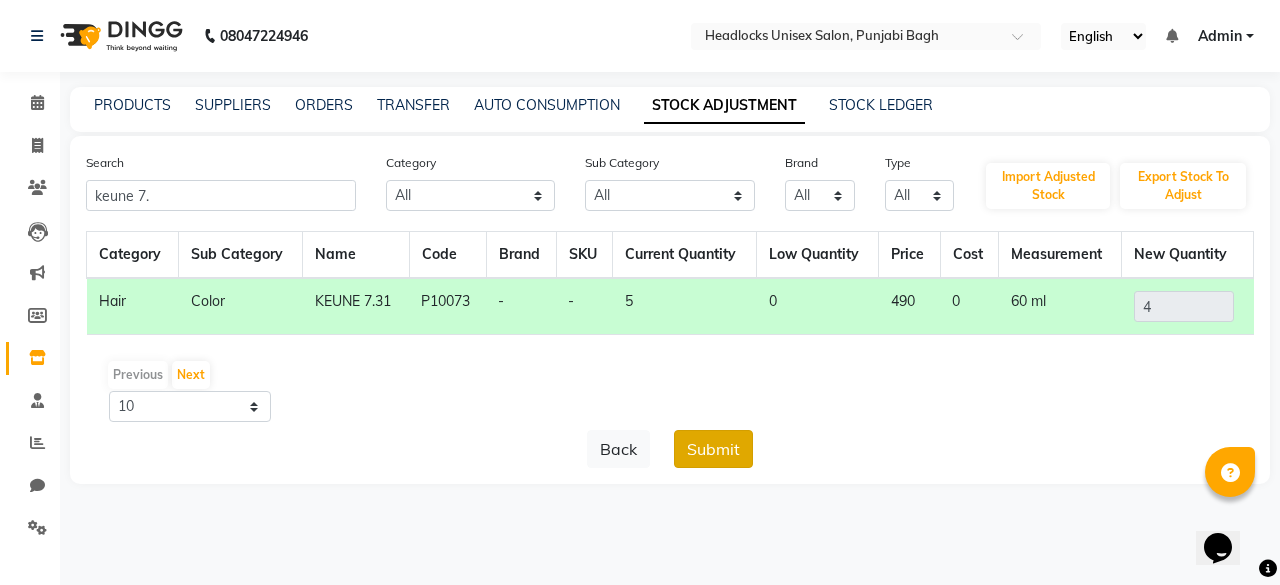 click on "Submit" 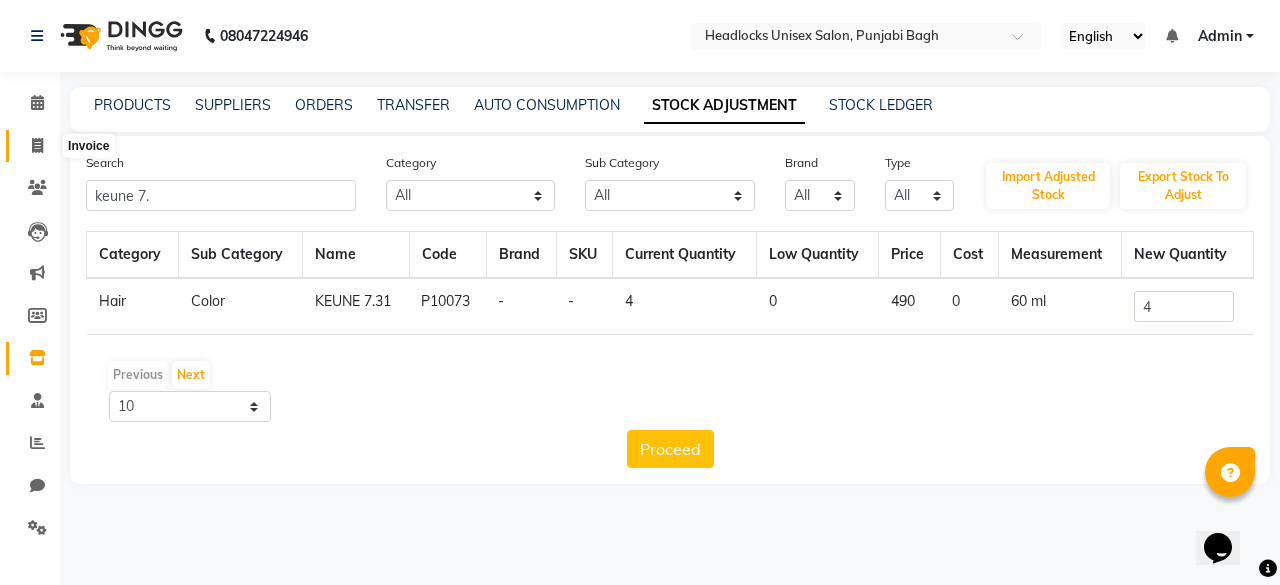 click 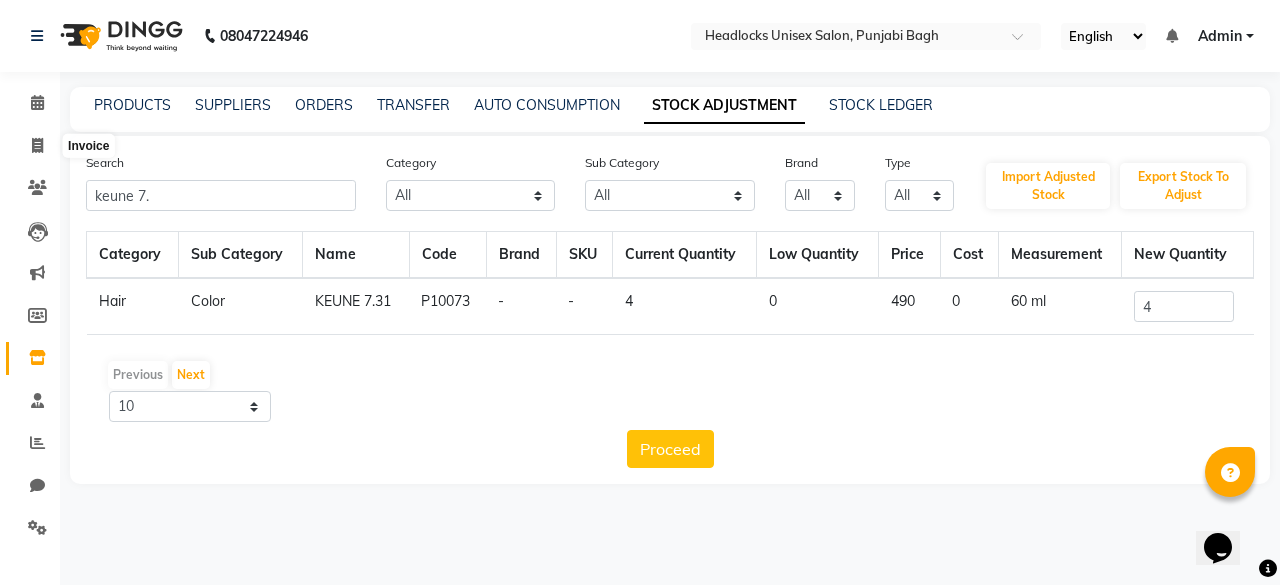 select on "service" 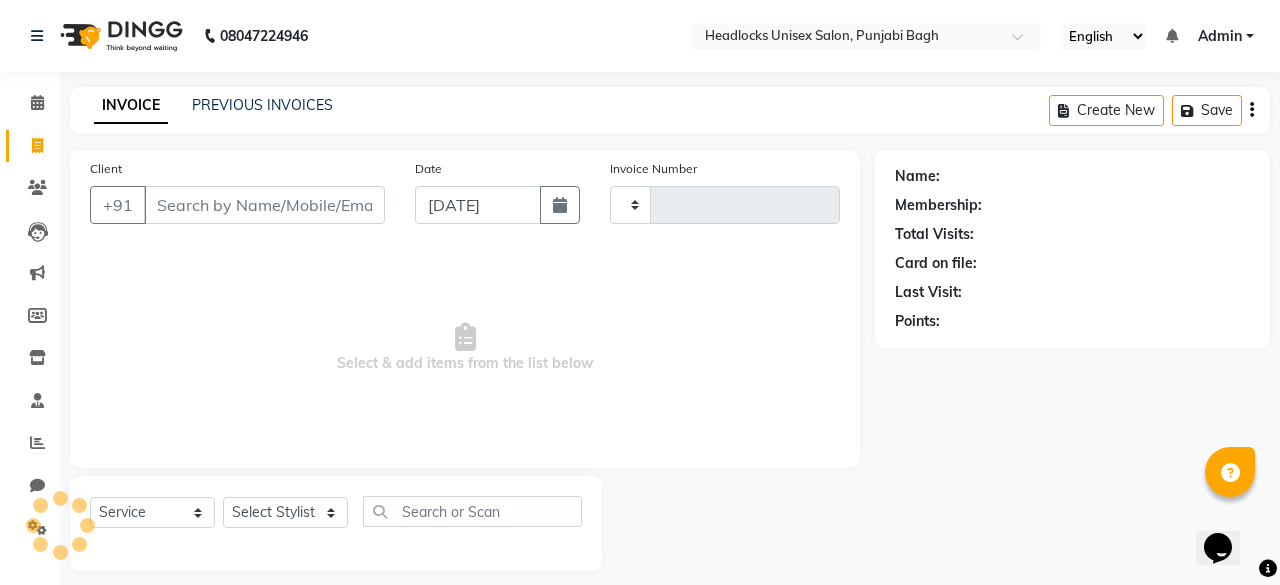 type on "3615" 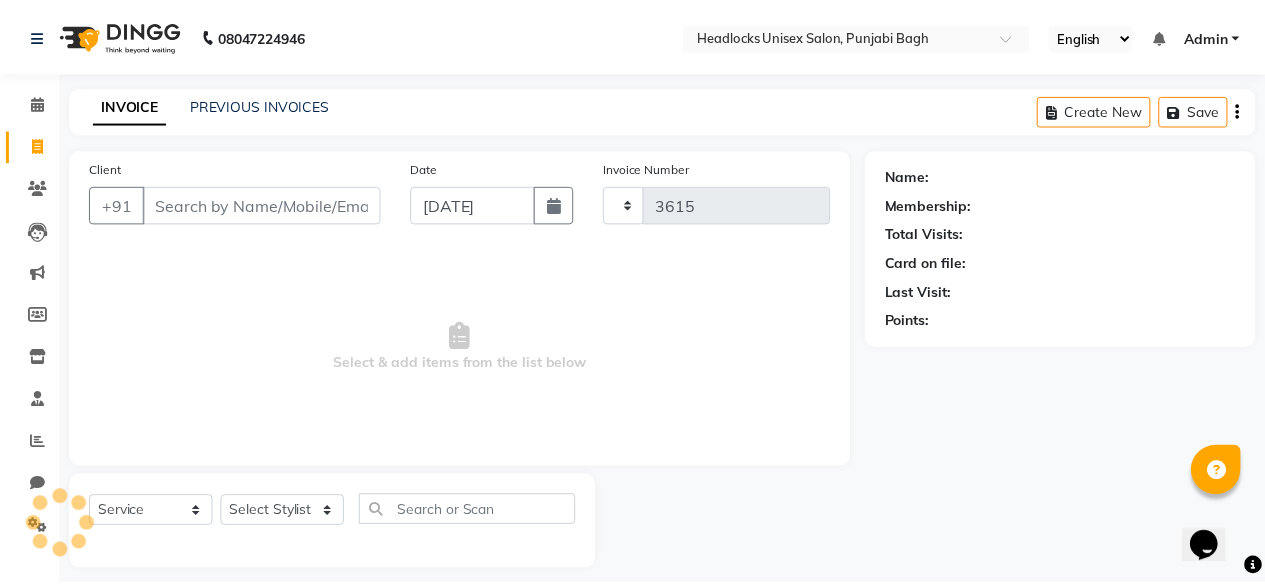 scroll, scrollTop: 15, scrollLeft: 0, axis: vertical 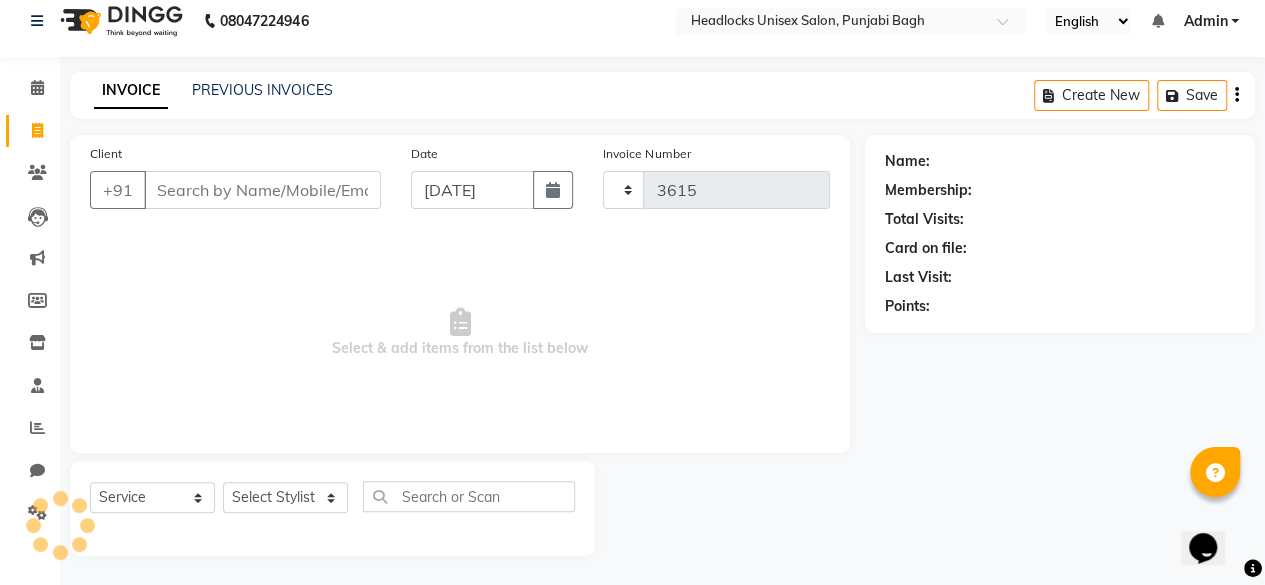 select on "7719" 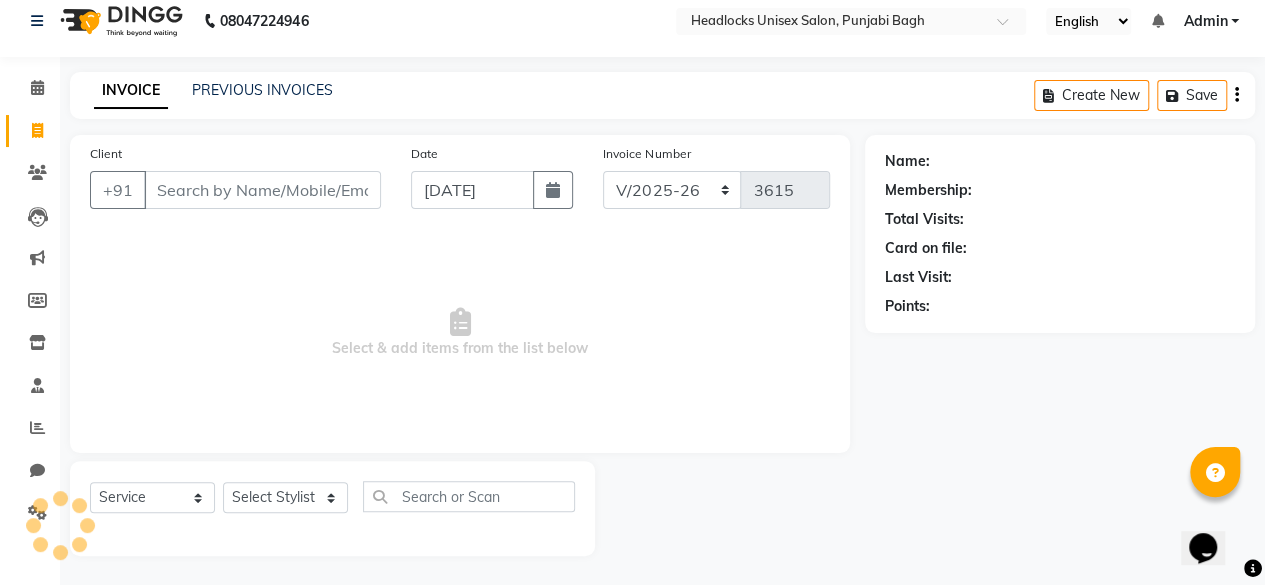 click on "Client" at bounding box center [262, 190] 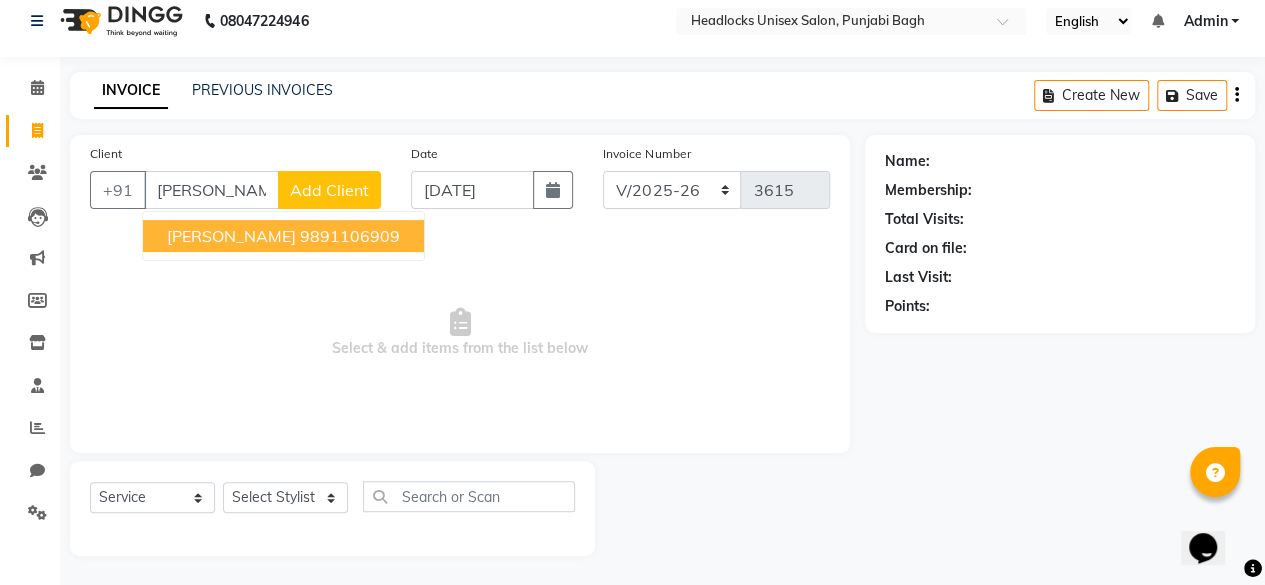 click on "[PERSON_NAME]  9891106909" at bounding box center [283, 236] 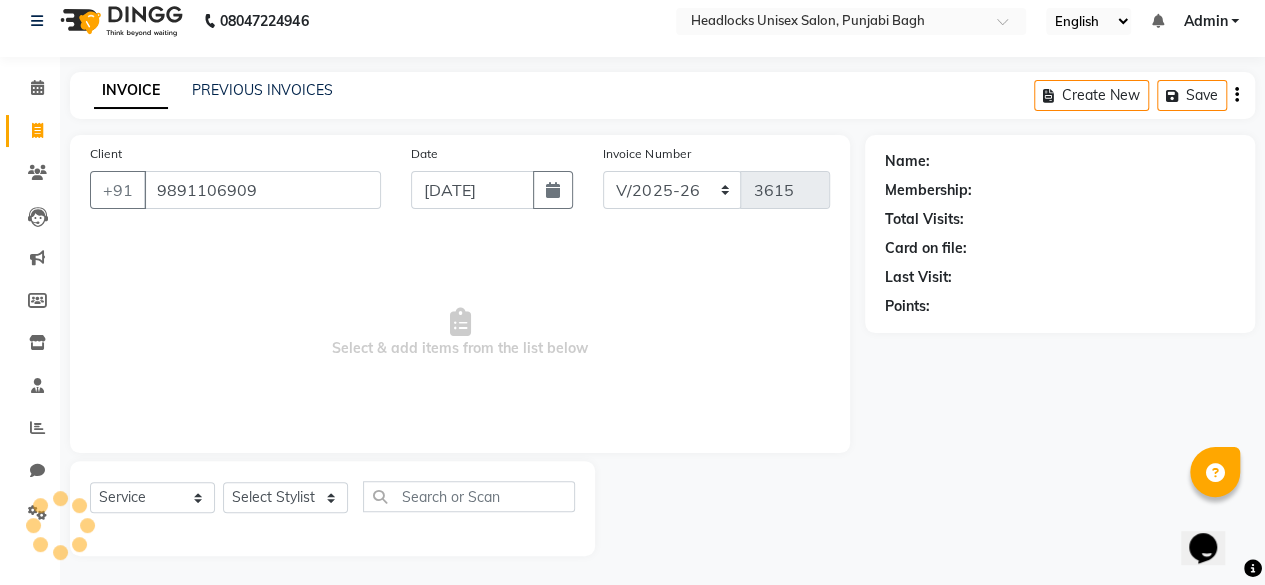 type on "9891106909" 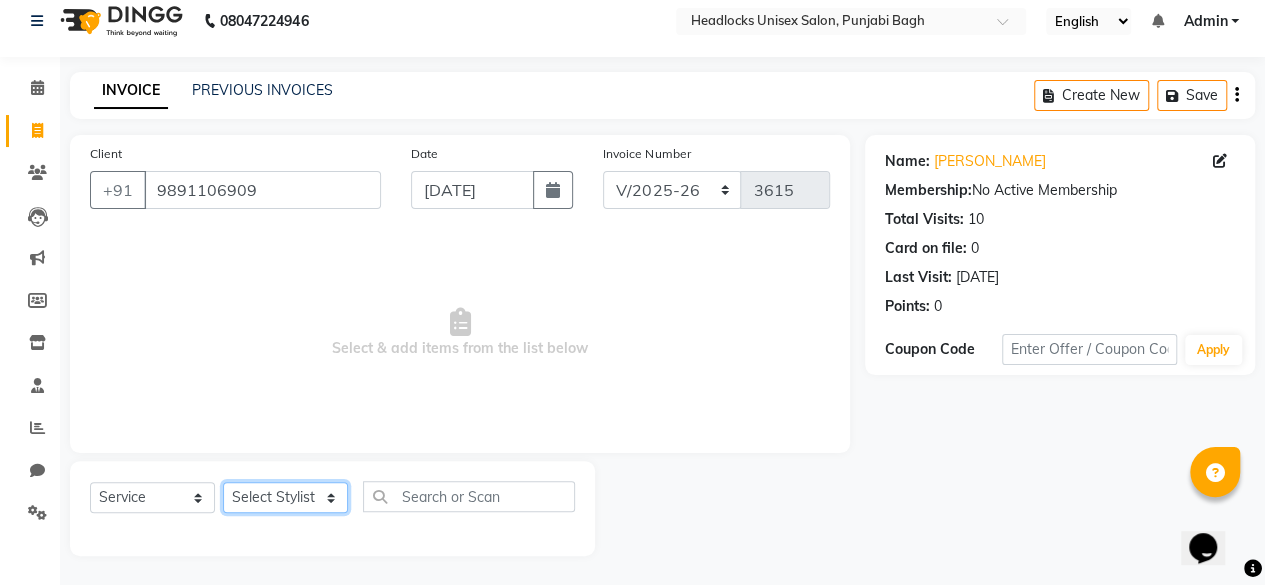 click on "Select Stylist ⁠Agnies ⁠[PERSON_NAME] [PERSON_NAME] [PERSON_NAME] kunal [PERSON_NAME] mercy ⁠Minto ⁠[PERSON_NAME]  [PERSON_NAME] priyanka [PERSON_NAME] ⁠[PERSON_NAME] ⁠[PERSON_NAME] [PERSON_NAME] [PERSON_NAME]  Sunny ⁠[PERSON_NAME] ⁠[PERSON_NAME]" 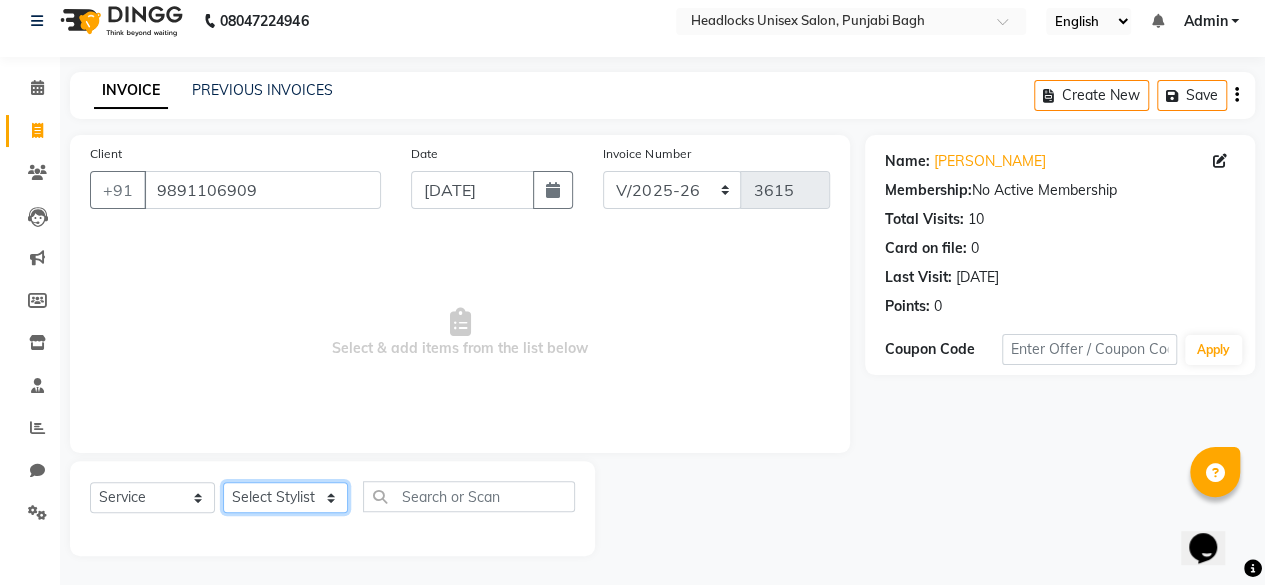 select on "69052" 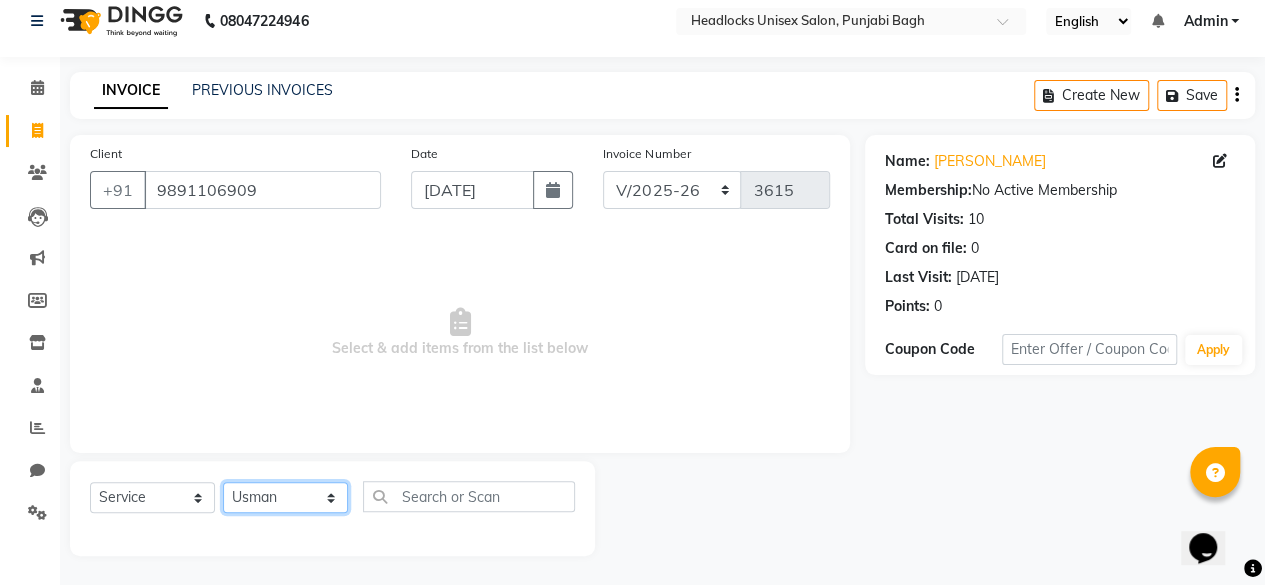 click on "Select Stylist ⁠Agnies ⁠[PERSON_NAME] [PERSON_NAME] [PERSON_NAME] kunal [PERSON_NAME] mercy ⁠Minto ⁠[PERSON_NAME]  [PERSON_NAME] priyanka [PERSON_NAME] ⁠[PERSON_NAME] ⁠[PERSON_NAME] [PERSON_NAME] [PERSON_NAME]  Sunny ⁠[PERSON_NAME] ⁠[PERSON_NAME]" 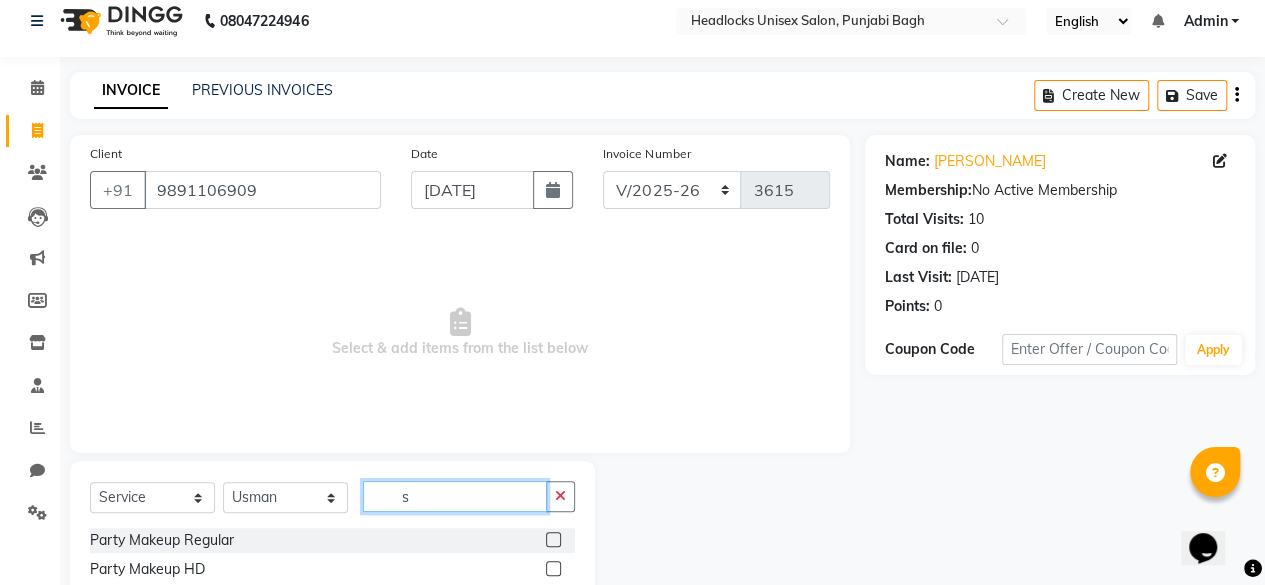click on "s" 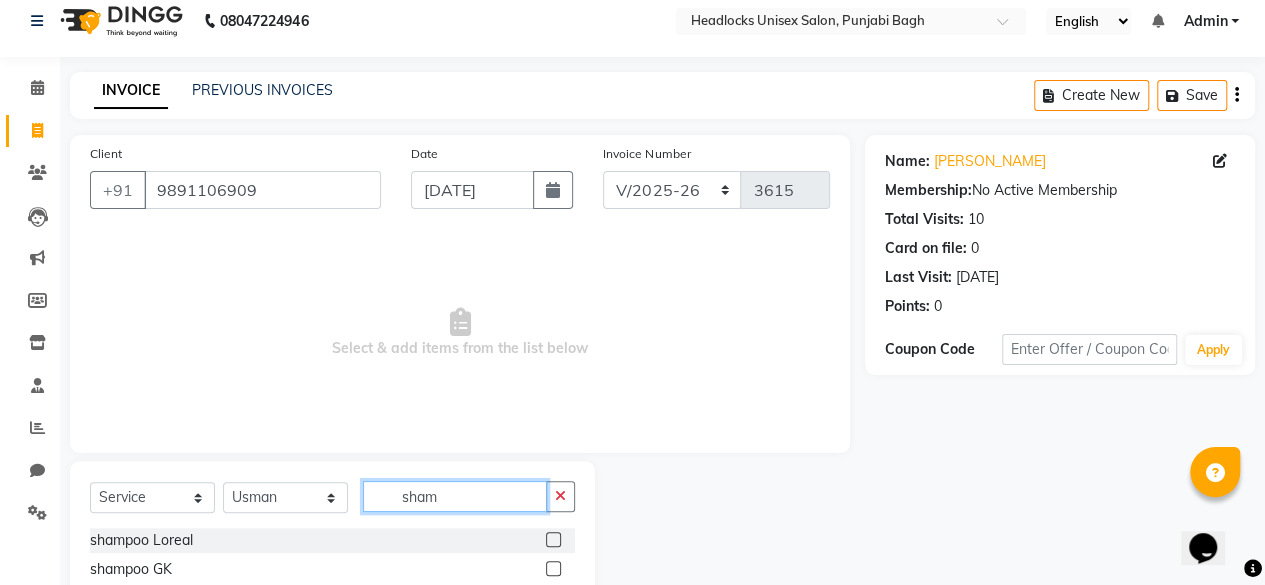 scroll, scrollTop: 215, scrollLeft: 0, axis: vertical 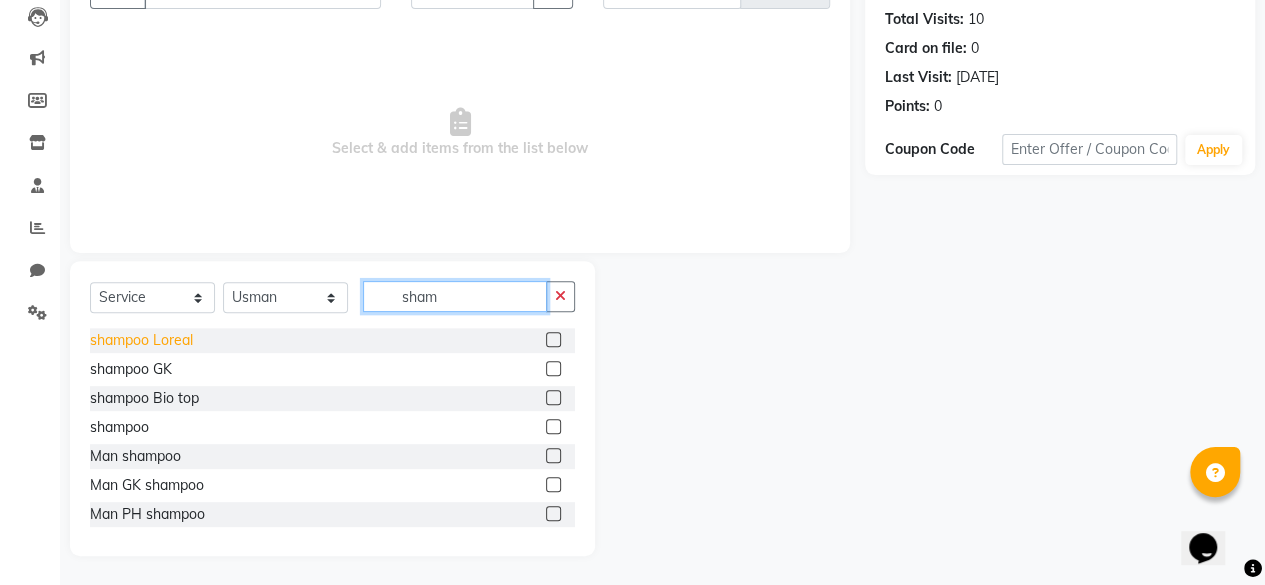 type on "sham" 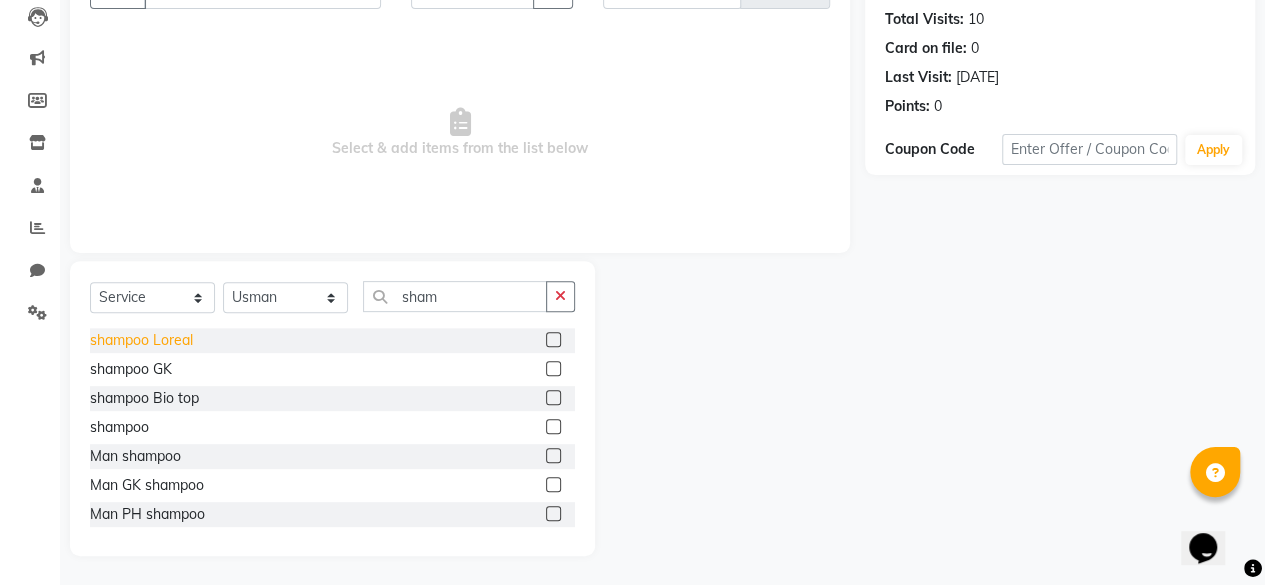 click on "shampoo Loreal" 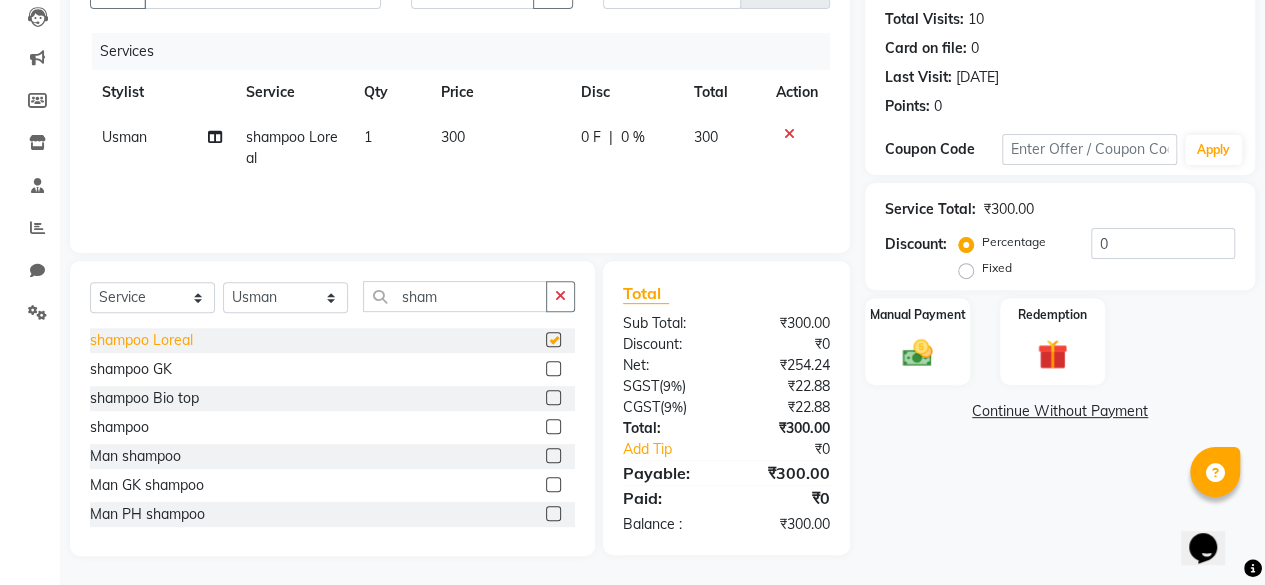 checkbox on "false" 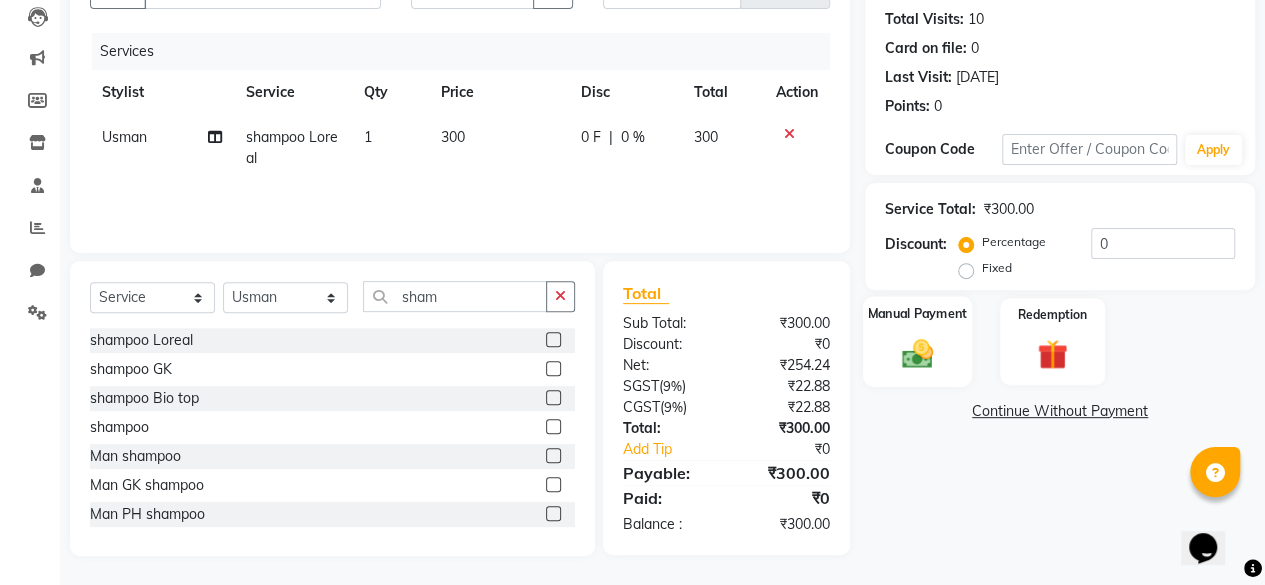 click on "Manual Payment" 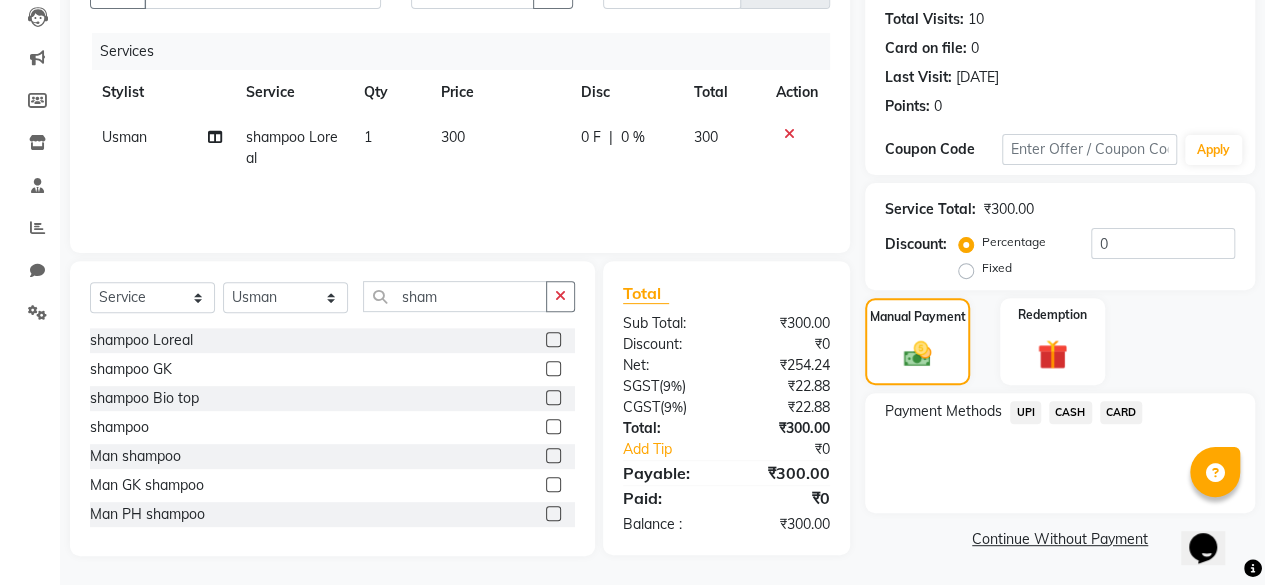 click on "Payment Methods  UPI   CASH   CARD" 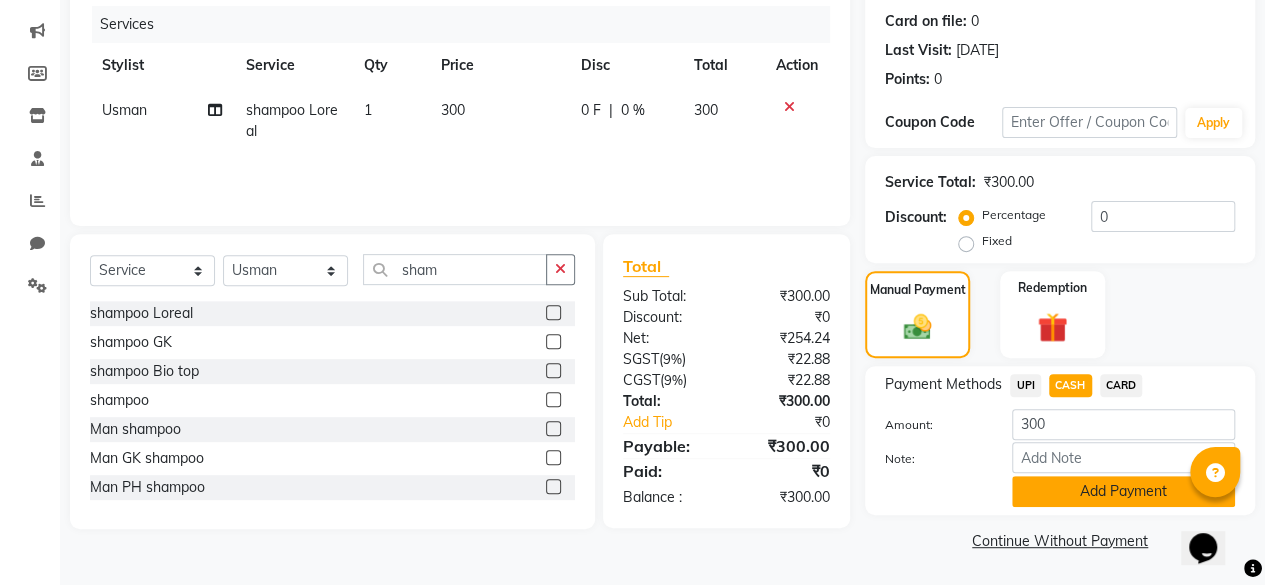 click on "Add Payment" 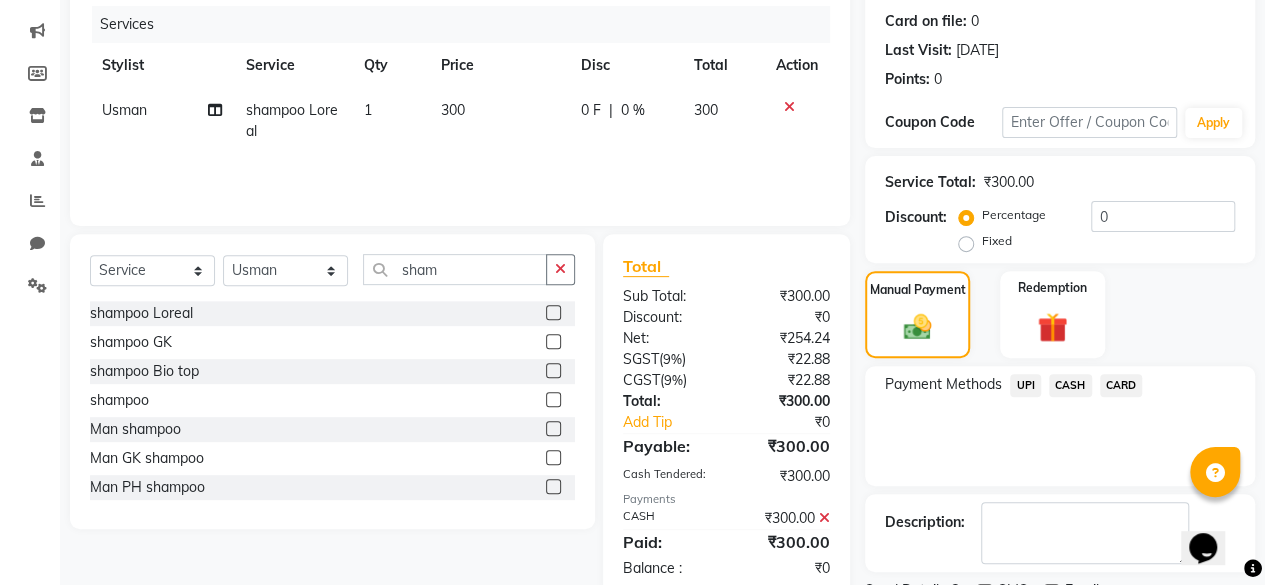 scroll, scrollTop: 324, scrollLeft: 0, axis: vertical 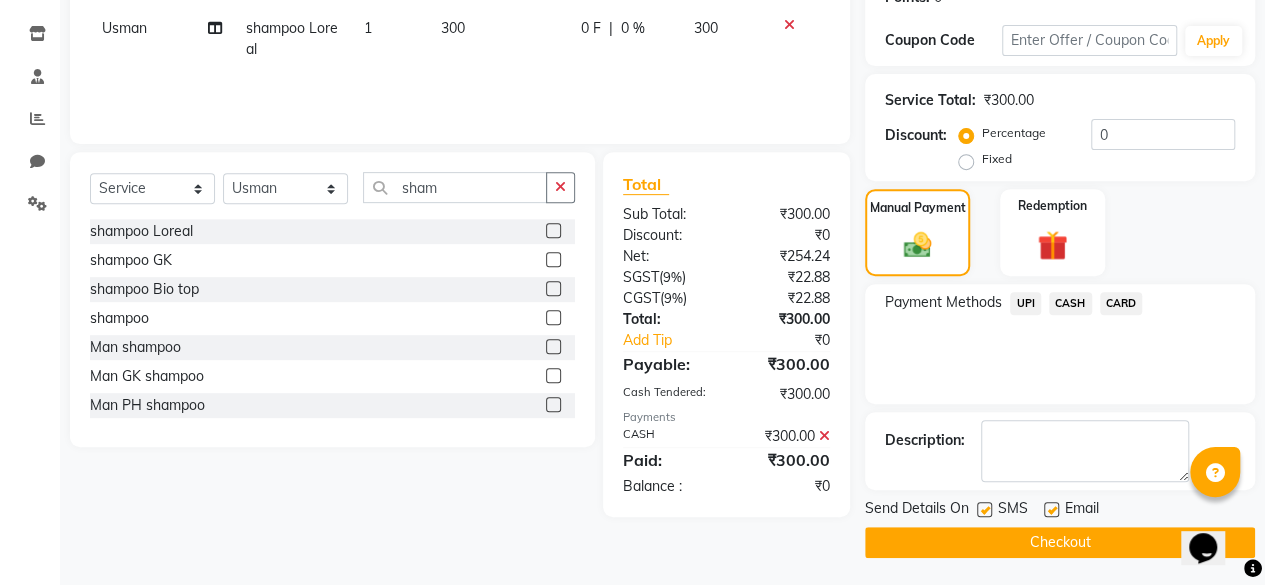 click 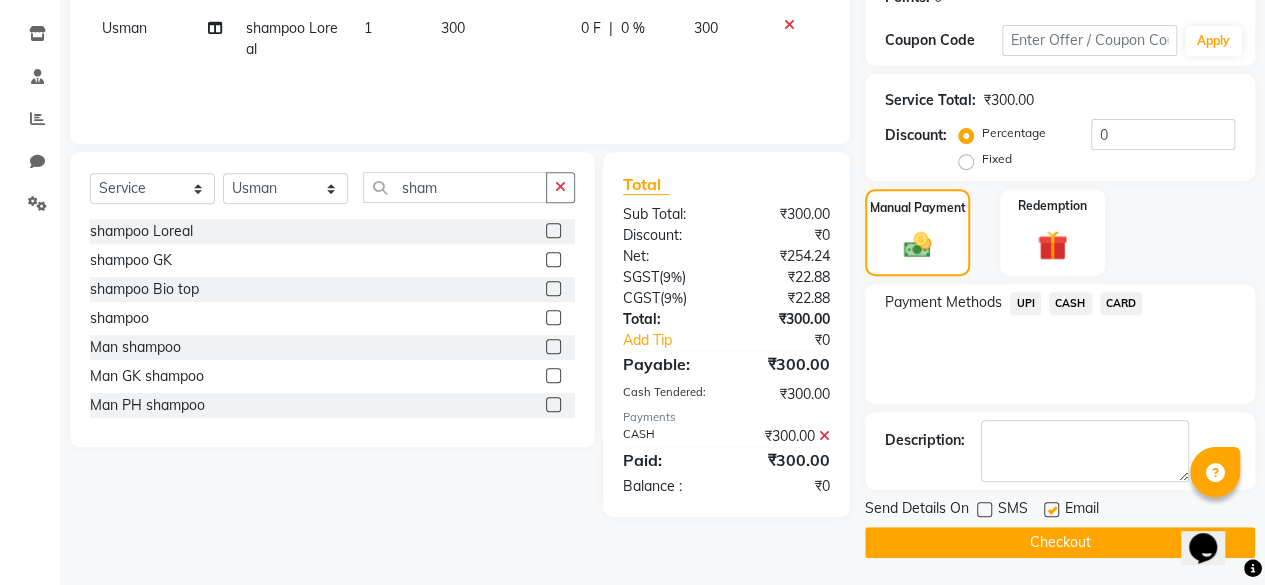 click on "Checkout" 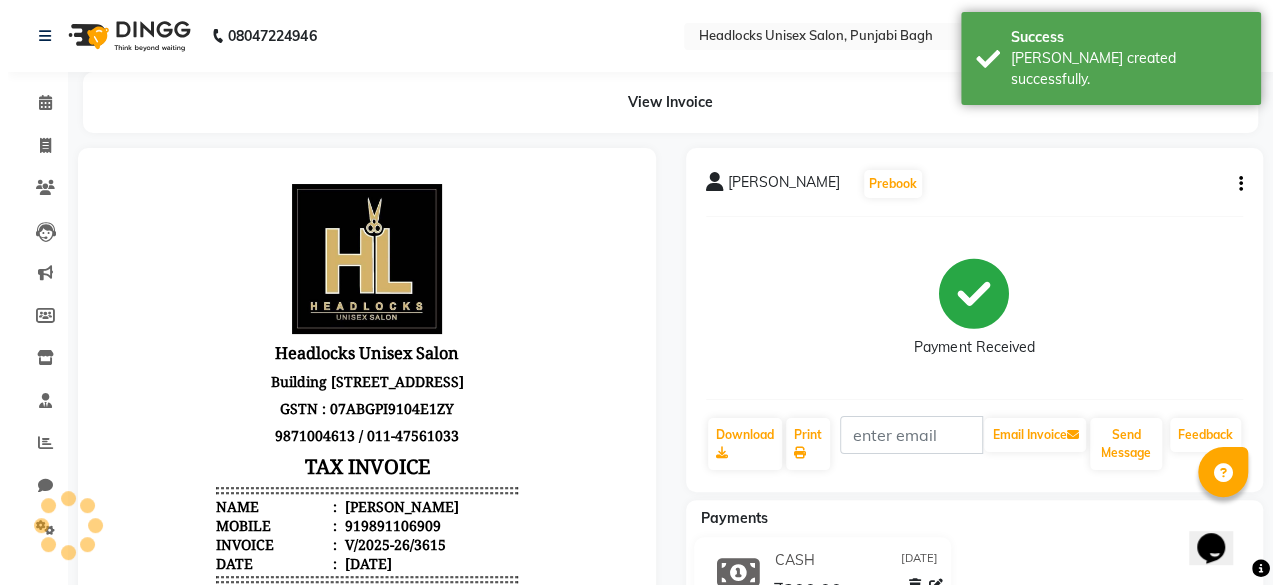 scroll, scrollTop: 0, scrollLeft: 0, axis: both 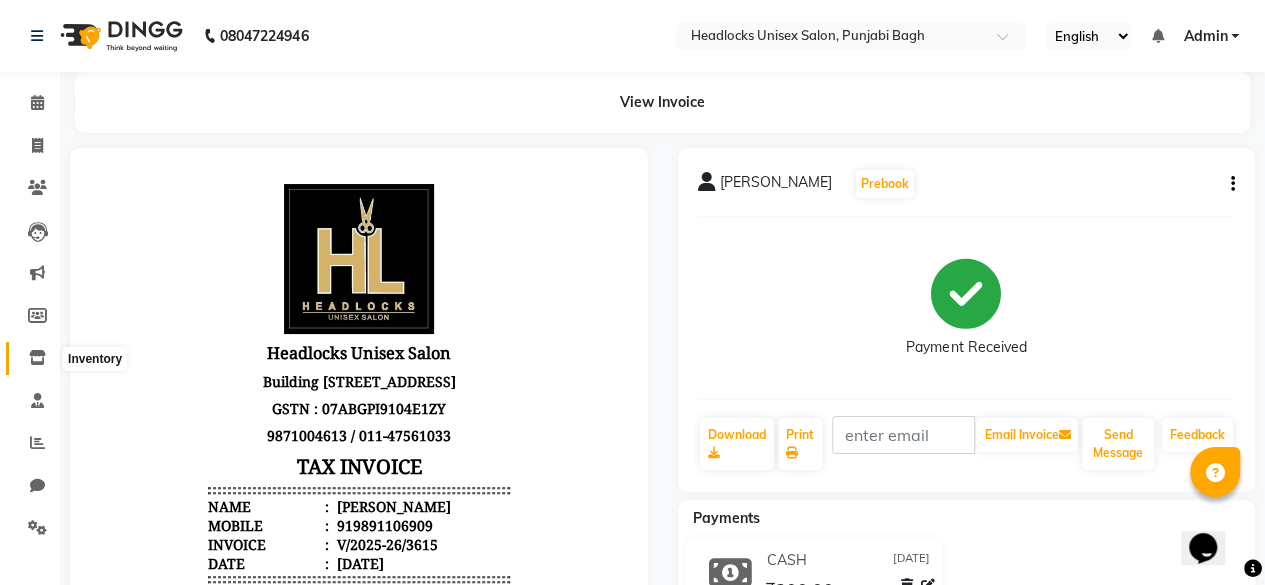 click 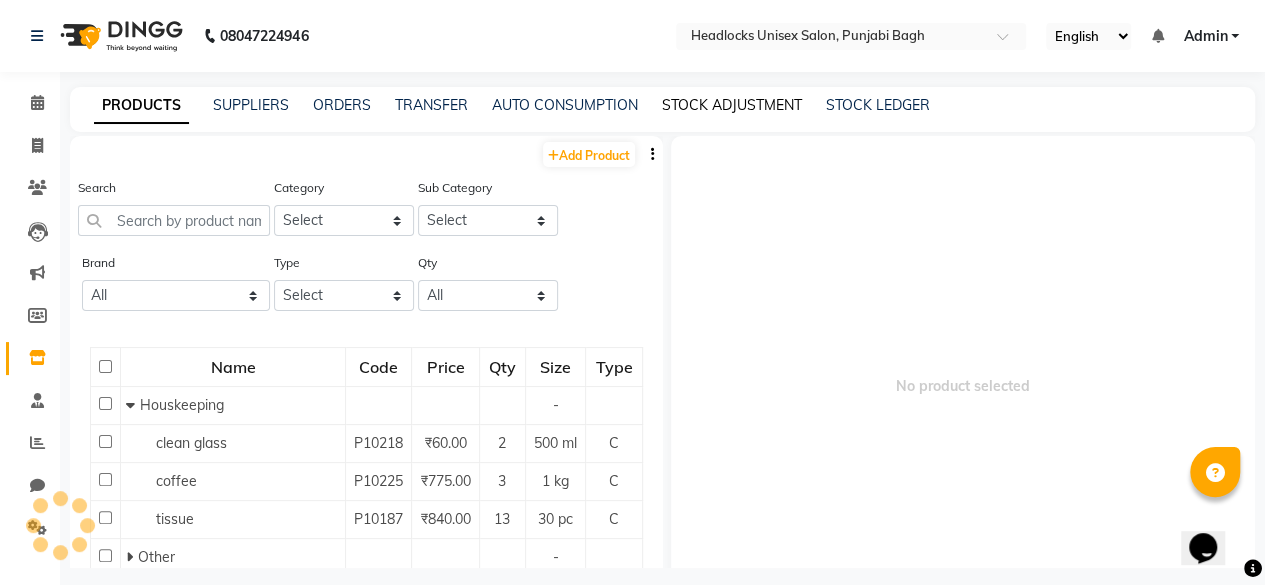 click on "STOCK ADJUSTMENT" 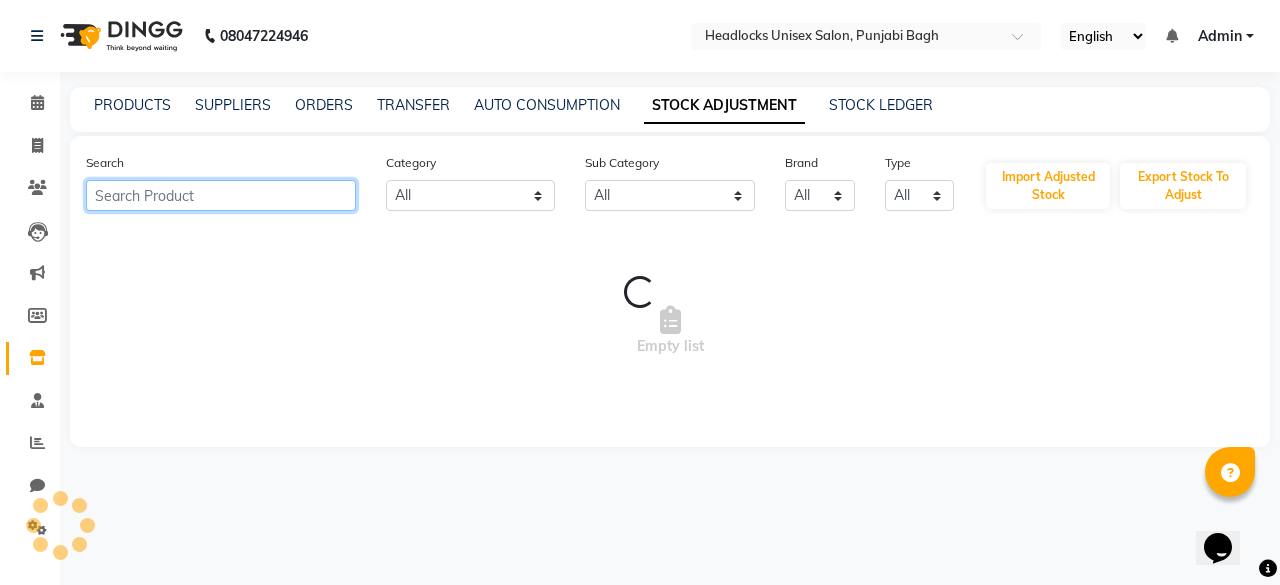 click 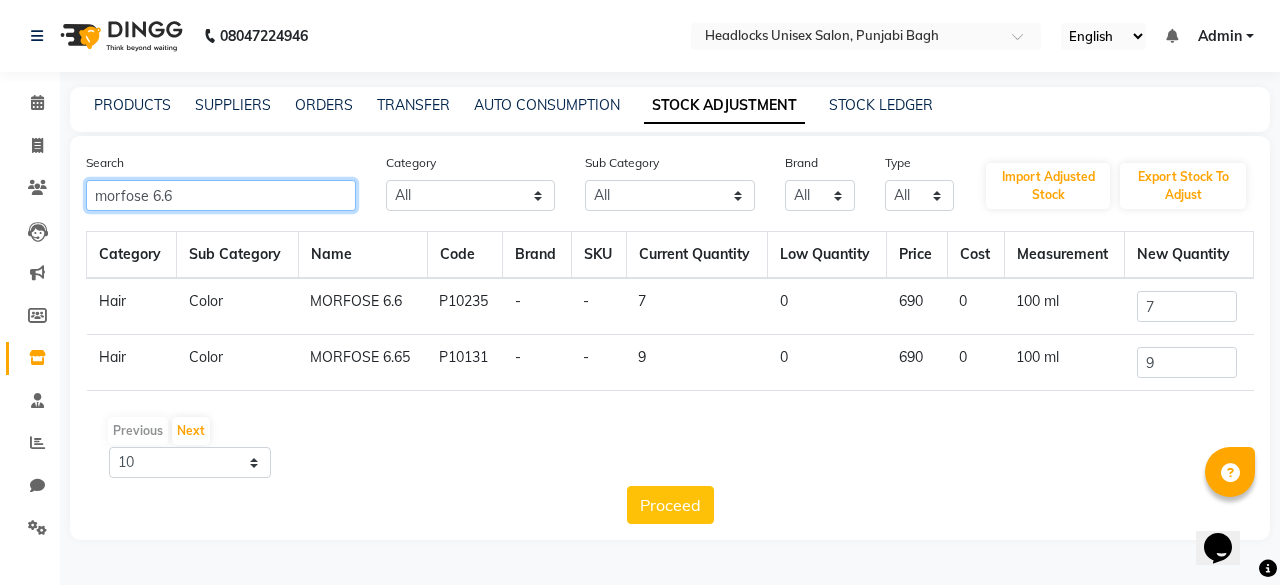 type on "morfose 6.6" 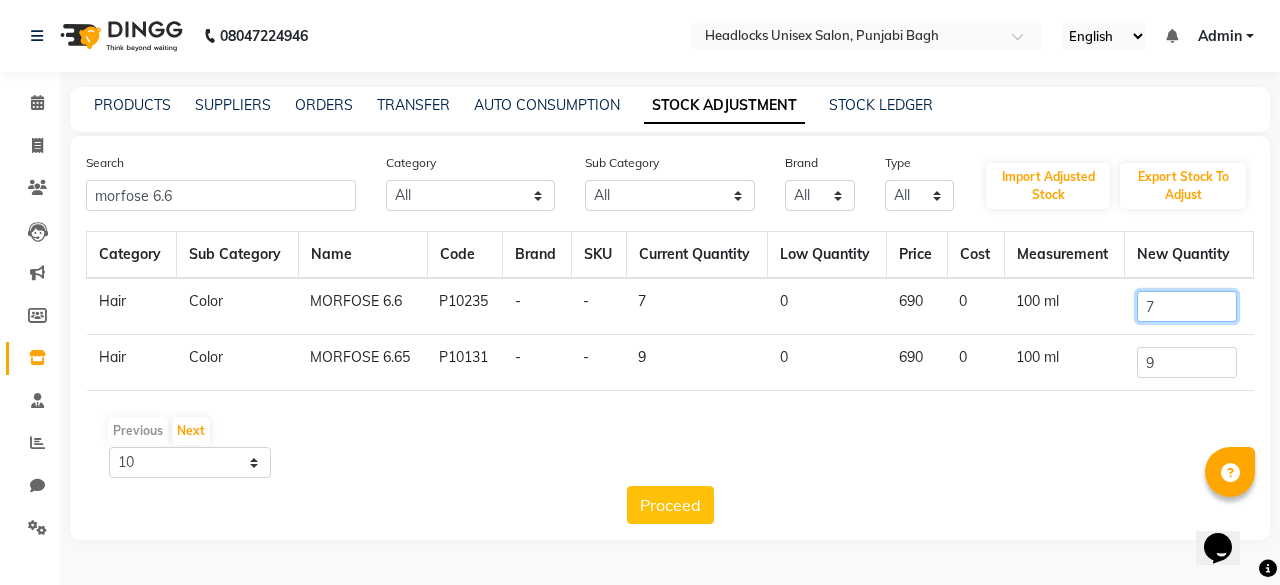 click on "7" 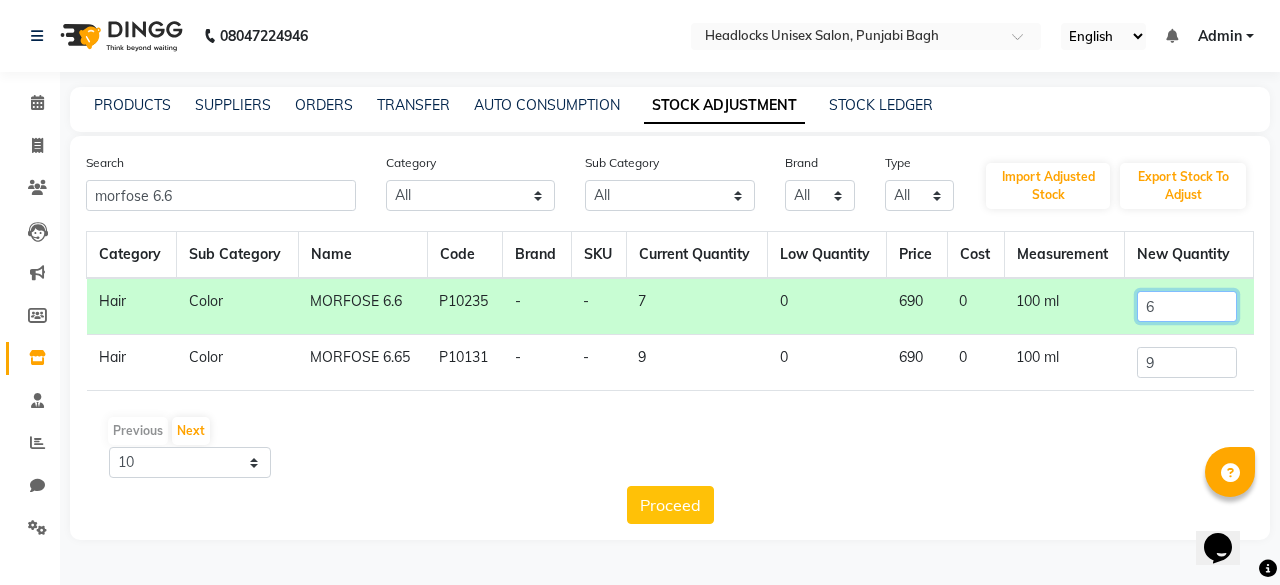 click on "6" 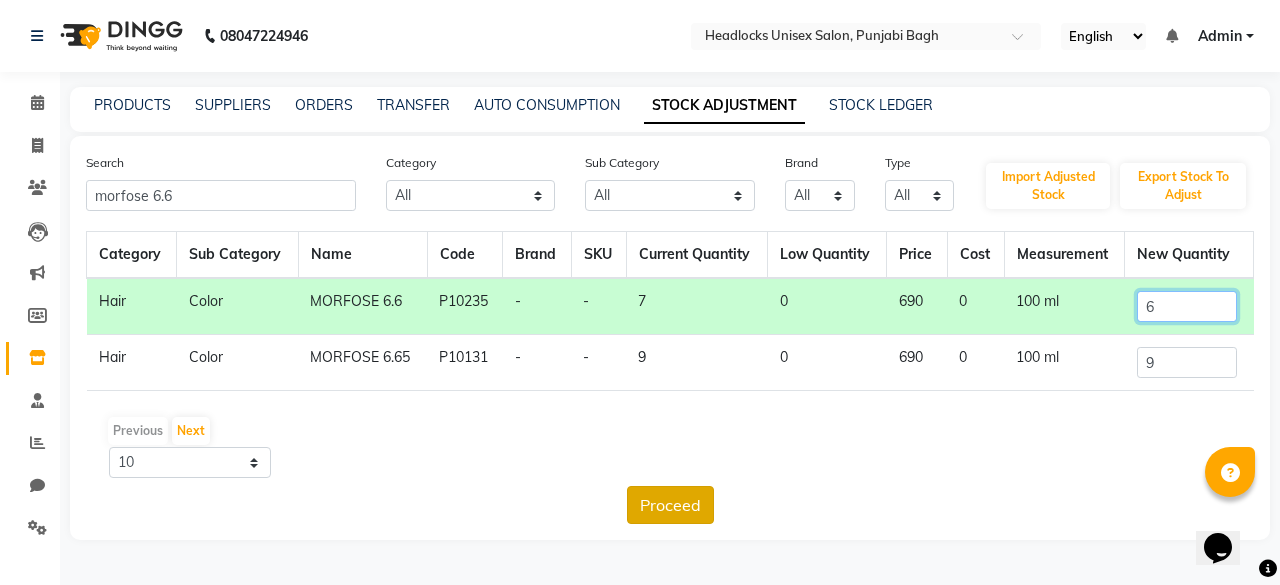 type on "6" 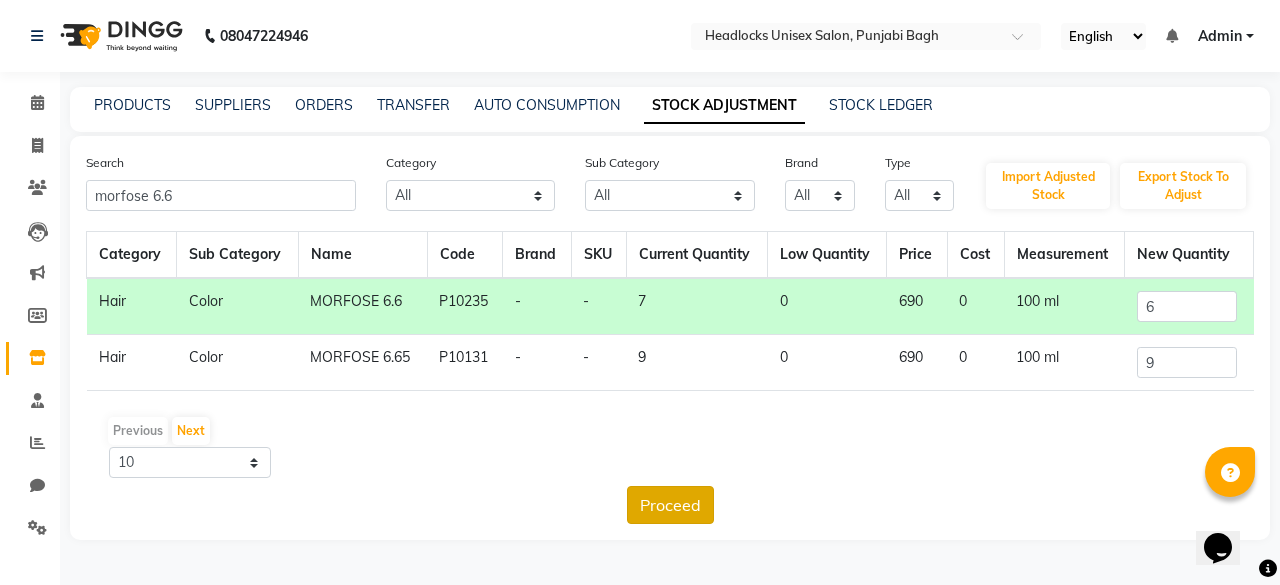 click on "Proceed" 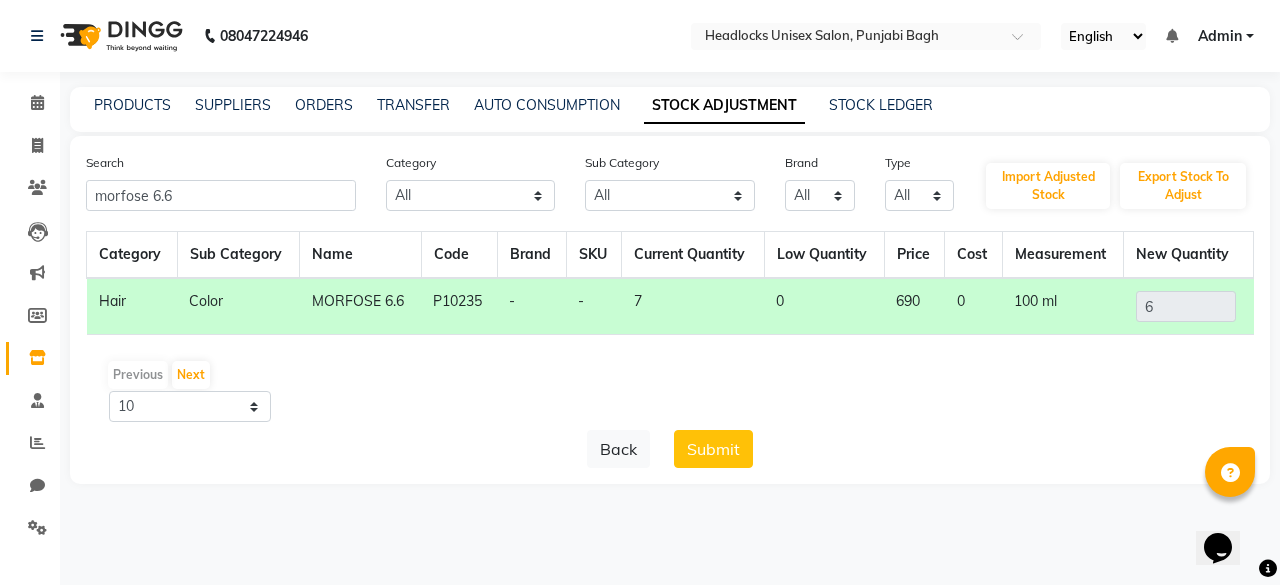 click on "08047224946 Select Location × Headlocks Unisex Salon, Punjabi Bagh English ENGLISH Español العربية मराठी हिंदी ગુજરાતી தமிழ் 中文 Notifications nothing to show Admin Manage Profile Change Password Sign out  Version:3.15.4  ☀ Headlocks Unisex Salon, Punjabi Bagh  Calendar  Invoice  Clients  Leads   Marketing  Members  Inventory  Staff  Reports  Chat  Settings Completed InProgress Upcoming Dropped Tentative Check-In Confirm Bookings Generate Report Segments Page Builder PRODUCTS SUPPLIERS ORDERS TRANSFER AUTO CONSUMPTION STOCK ADJUSTMENT STOCK LEDGER Search morfose 6.6 Category All Hair Skin Makeup Personal Care Appliances [PERSON_NAME] Waxing Disposable Threading Hands and Feet Beauty Planet [MEDICAL_DATA] Cadiveu Casmara Cheryls Loreal Olaplex Other Sub Category All Cream Houskeeping Loreal Retail Cheryls Retail Casmara Retail Cleanser Rill Keratin Retail [MEDICAL_DATA] Salon Use Beauty & Other Salon Use Honey Lips Shampoo Products Appron Bath & Body Olaplex Salon Use Hair" at bounding box center [640, 292] 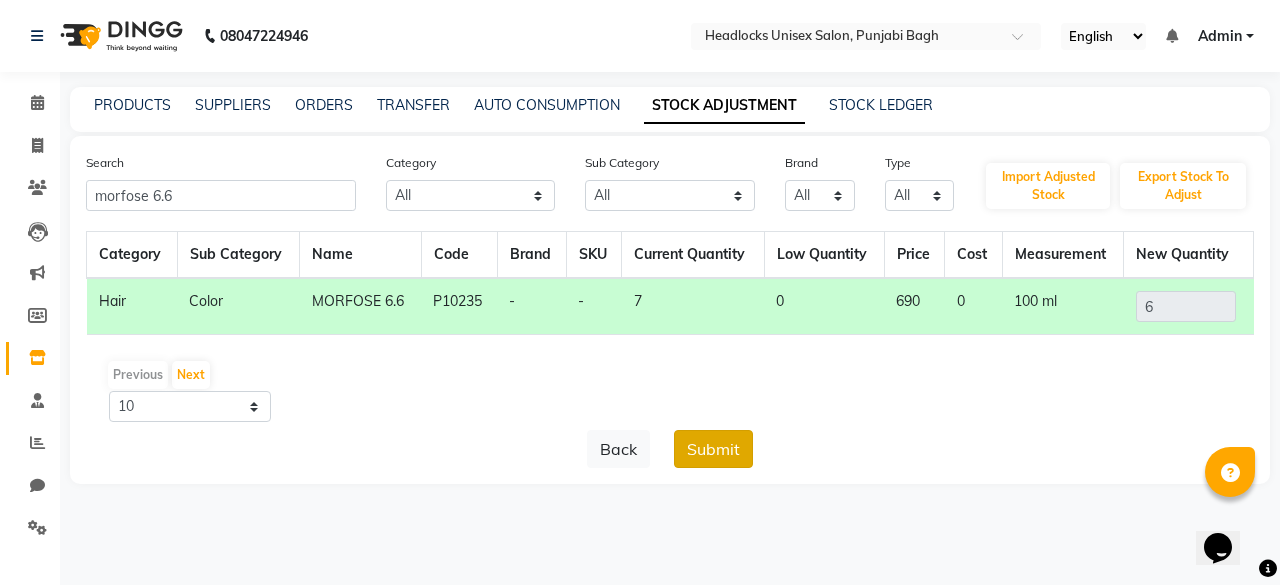 click on "Submit" 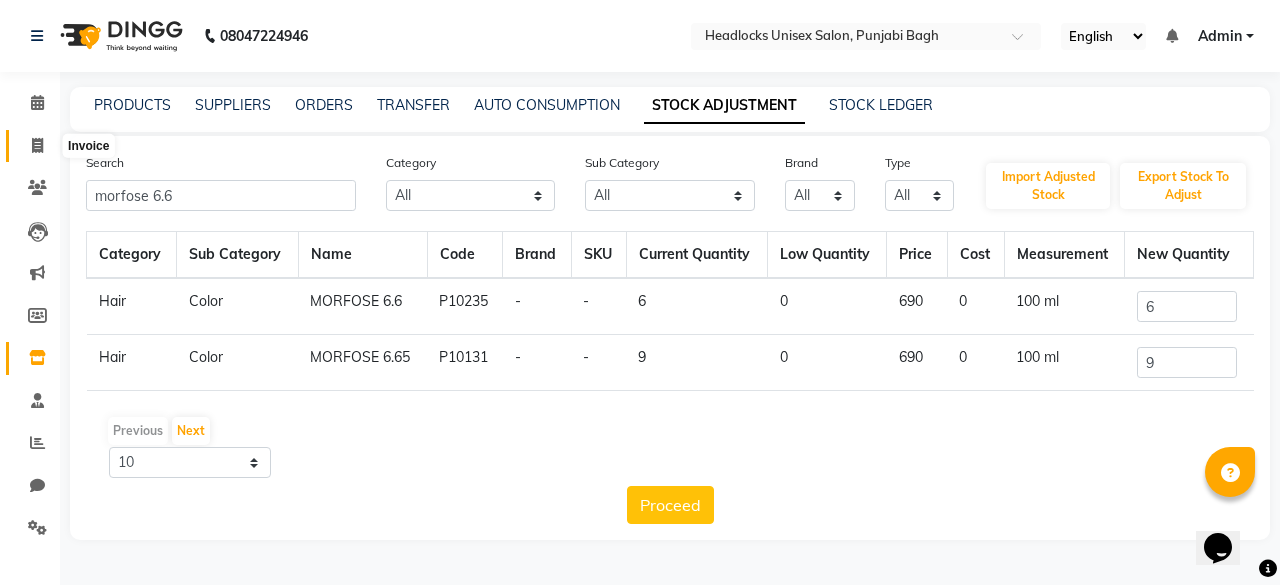 click 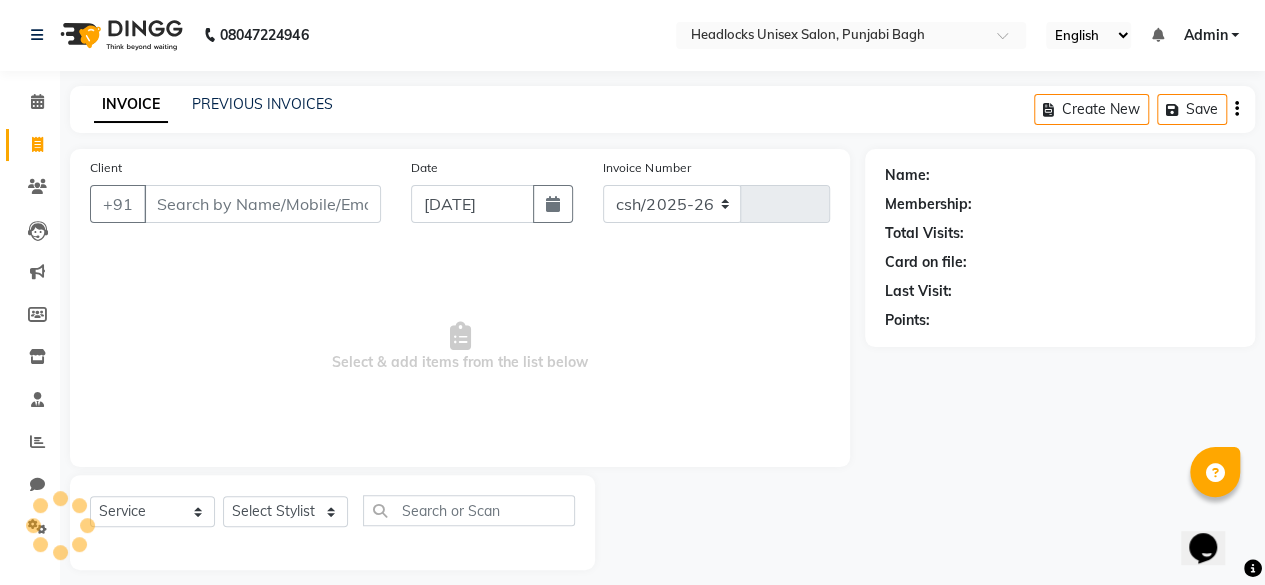 select on "7719" 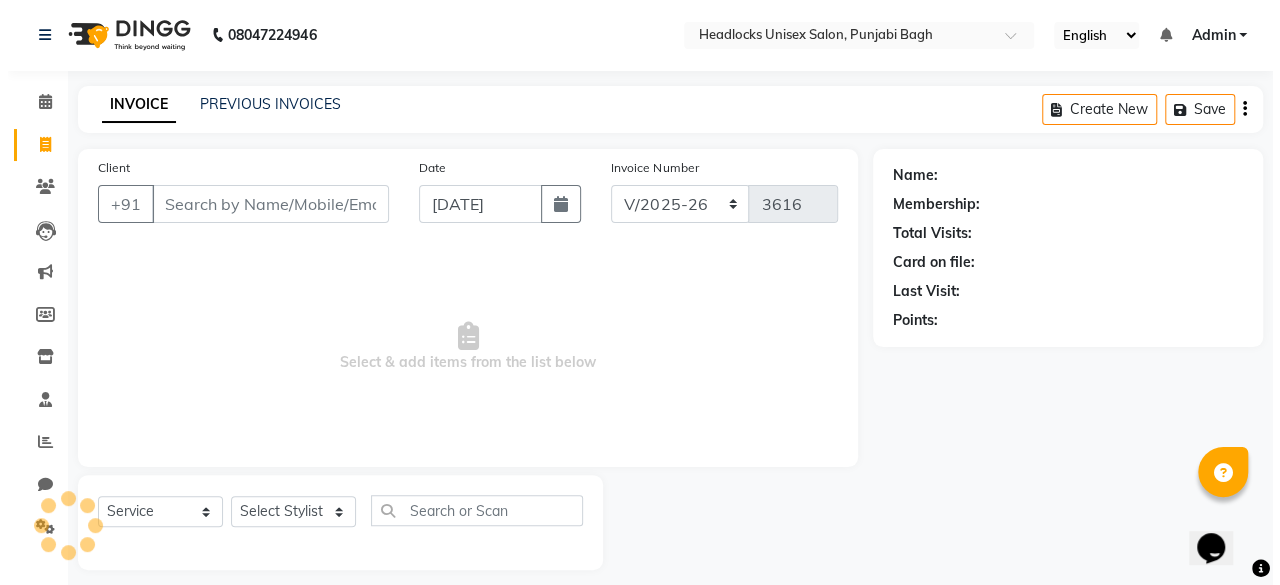 scroll, scrollTop: 15, scrollLeft: 0, axis: vertical 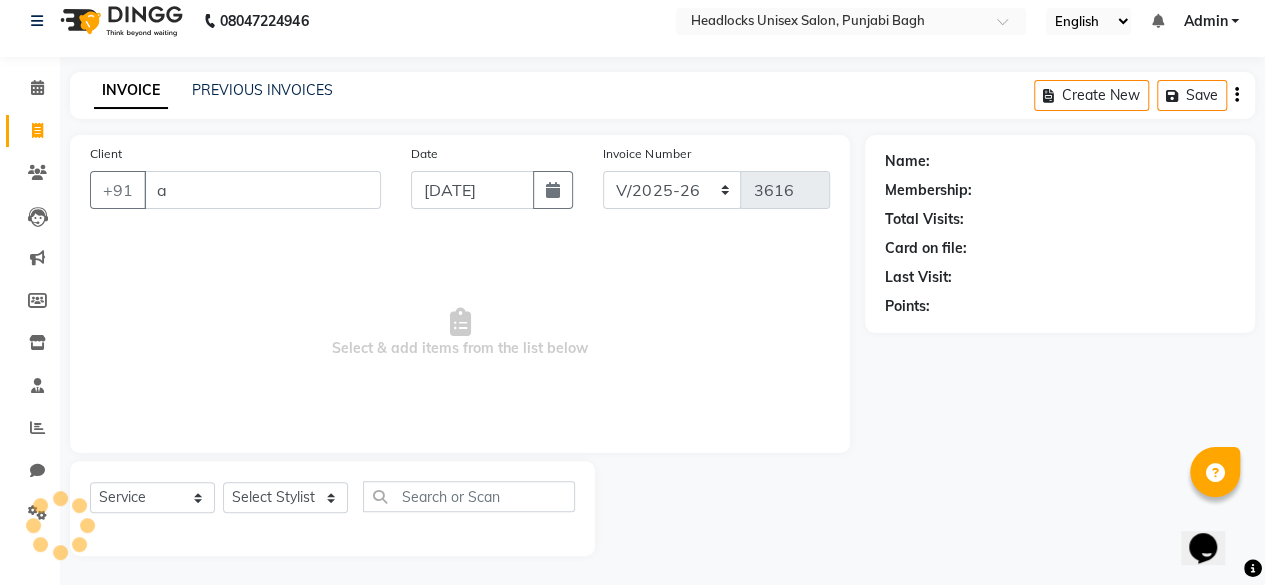 click on "a" at bounding box center [262, 190] 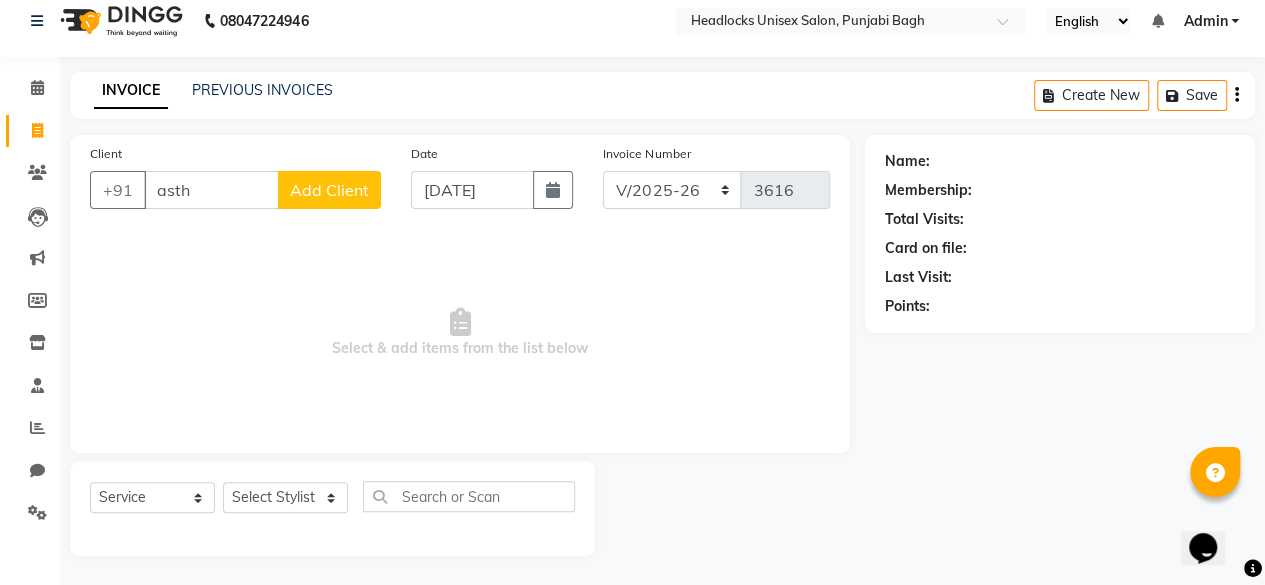 type on "[PERSON_NAME]" 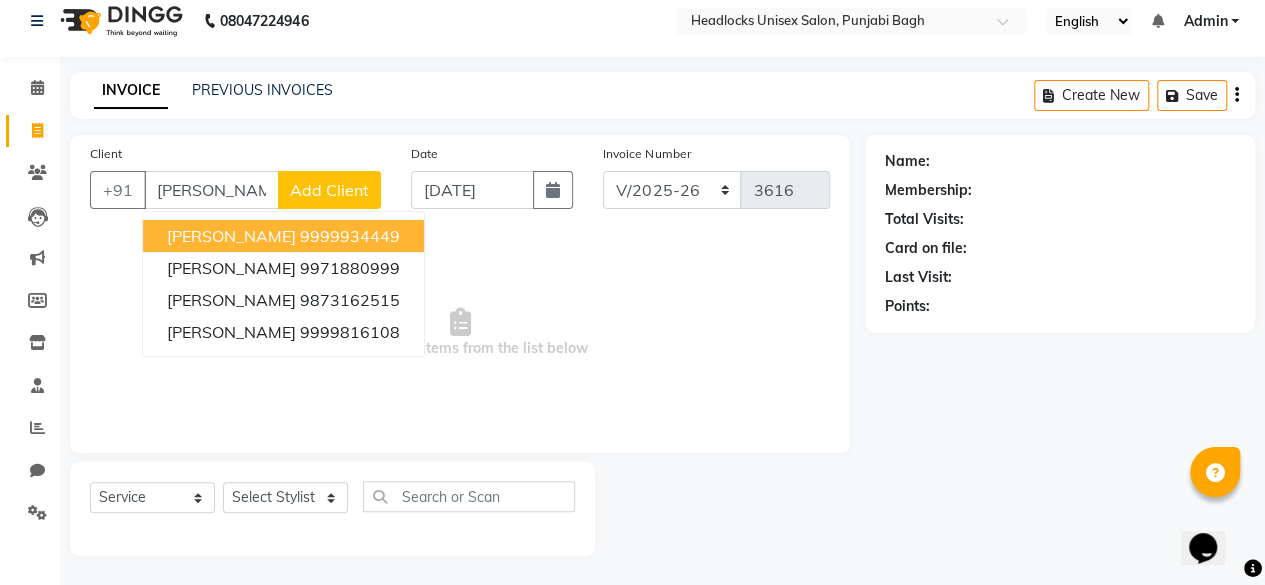 click on "[PERSON_NAME]" at bounding box center [211, 190] 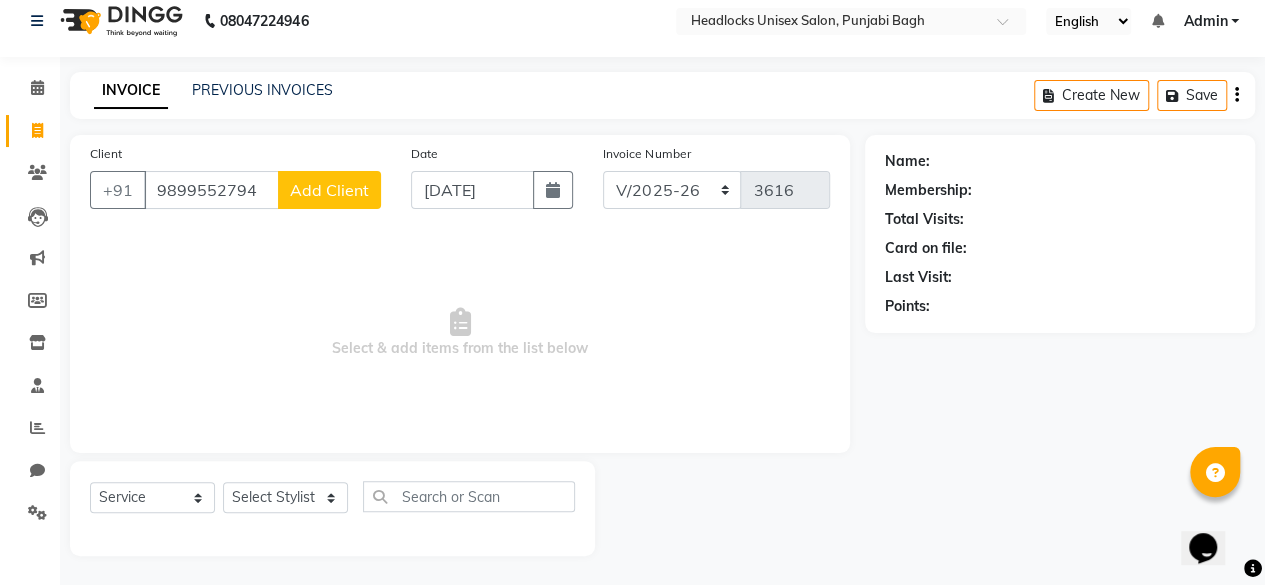 type on "9899552794" 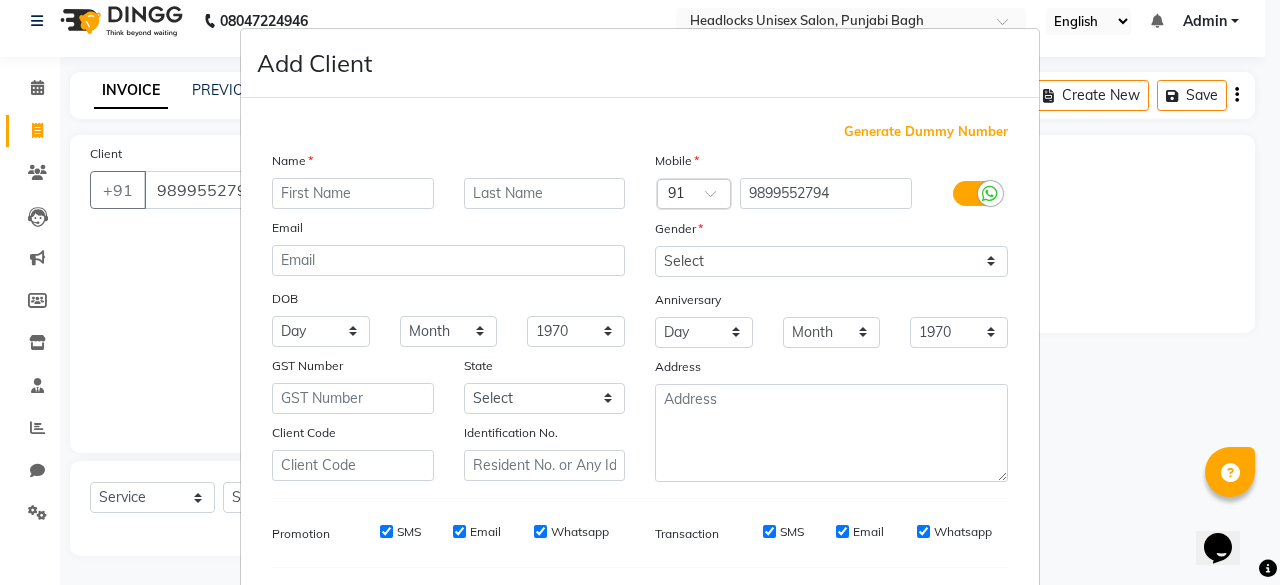 click at bounding box center (353, 193) 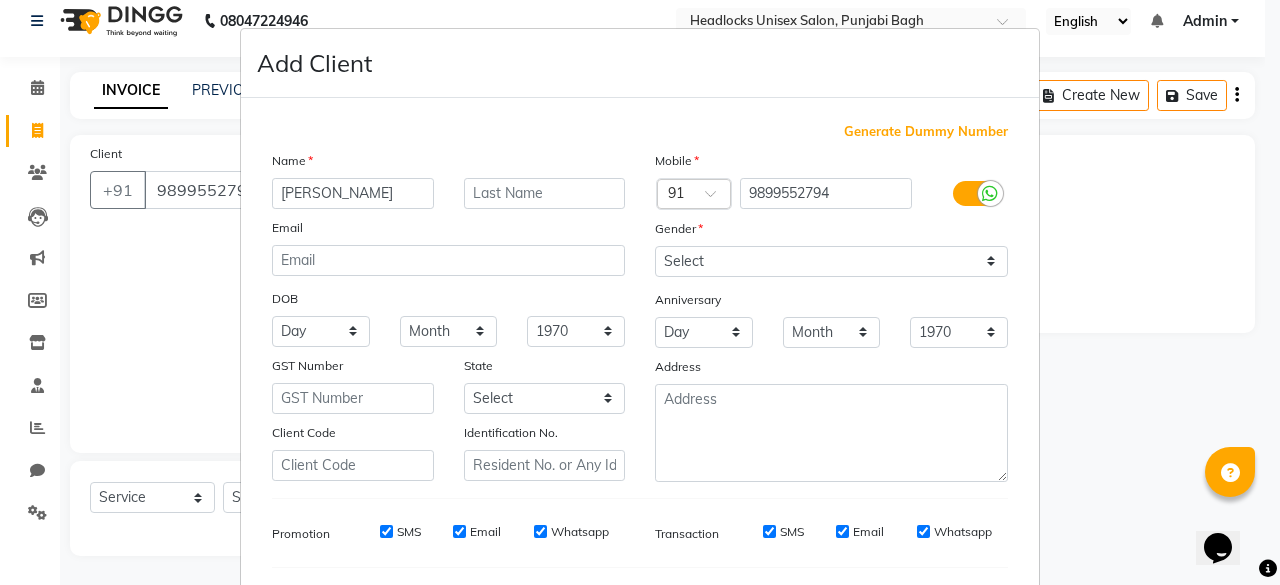 type on "[PERSON_NAME]" 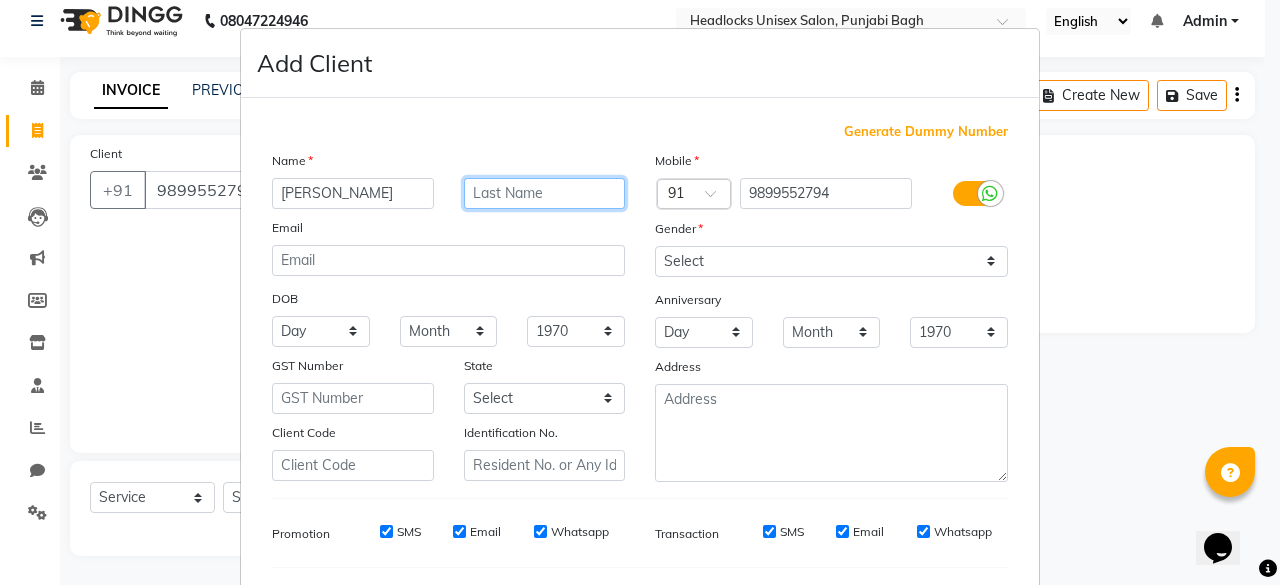 click at bounding box center (545, 193) 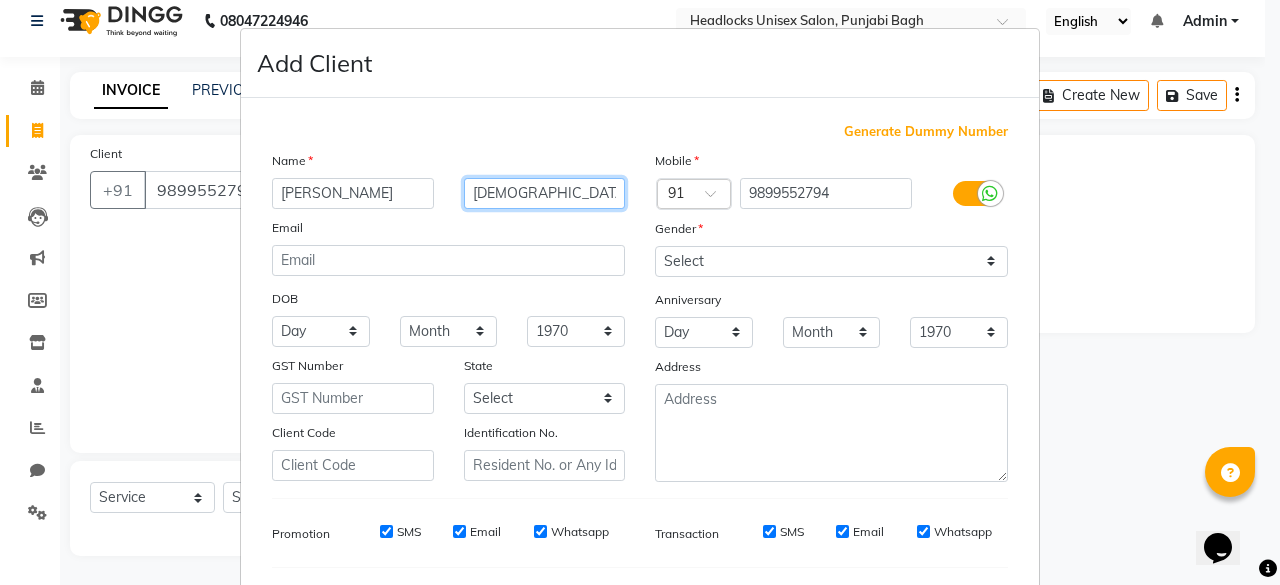 type on "[DEMOGRAPHIC_DATA]" 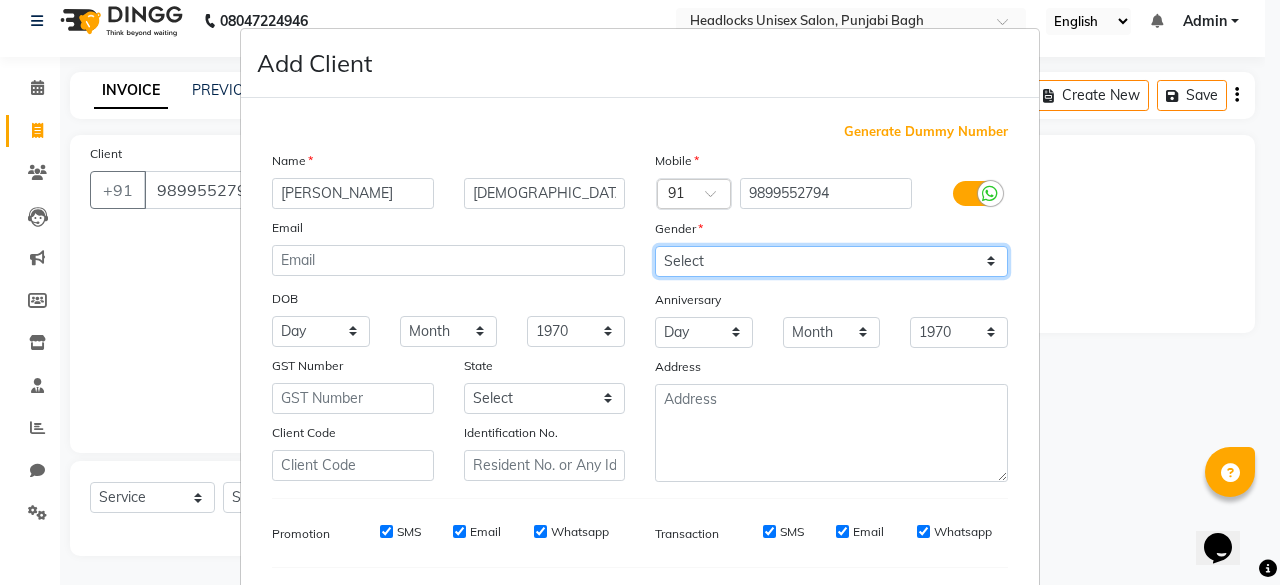 click on "Select [DEMOGRAPHIC_DATA] [DEMOGRAPHIC_DATA] Other Prefer Not To Say" at bounding box center [831, 261] 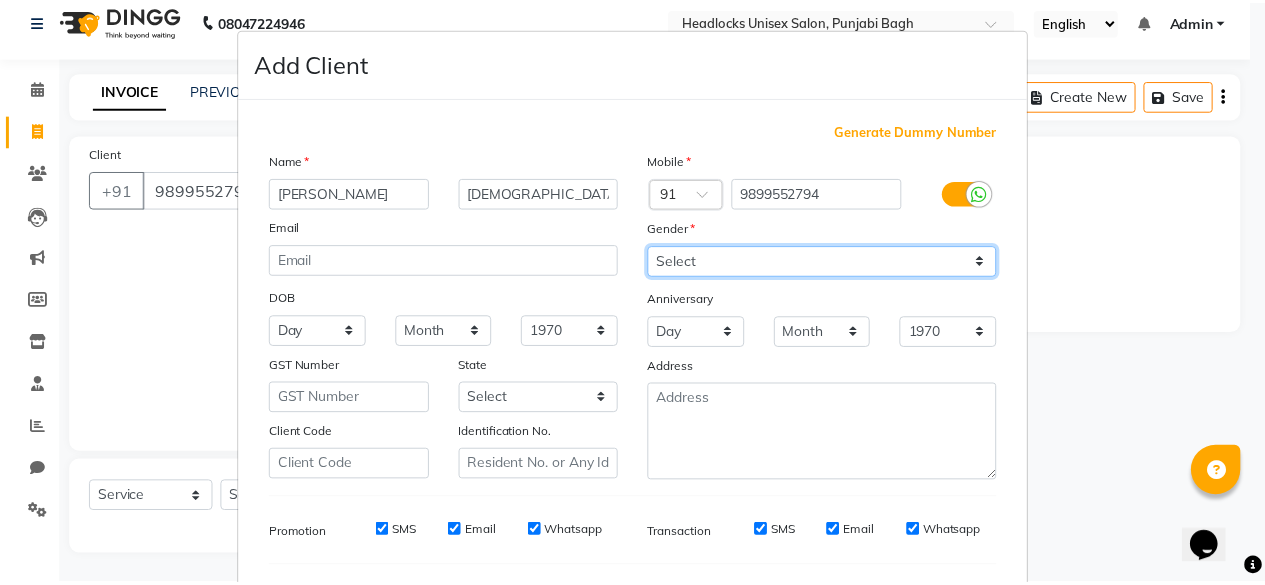 scroll, scrollTop: 260, scrollLeft: 0, axis: vertical 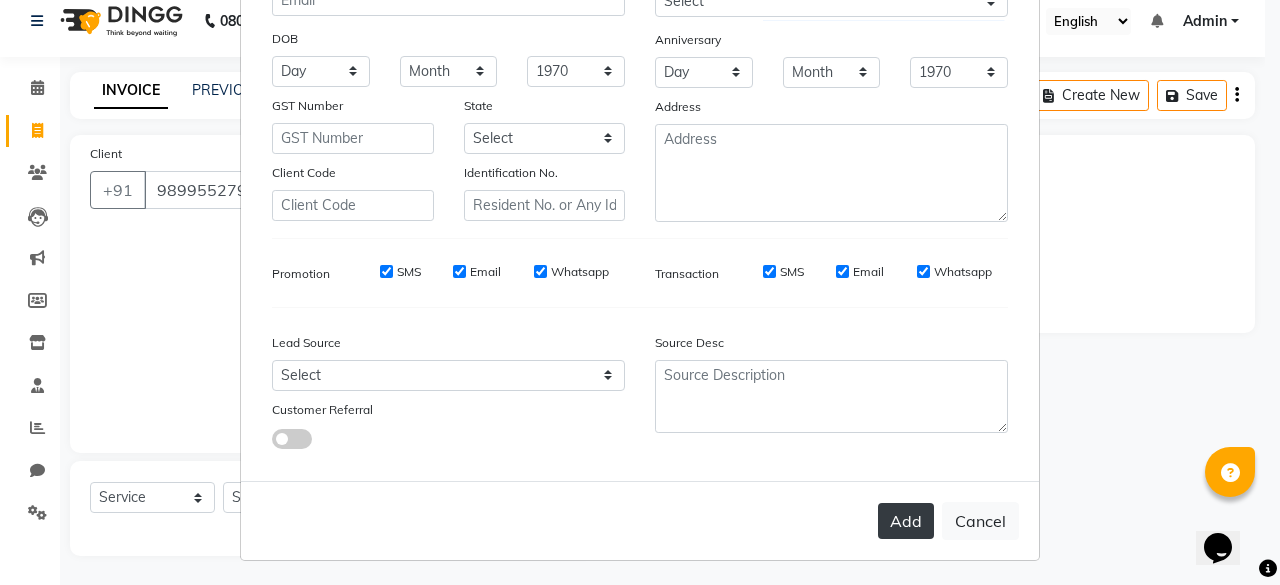 click on "Add" at bounding box center [906, 521] 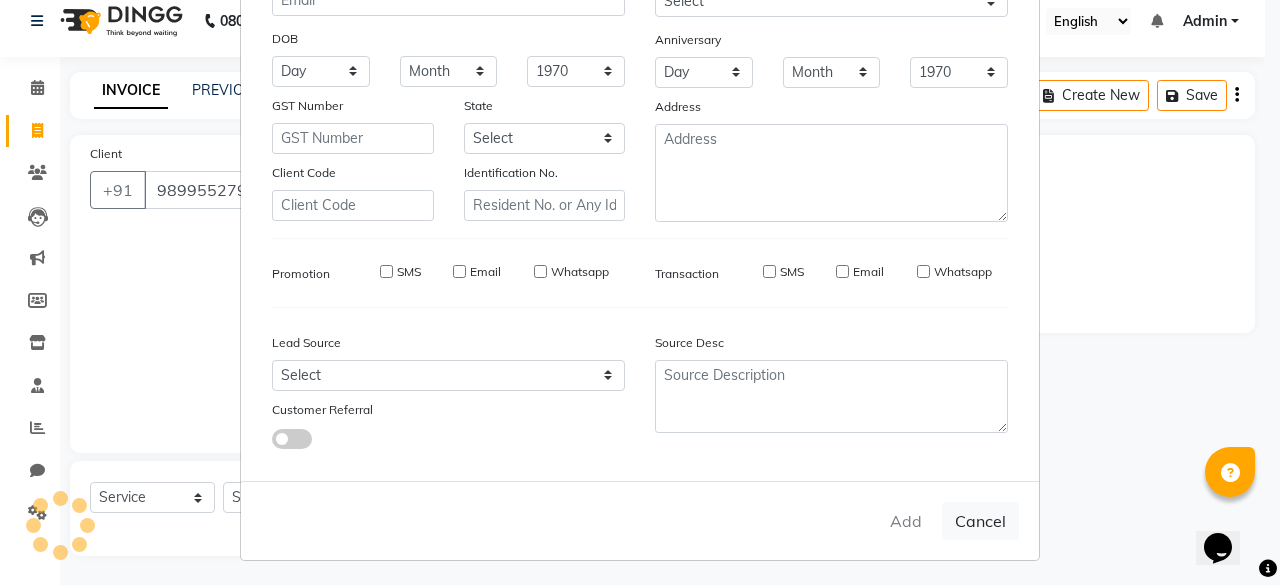 type 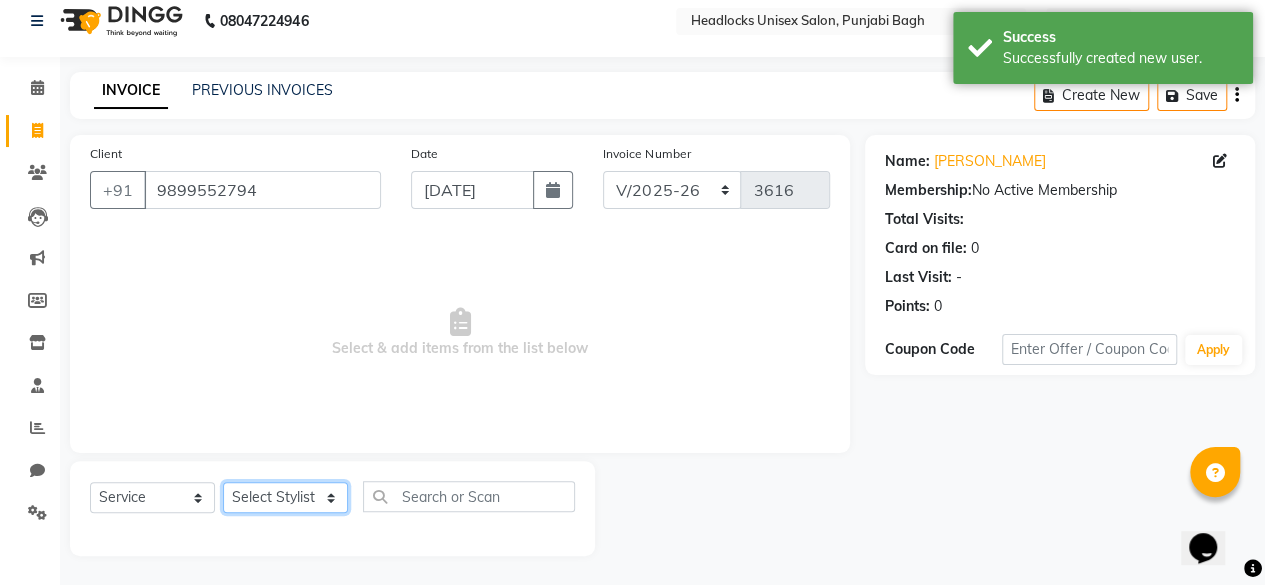 click on "Select Stylist ⁠Agnies ⁠[PERSON_NAME] [PERSON_NAME] [PERSON_NAME] kunal [PERSON_NAME] mercy ⁠Minto ⁠[PERSON_NAME]  [PERSON_NAME] priyanka [PERSON_NAME] ⁠[PERSON_NAME] ⁠[PERSON_NAME] [PERSON_NAME] [PERSON_NAME]  Sunny ⁠[PERSON_NAME] ⁠[PERSON_NAME]" 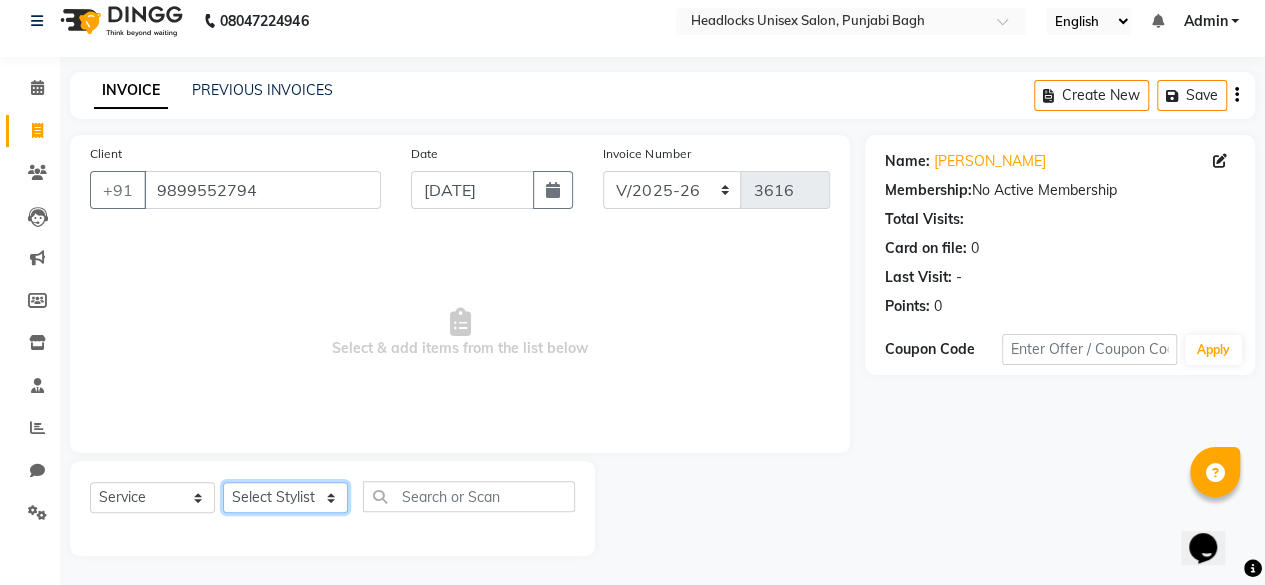 select on "69050" 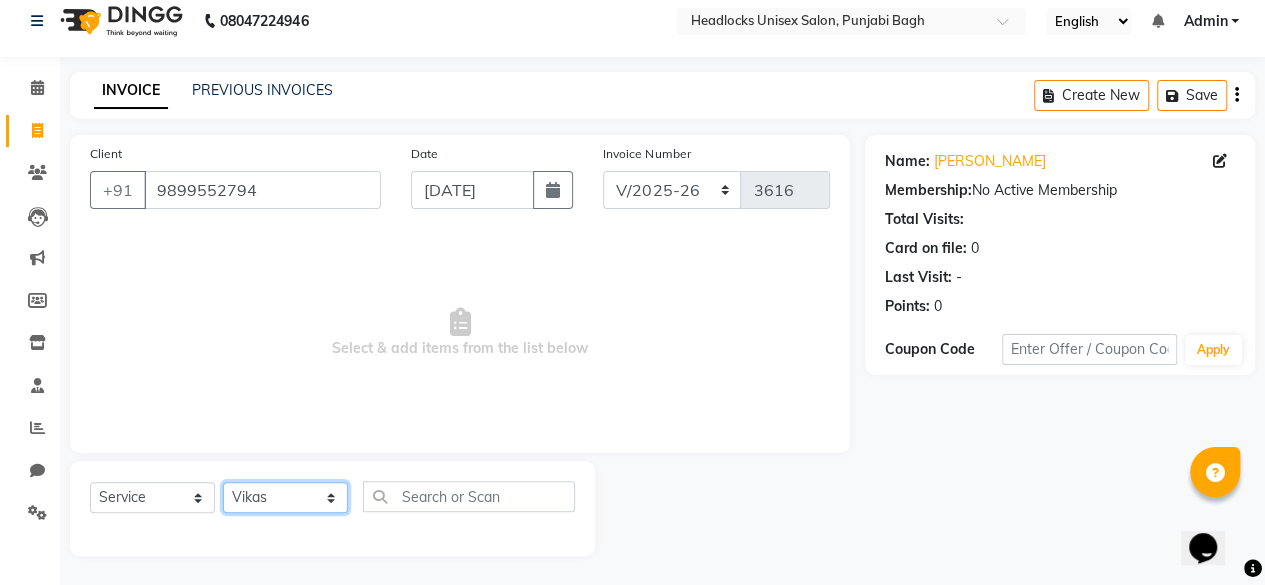 click on "Select Stylist ⁠Agnies ⁠[PERSON_NAME] [PERSON_NAME] [PERSON_NAME] kunal [PERSON_NAME] mercy ⁠Minto ⁠[PERSON_NAME]  [PERSON_NAME] priyanka [PERSON_NAME] ⁠[PERSON_NAME] ⁠[PERSON_NAME] [PERSON_NAME] [PERSON_NAME]  Sunny ⁠[PERSON_NAME] ⁠[PERSON_NAME]" 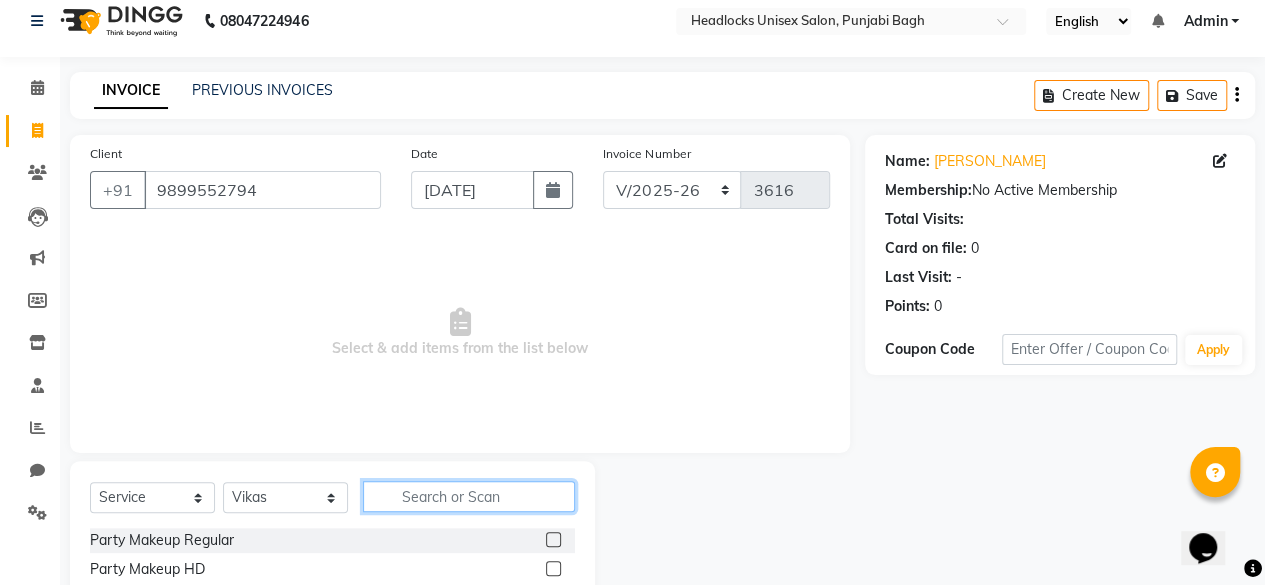 click 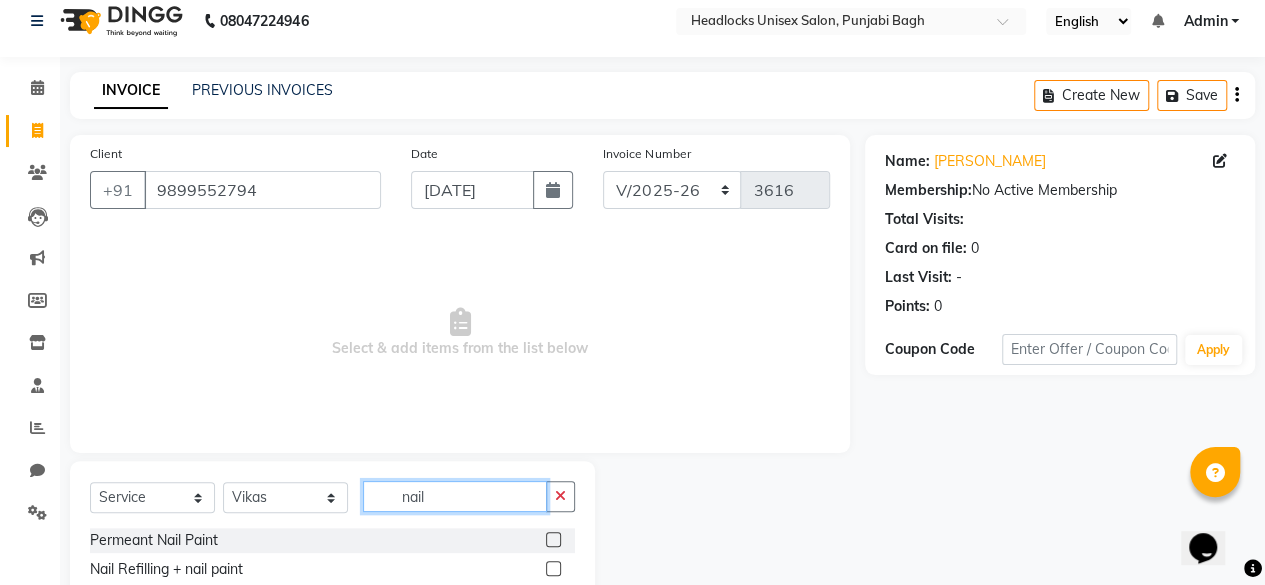 scroll, scrollTop: 215, scrollLeft: 0, axis: vertical 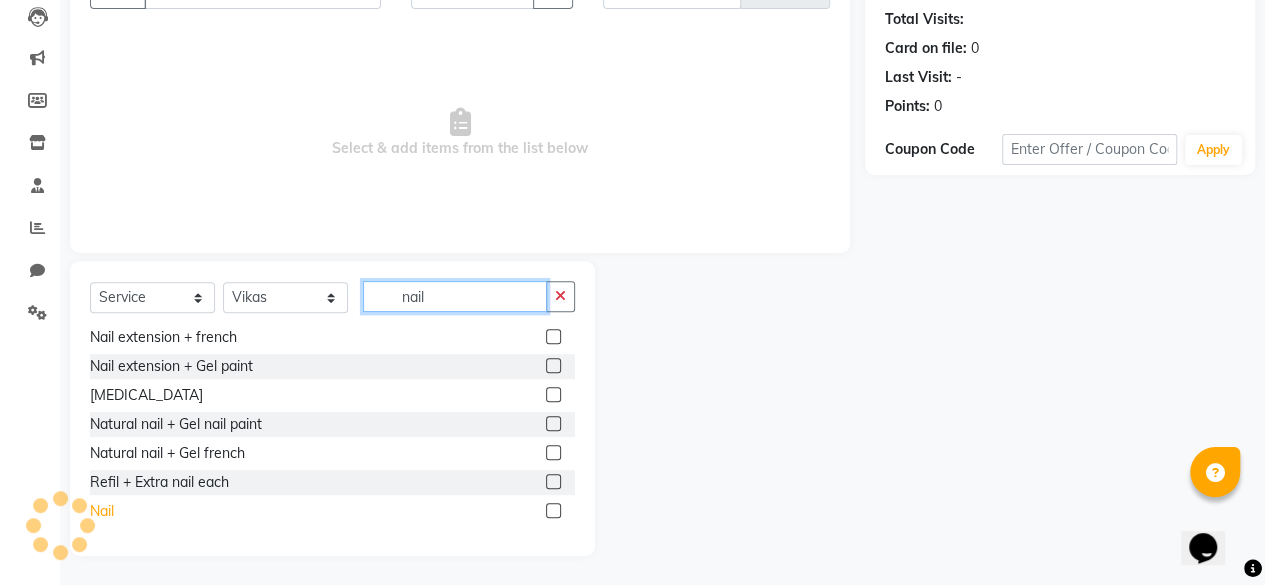 type on "nail" 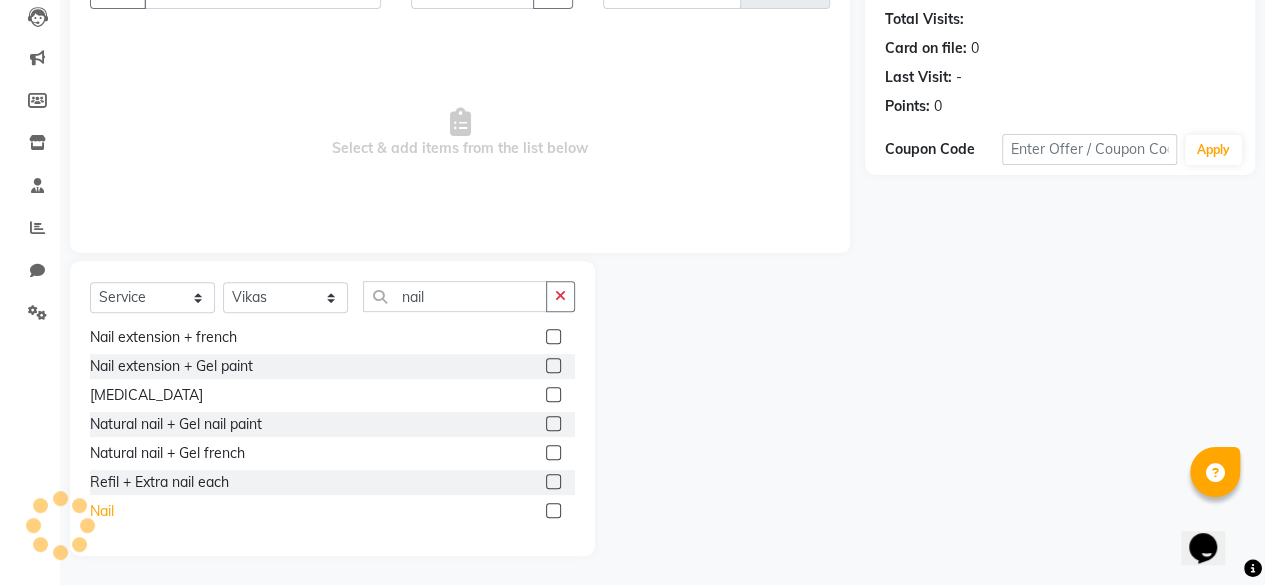 click on "Nail" 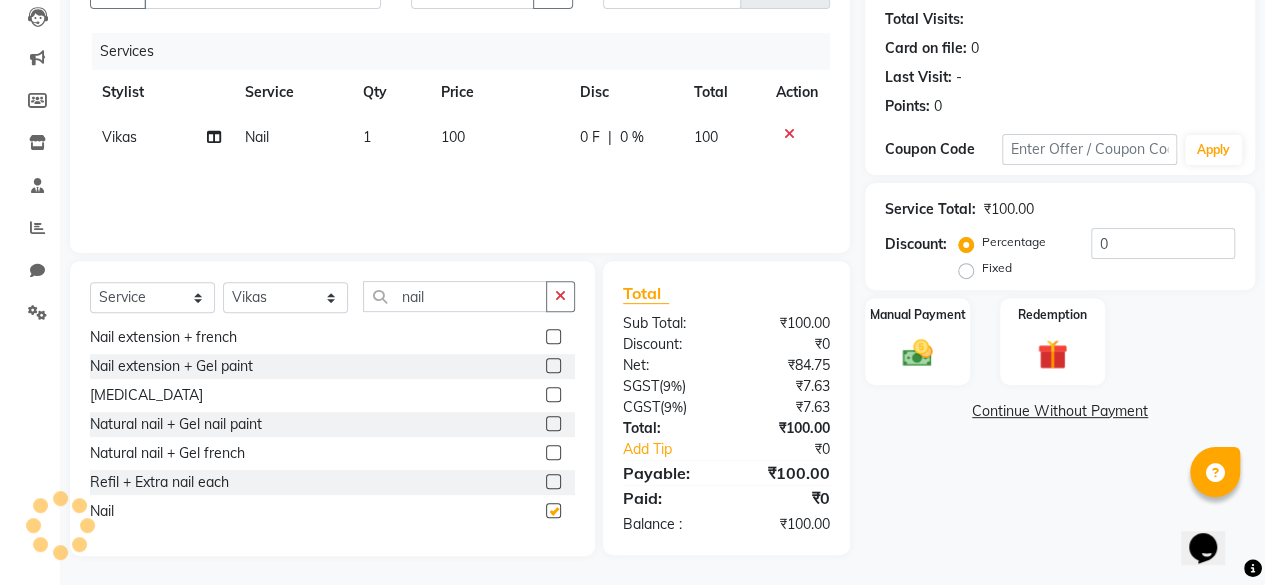 checkbox on "false" 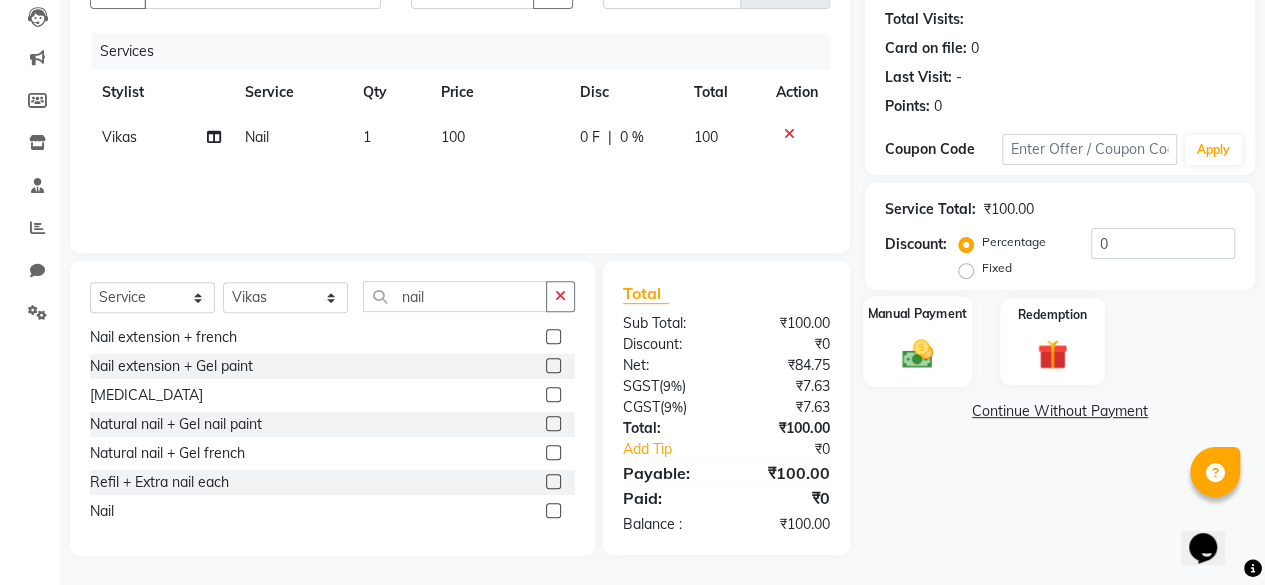 click on "Manual Payment" 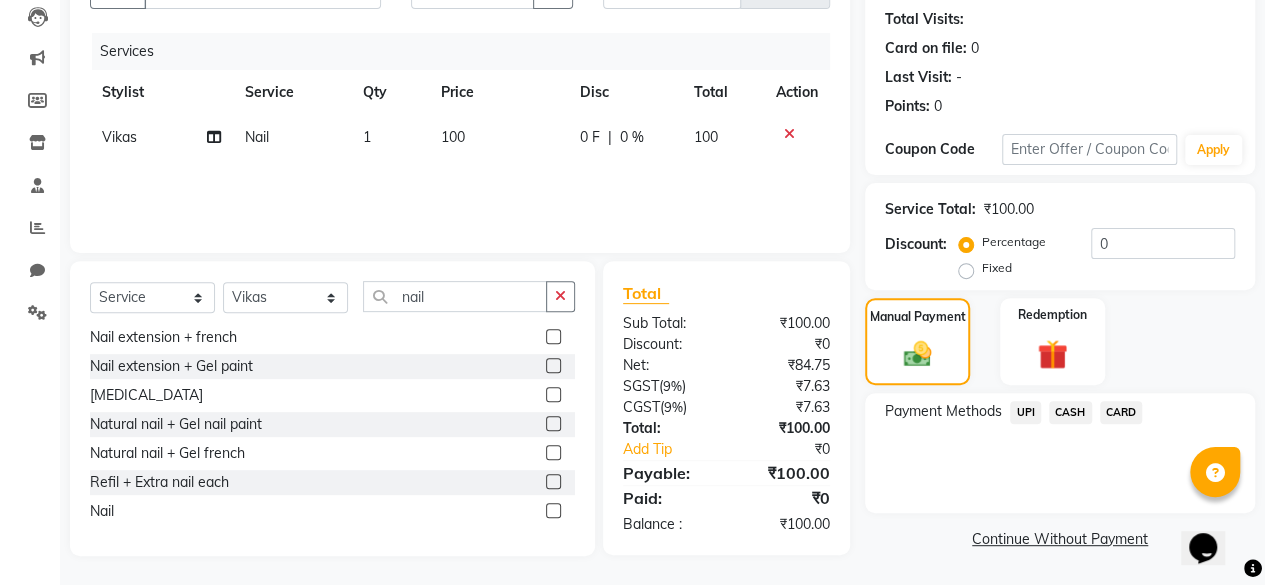 click on "CASH" 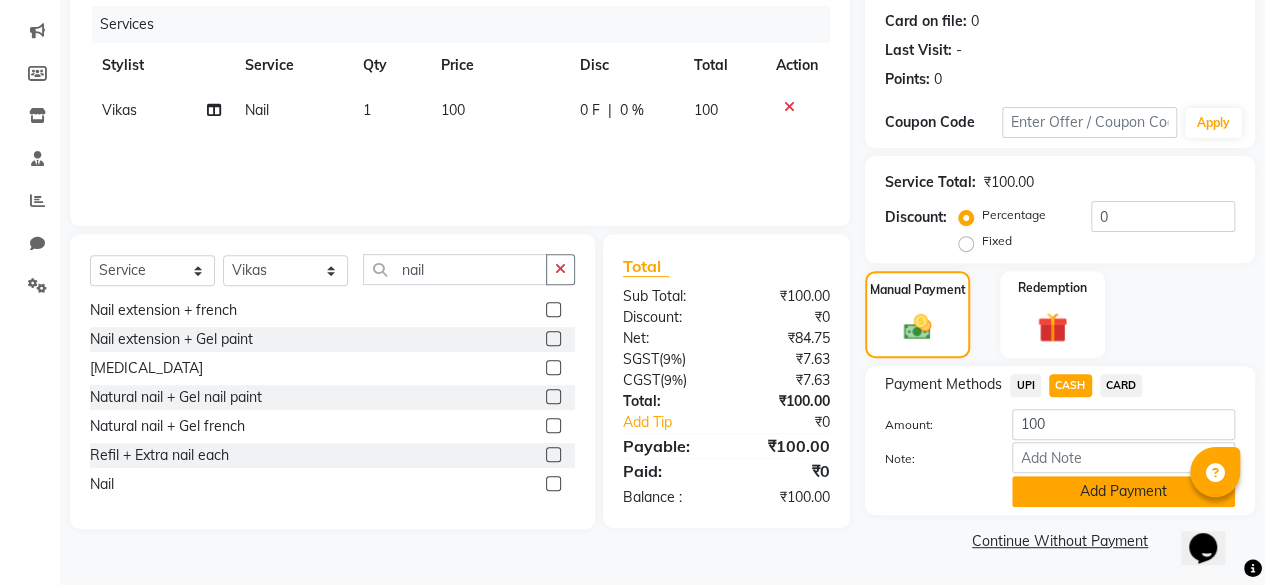 click on "Add Payment" 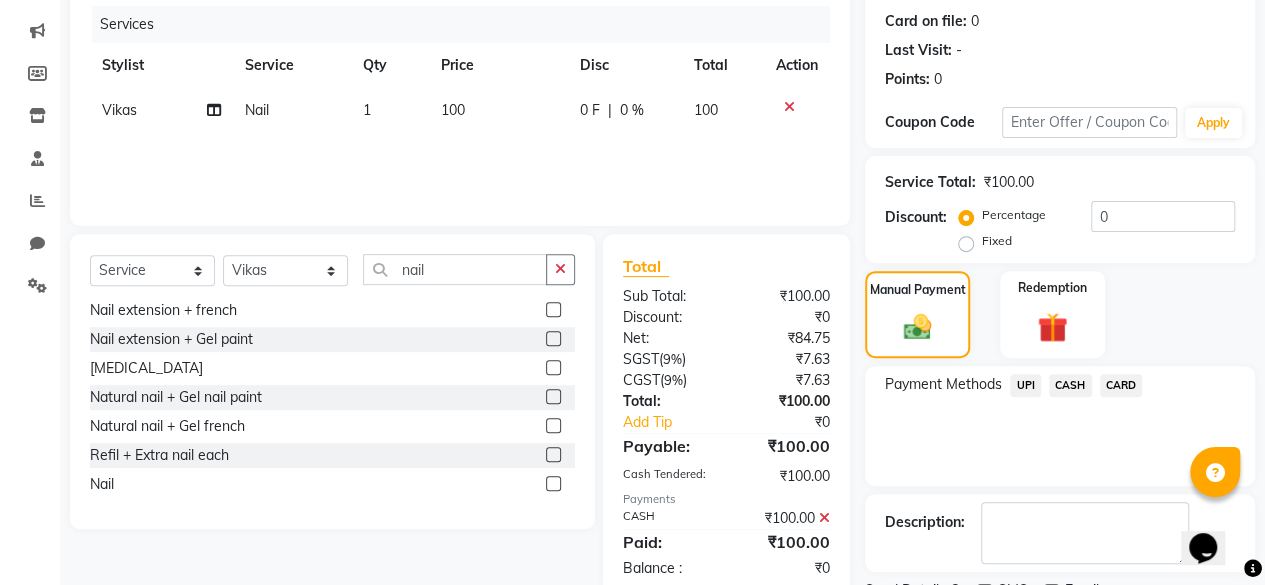 scroll, scrollTop: 324, scrollLeft: 0, axis: vertical 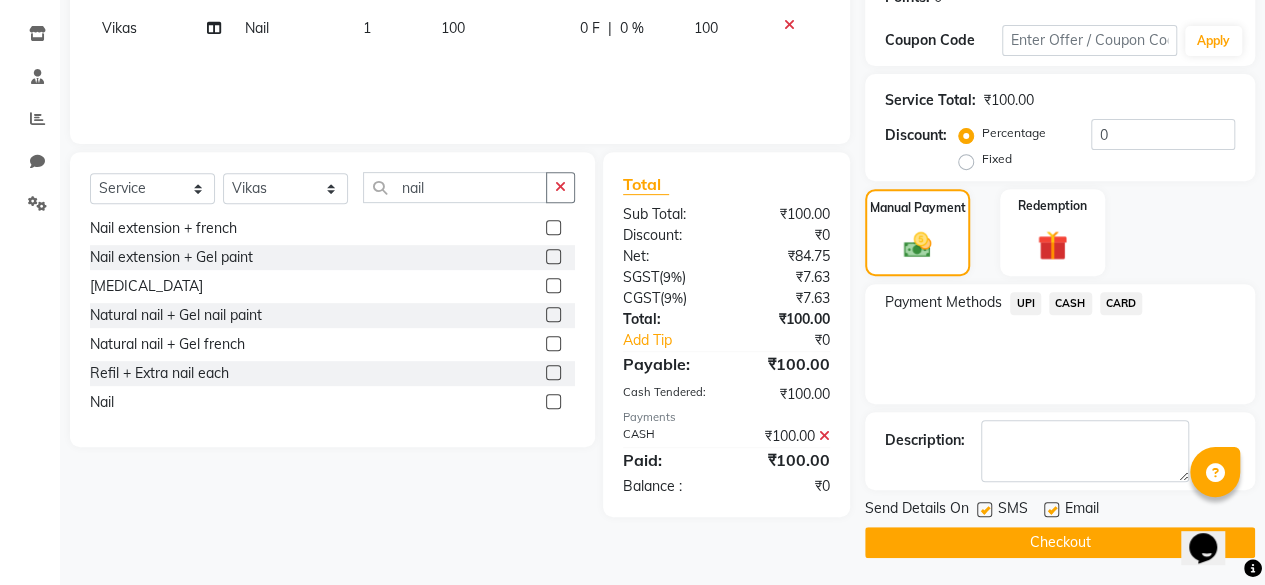 click 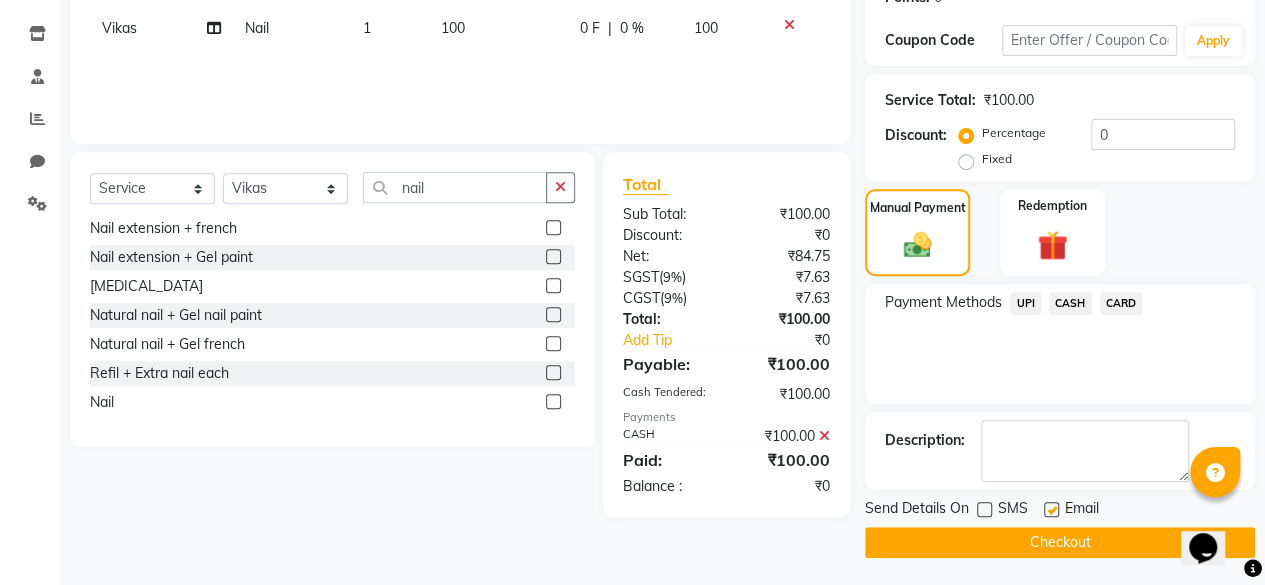 click on "Checkout" 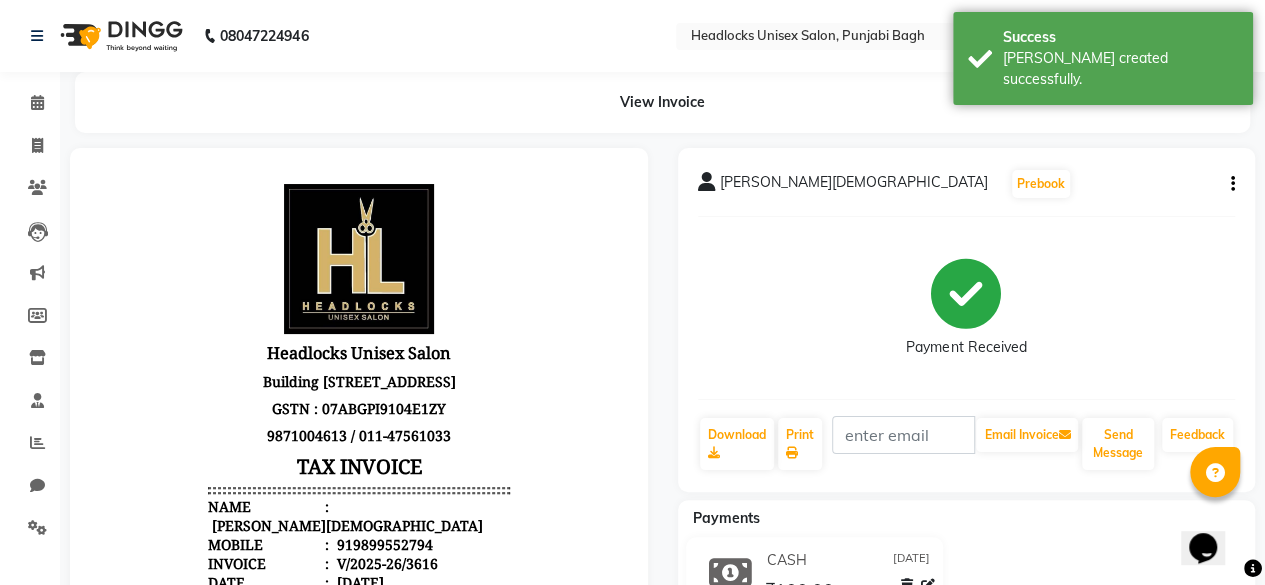scroll, scrollTop: 0, scrollLeft: 0, axis: both 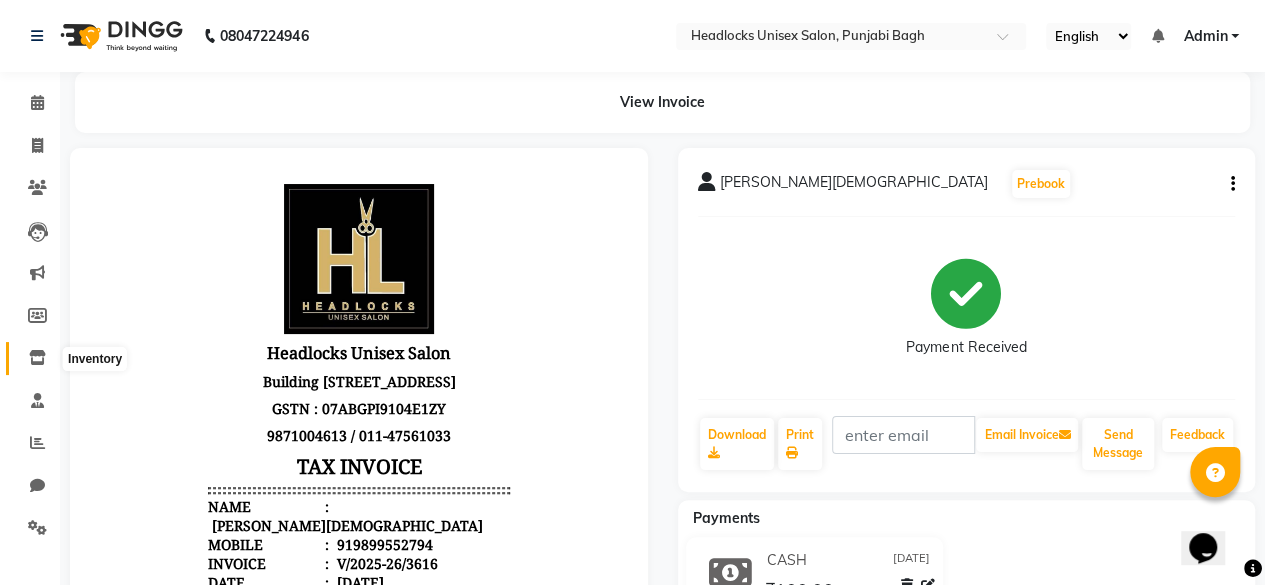 click 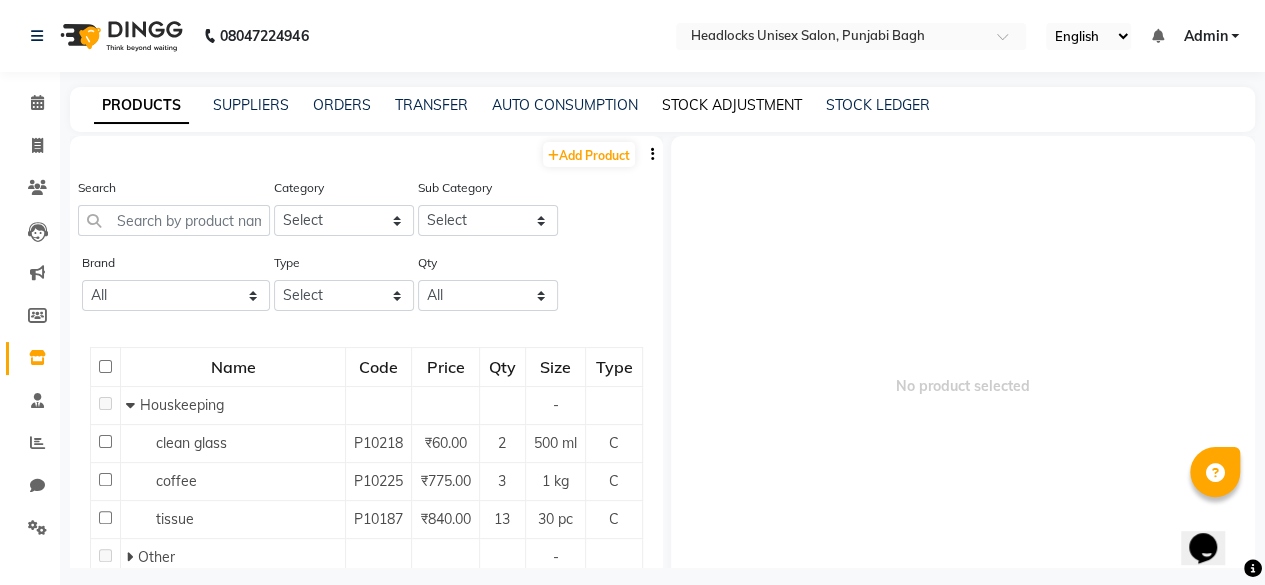 click on "STOCK ADJUSTMENT" 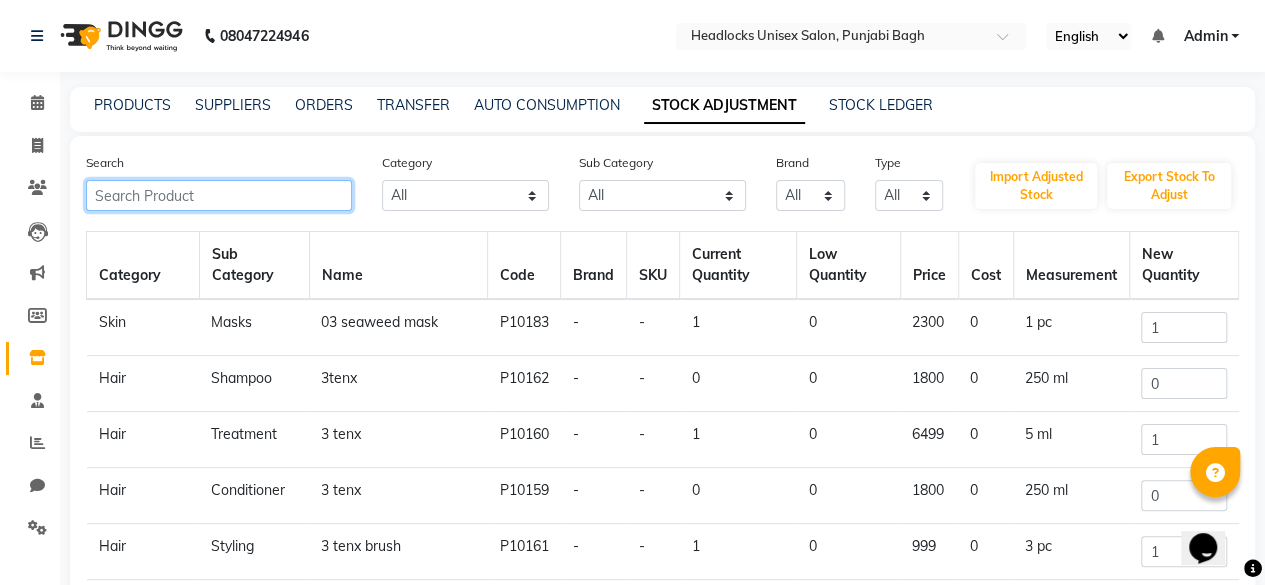 click 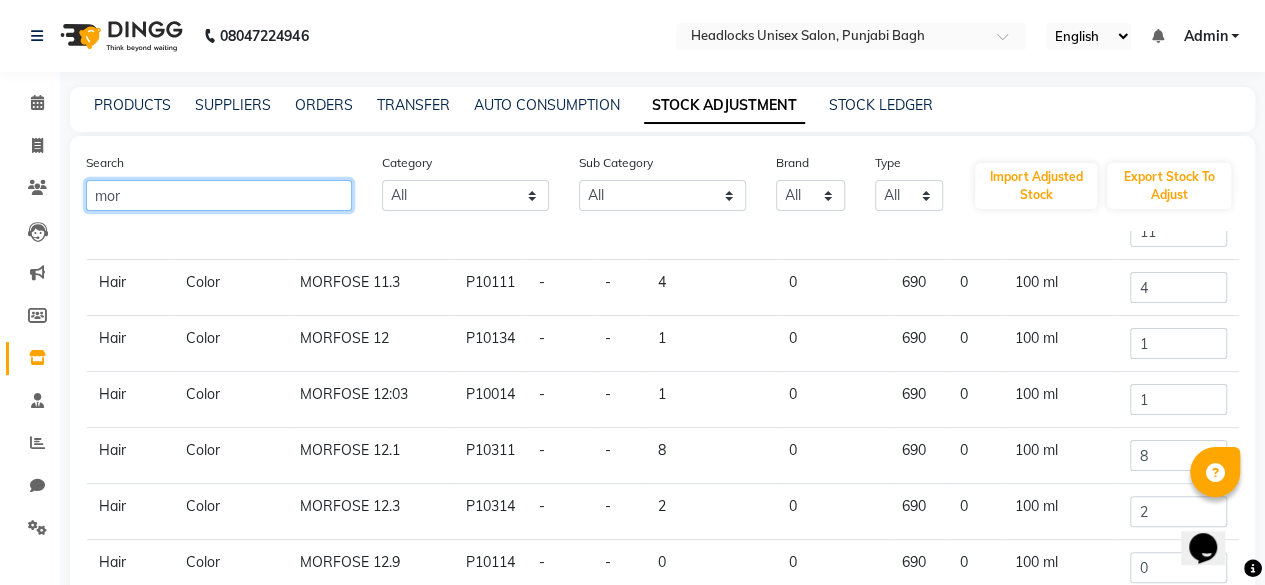 scroll, scrollTop: 152, scrollLeft: 0, axis: vertical 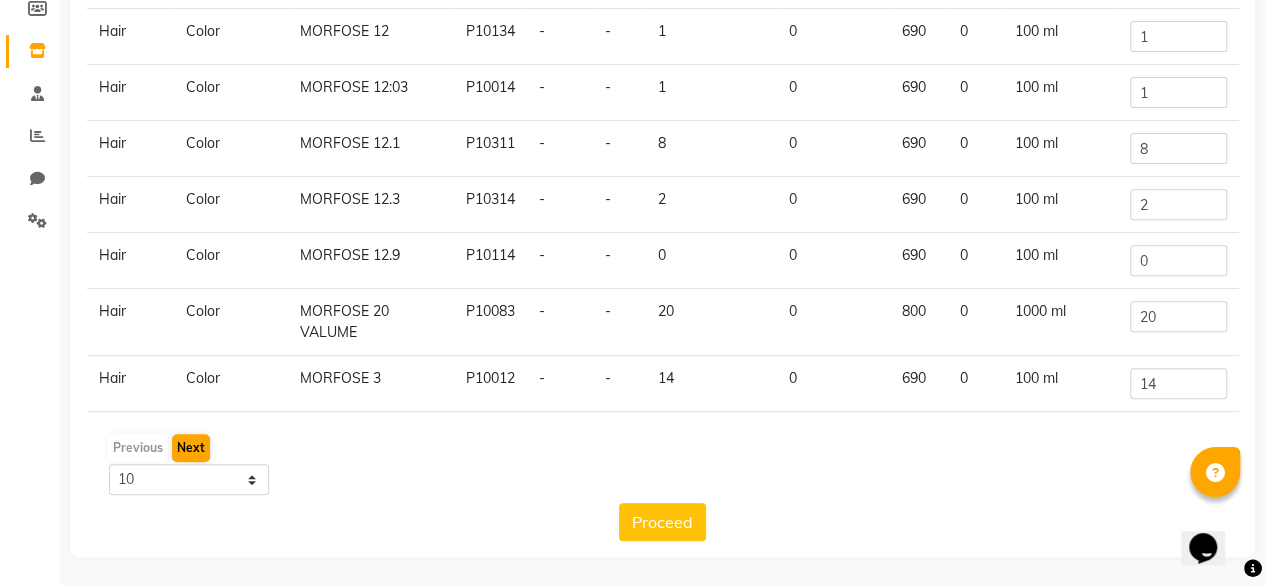type on "mor" 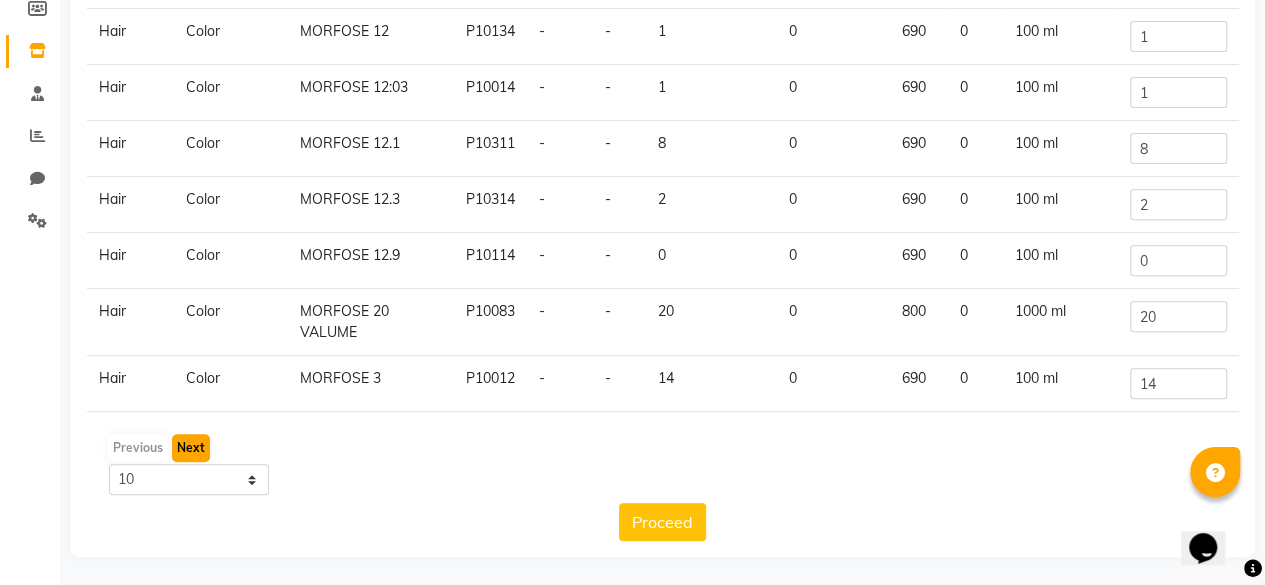 click on "Next" 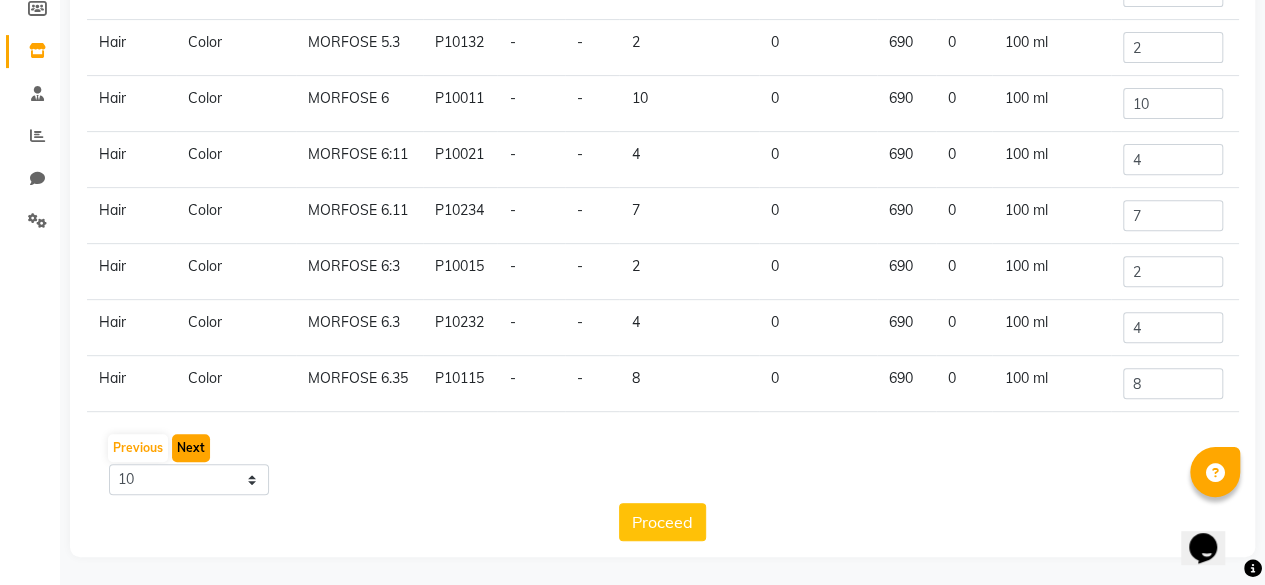 click on "Next" 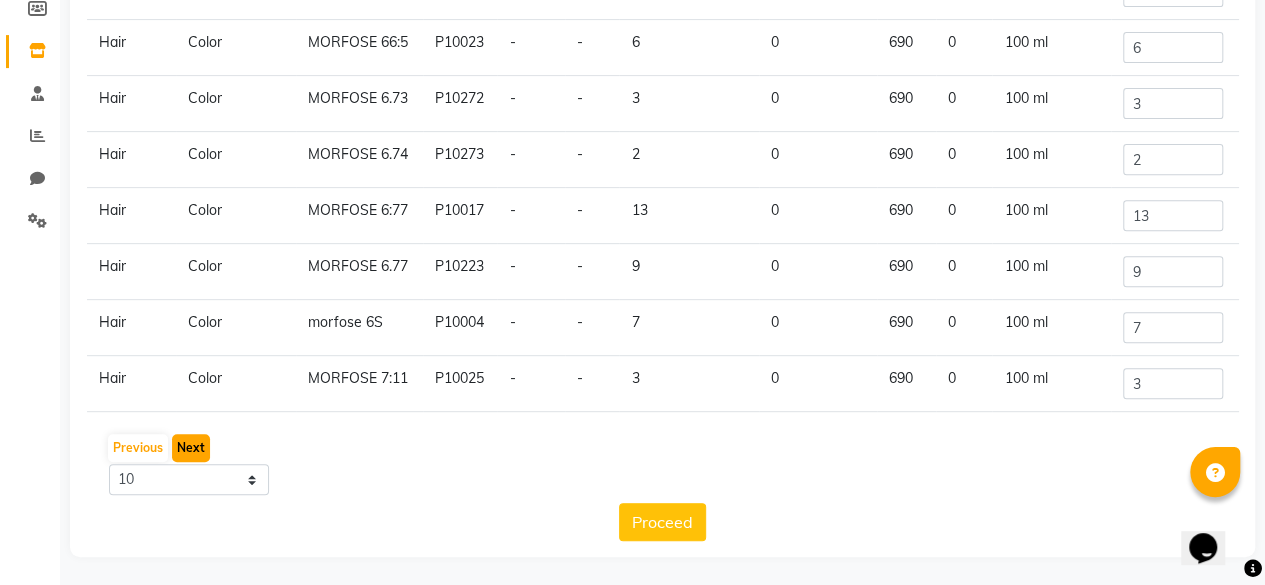 click on "Next" 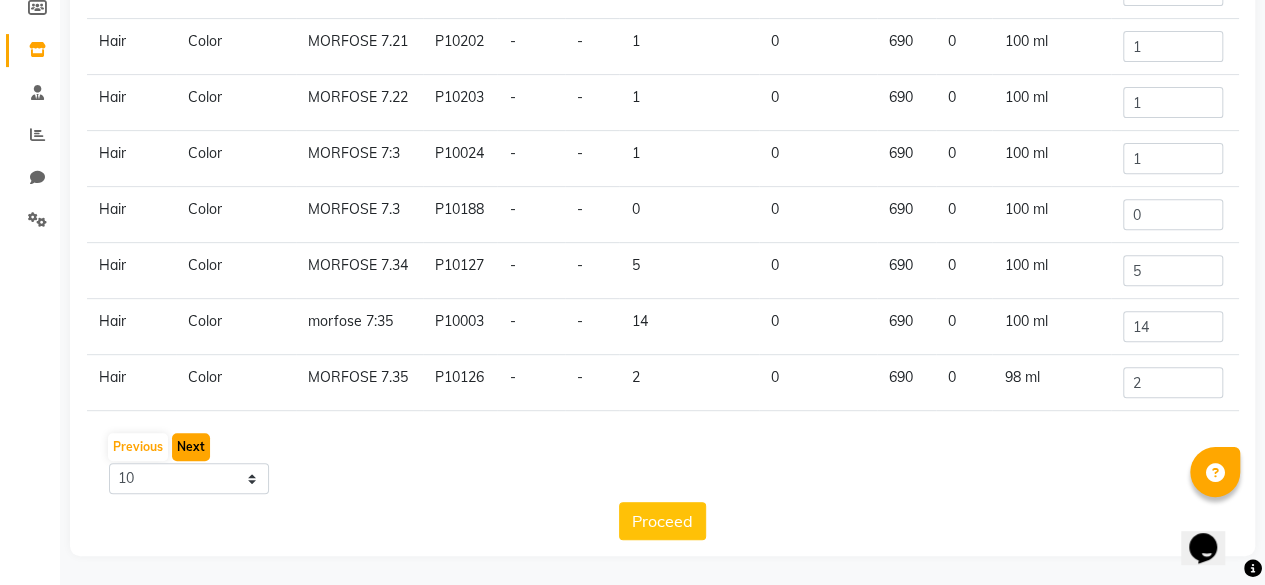 scroll, scrollTop: 307, scrollLeft: 0, axis: vertical 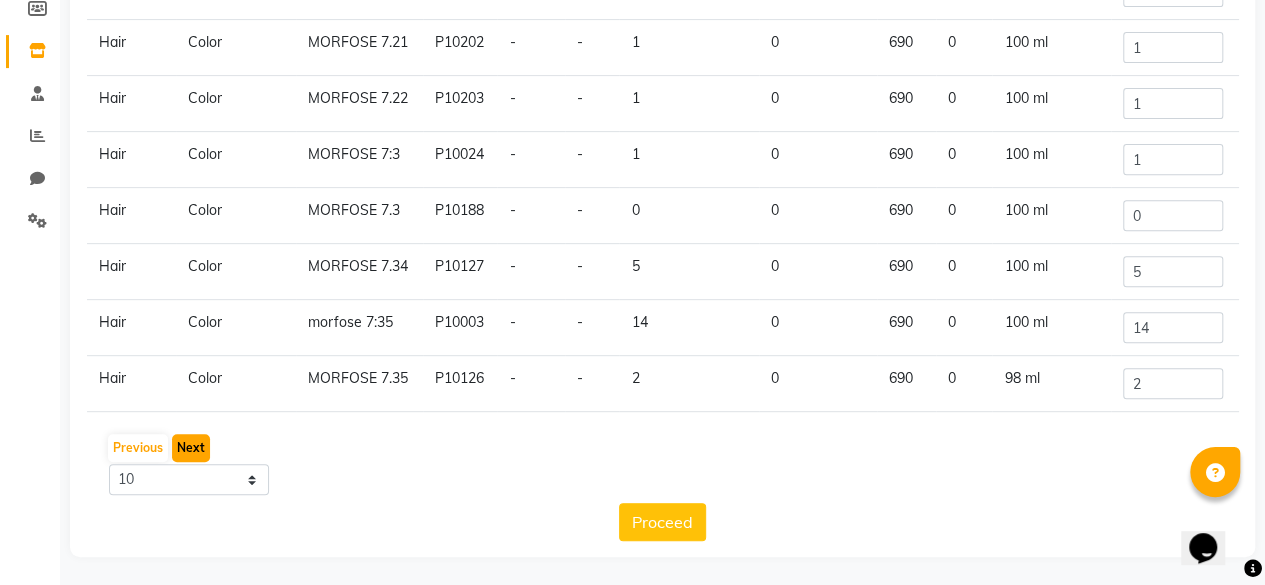 click on "Next" 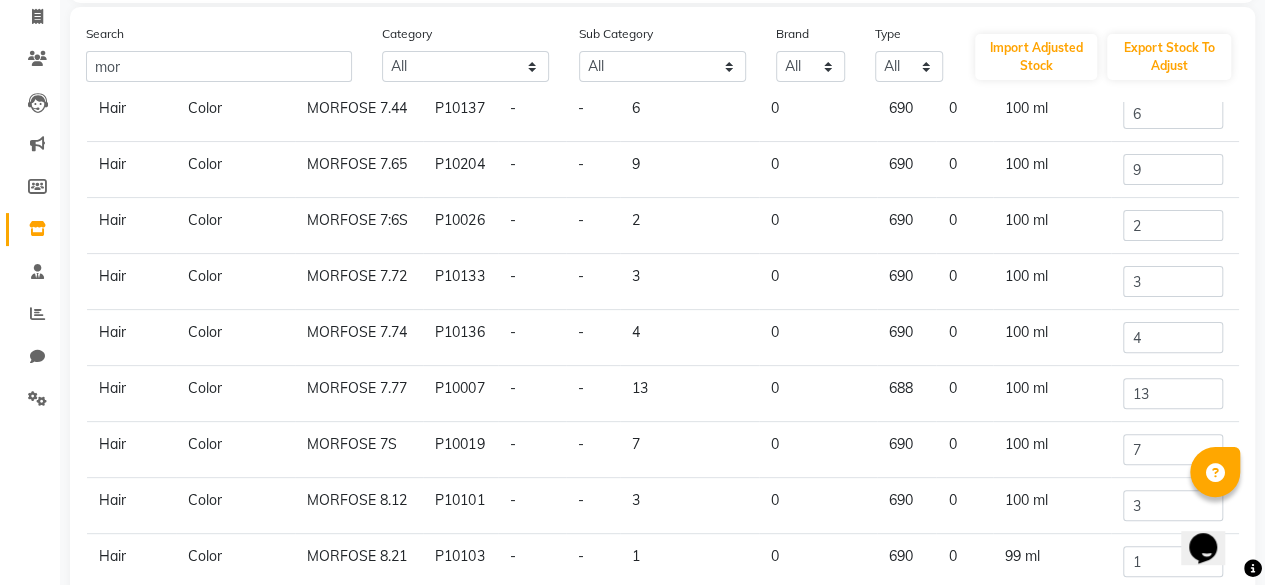 scroll, scrollTop: 127, scrollLeft: 0, axis: vertical 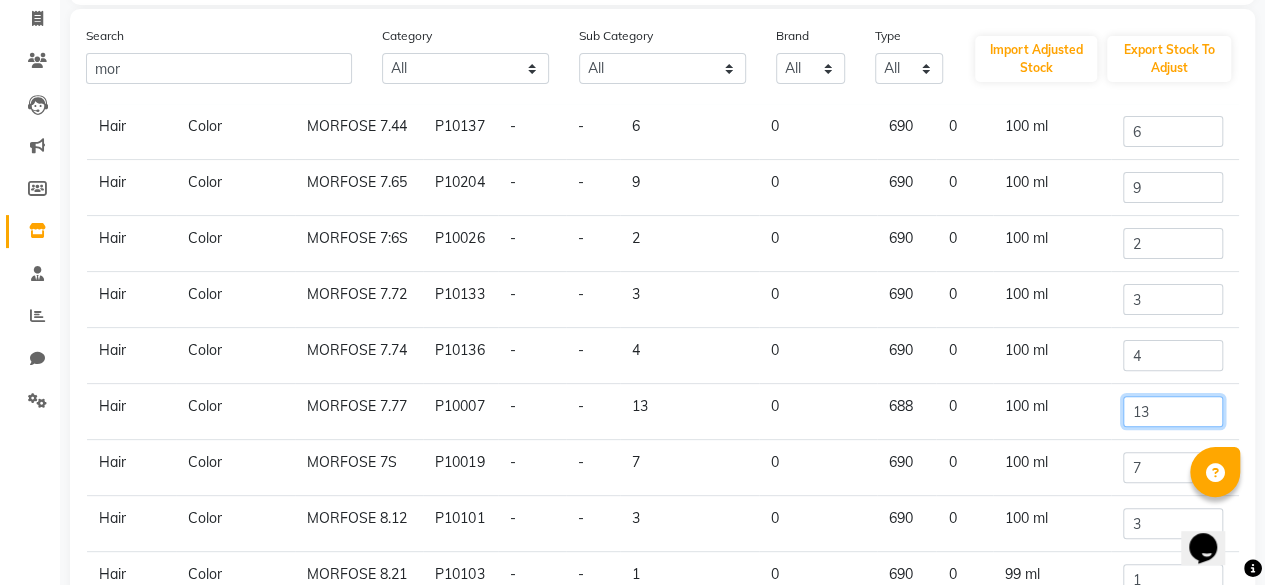click on "13" 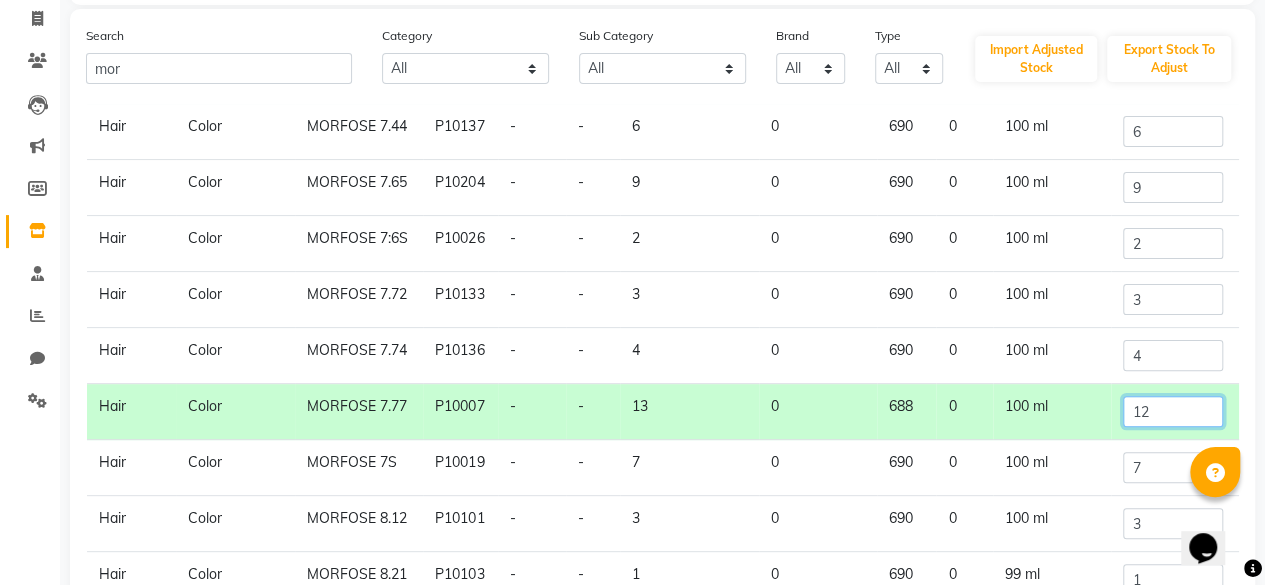 scroll, scrollTop: 120, scrollLeft: 0, axis: vertical 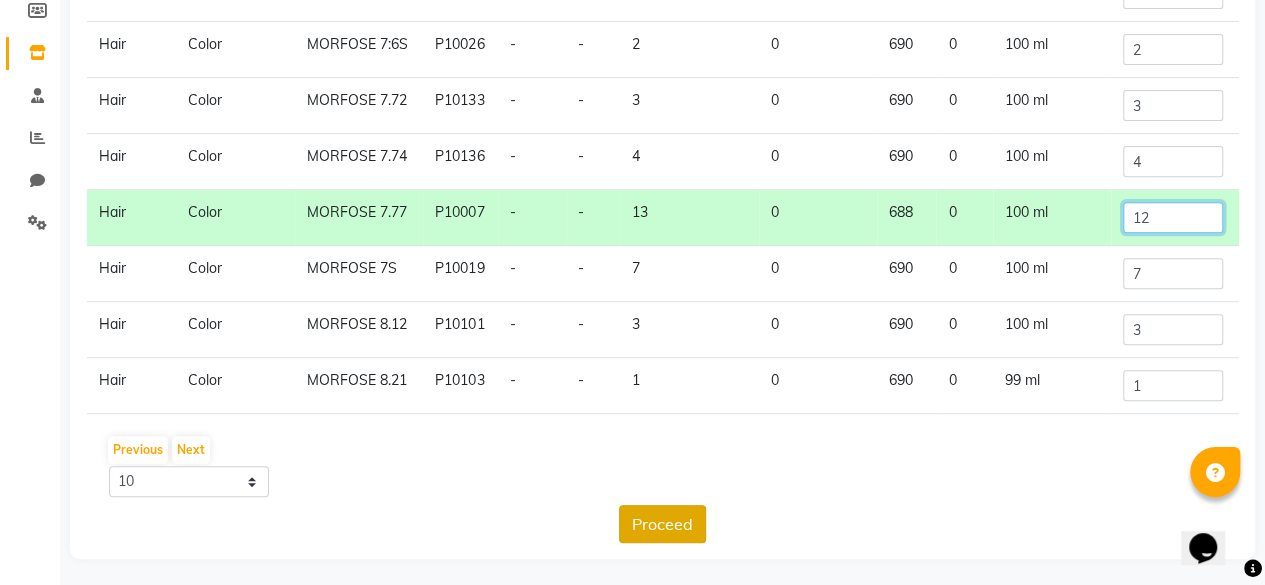 type on "12" 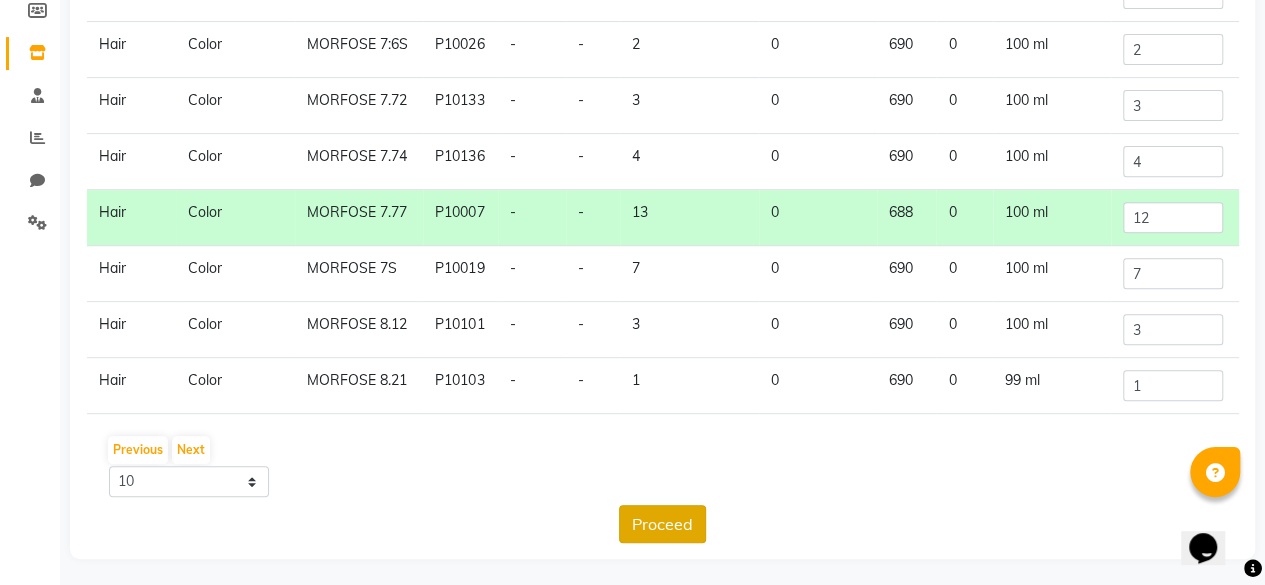 click on "Proceed" 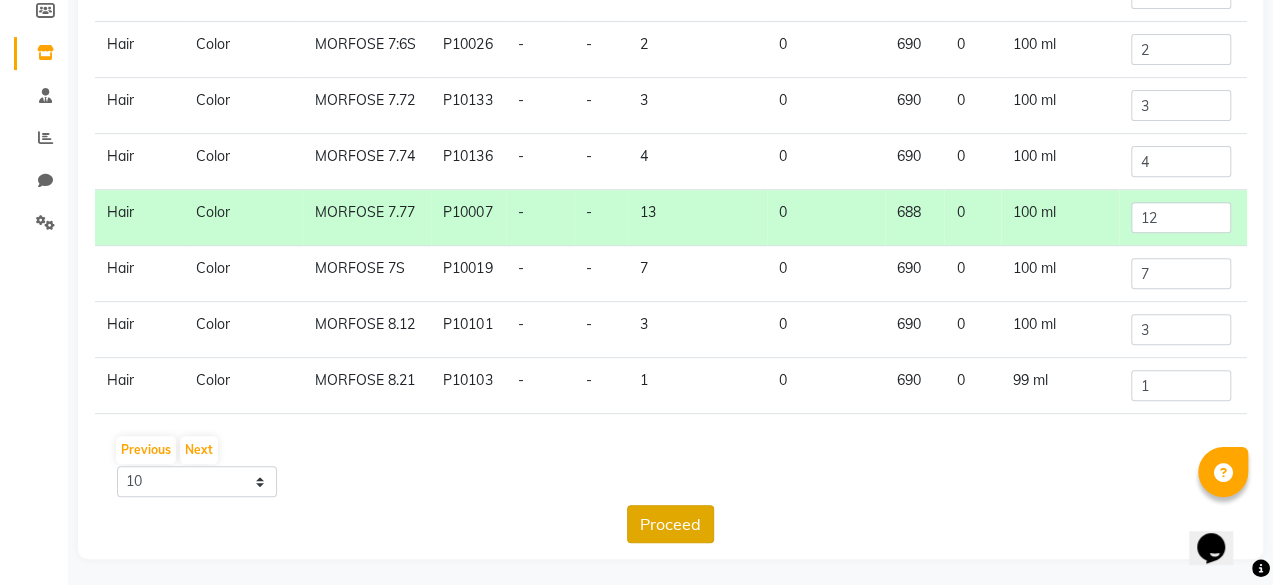 scroll, scrollTop: 0, scrollLeft: 0, axis: both 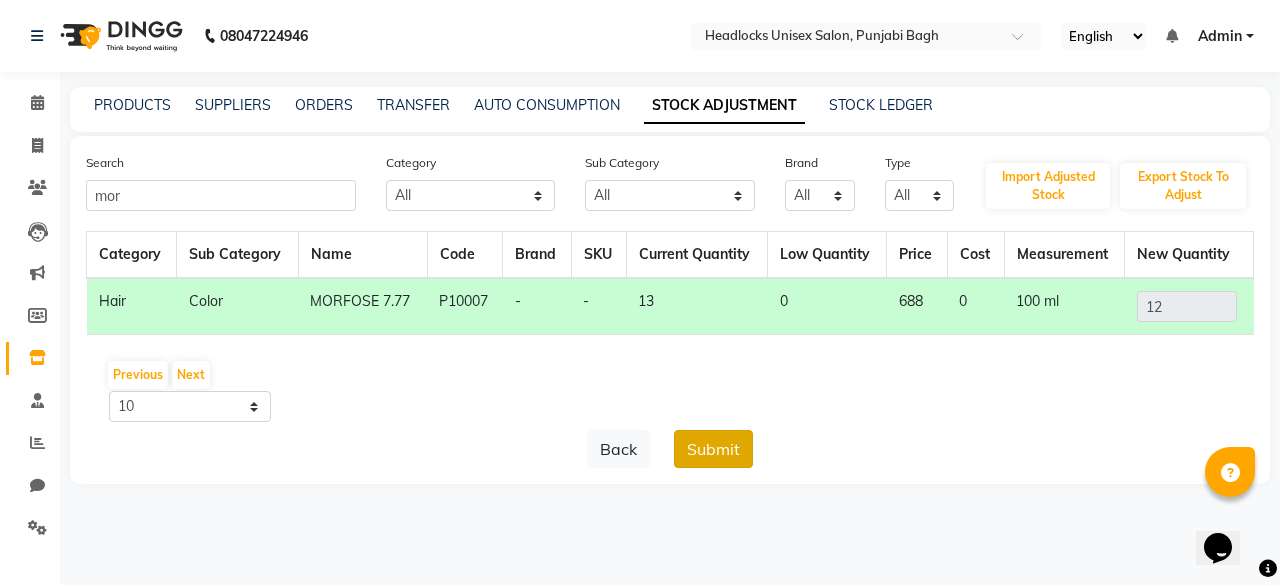 click on "Submit" 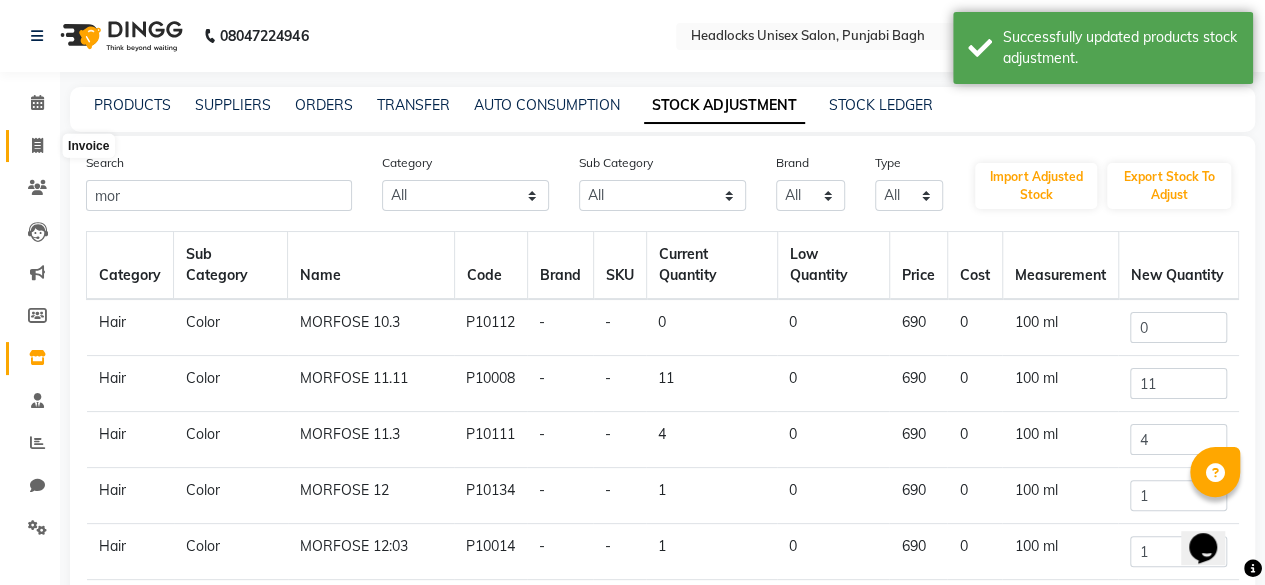 click 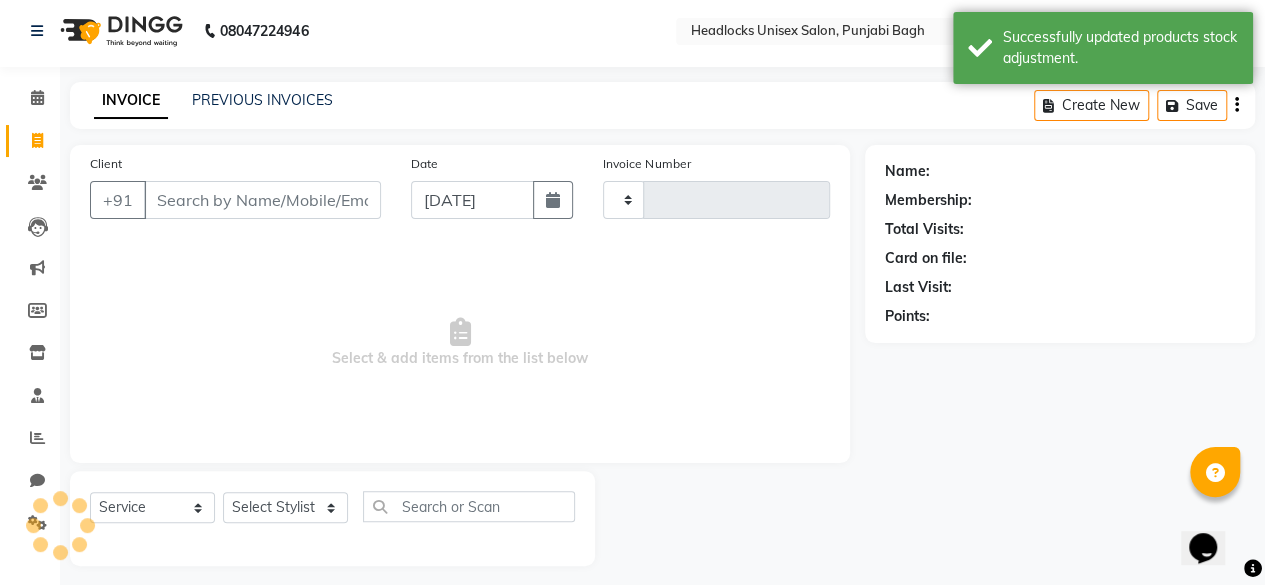 type on "3617" 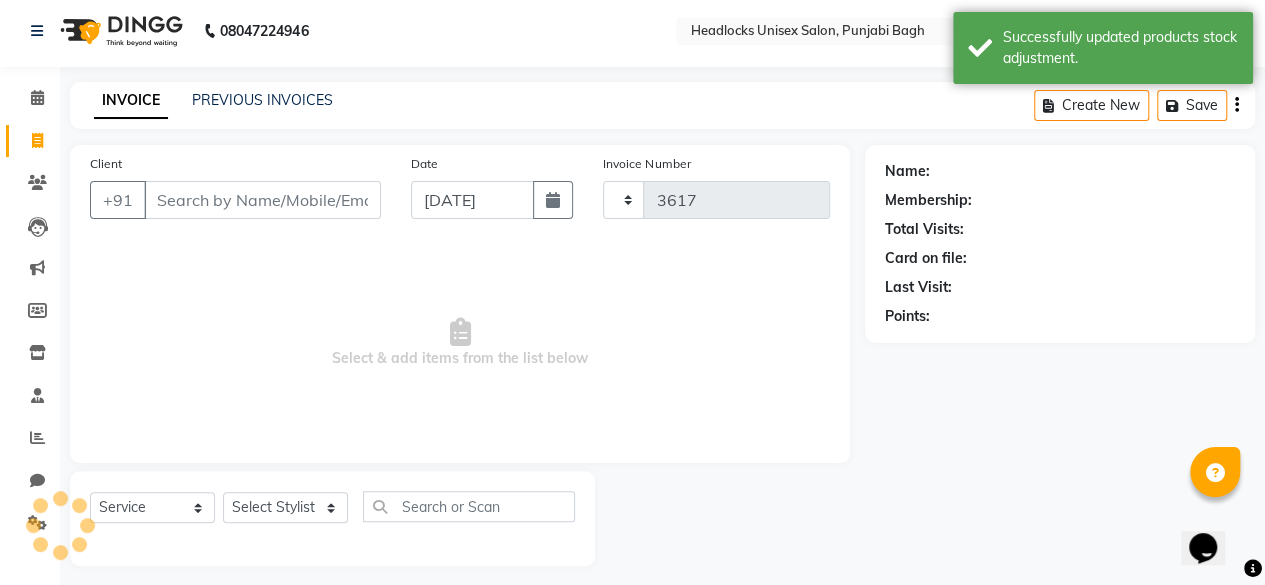 scroll, scrollTop: 15, scrollLeft: 0, axis: vertical 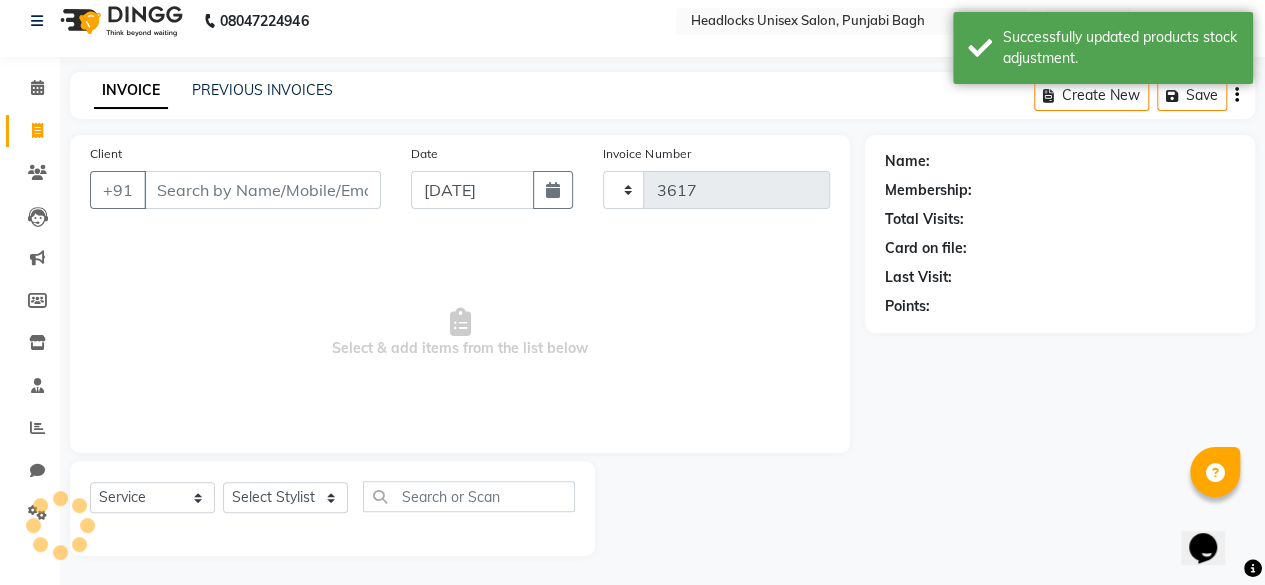 select on "7719" 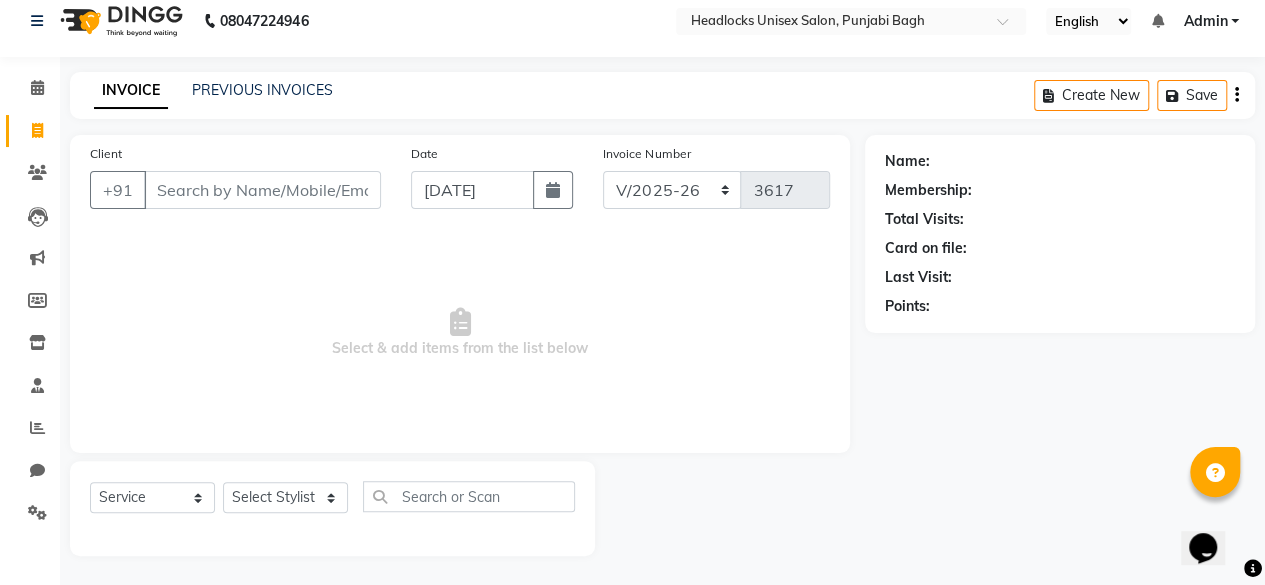 click on "Client" at bounding box center (262, 190) 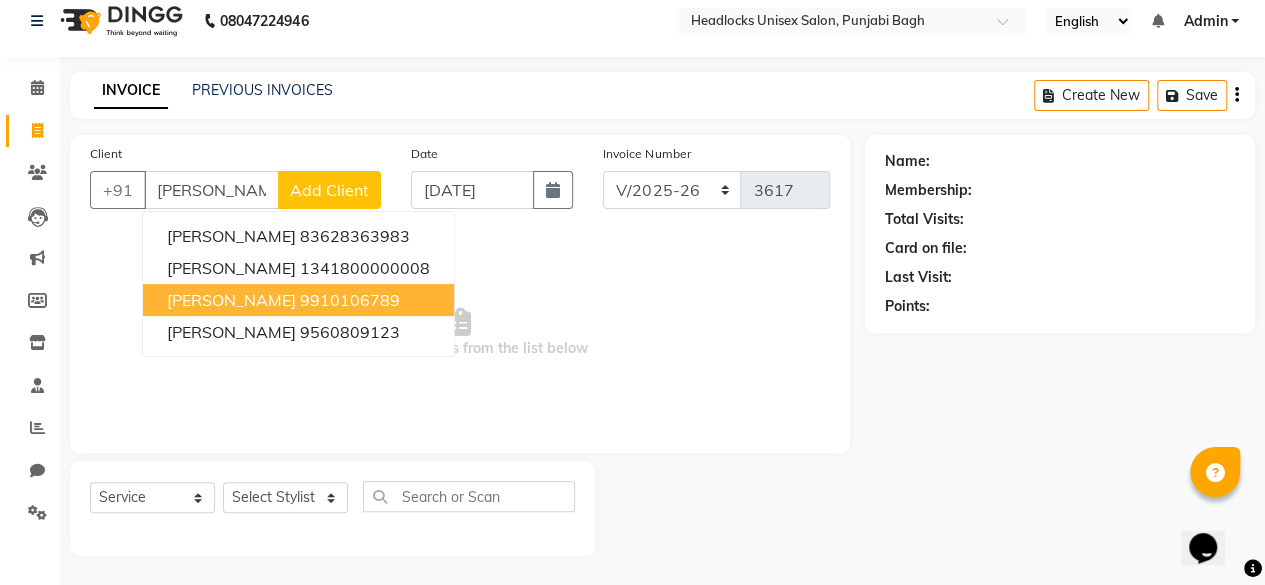 click on "[PERSON_NAME]" at bounding box center (231, 300) 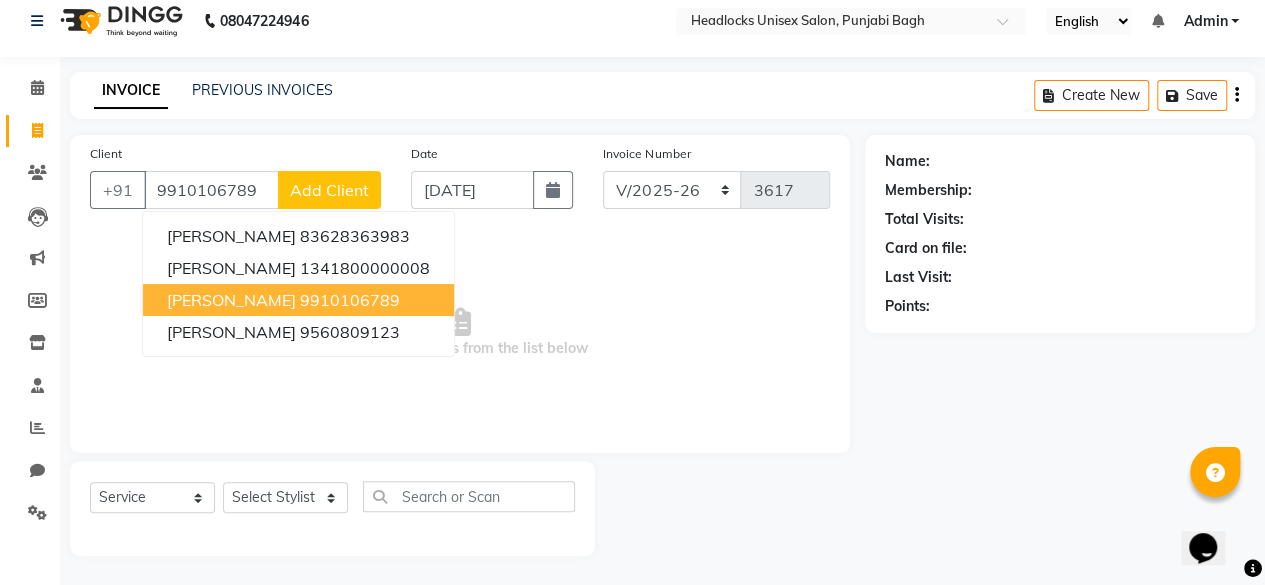 type on "9910106789" 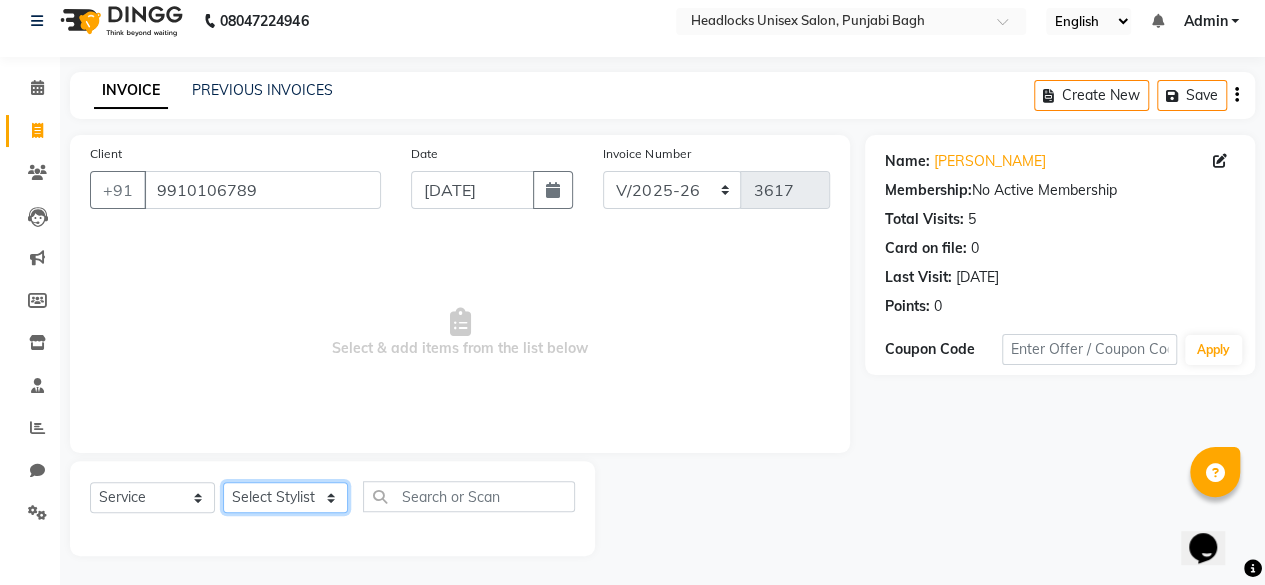 click on "Select Stylist ⁠Agnies ⁠[PERSON_NAME] [PERSON_NAME] [PERSON_NAME] kunal [PERSON_NAME] mercy ⁠Minto ⁠[PERSON_NAME]  [PERSON_NAME] priyanka [PERSON_NAME] ⁠[PERSON_NAME] ⁠[PERSON_NAME] [PERSON_NAME] [PERSON_NAME]  Sunny ⁠[PERSON_NAME] ⁠[PERSON_NAME]" 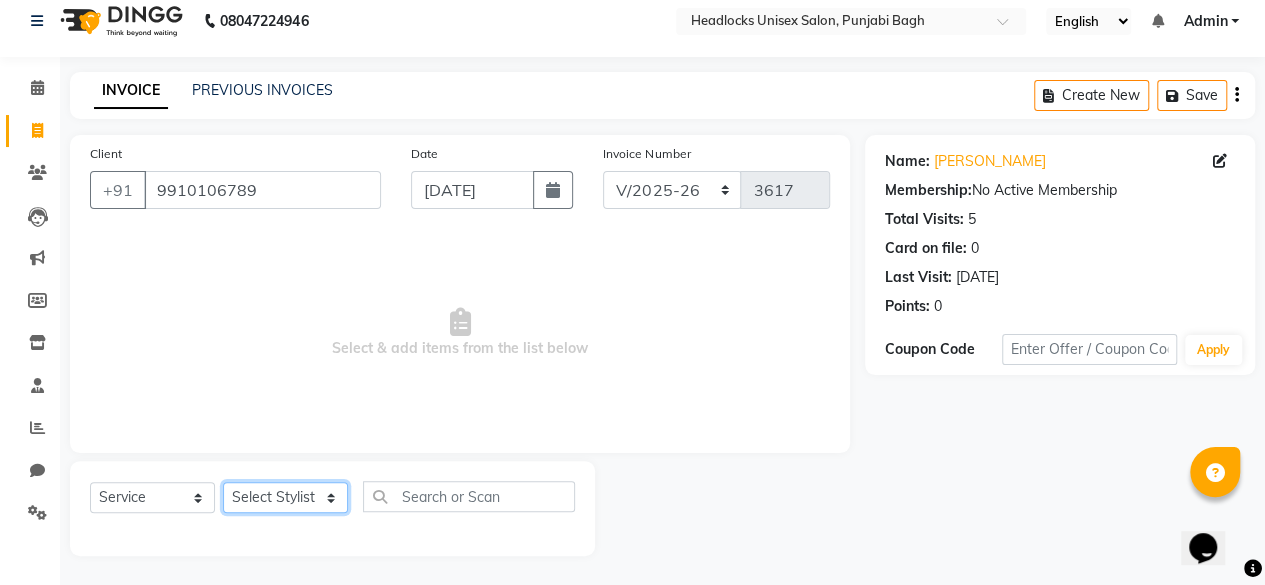 select on "69052" 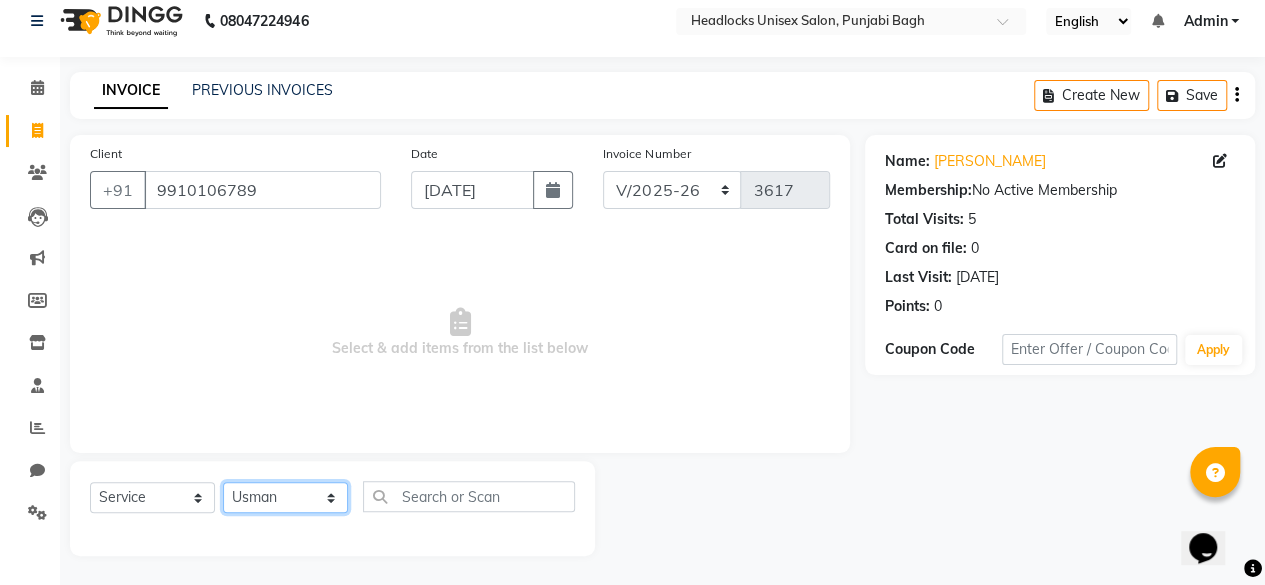 click on "Select Stylist ⁠Agnies ⁠[PERSON_NAME] [PERSON_NAME] [PERSON_NAME] kunal [PERSON_NAME] mercy ⁠Minto ⁠[PERSON_NAME]  [PERSON_NAME] priyanka [PERSON_NAME] ⁠[PERSON_NAME] ⁠[PERSON_NAME] [PERSON_NAME] [PERSON_NAME]  Sunny ⁠[PERSON_NAME] ⁠[PERSON_NAME]" 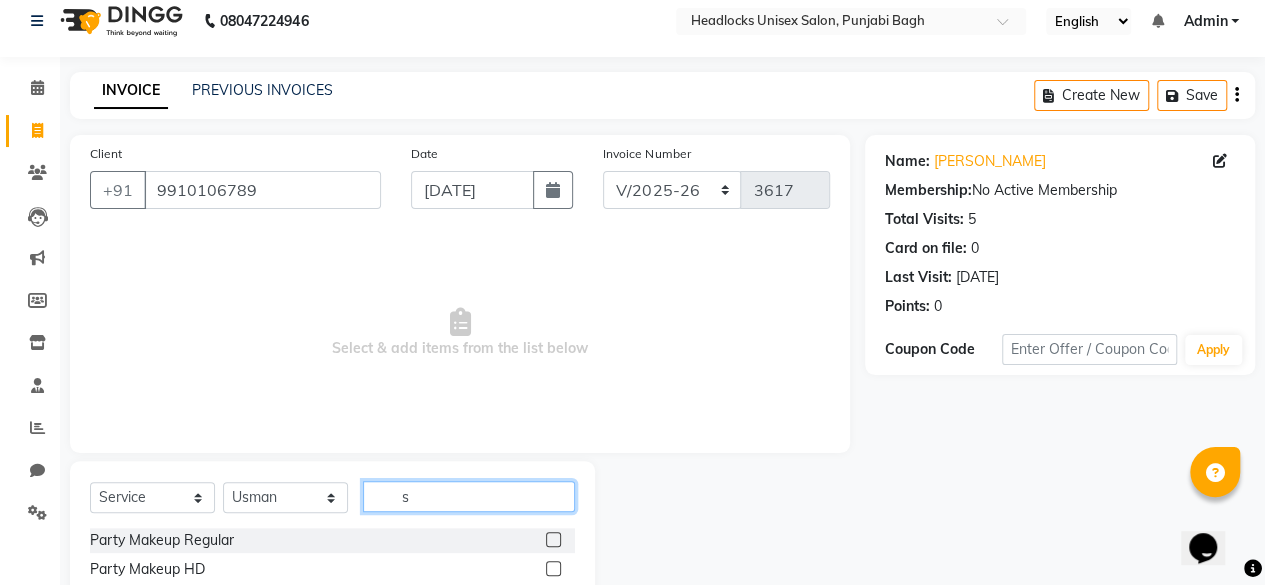 click on "s" 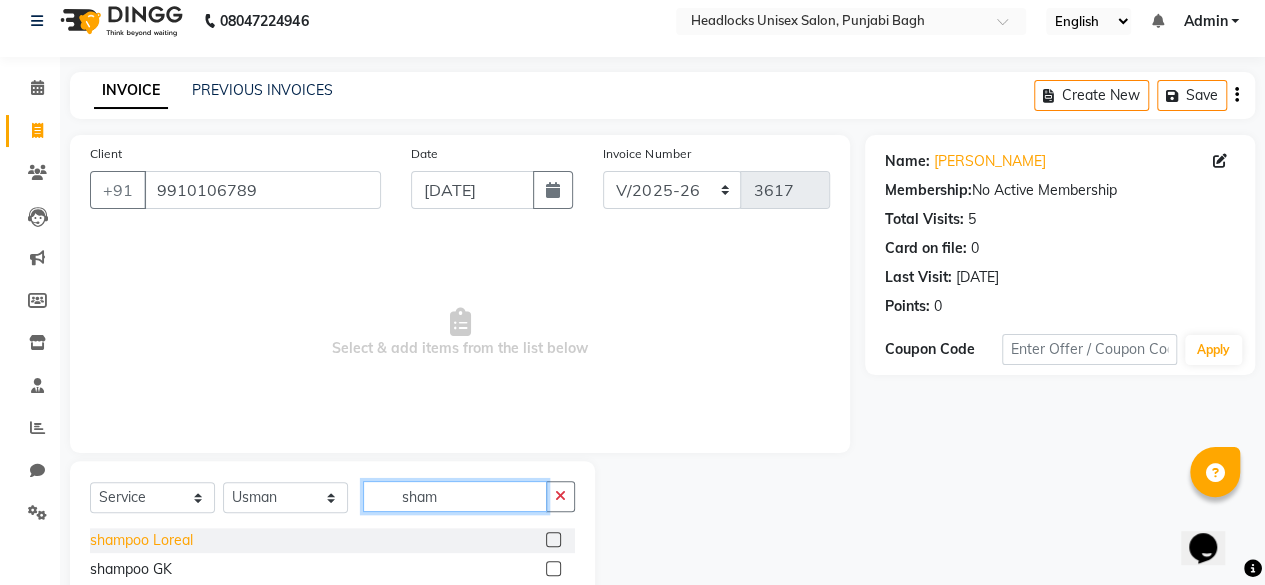 type on "sham" 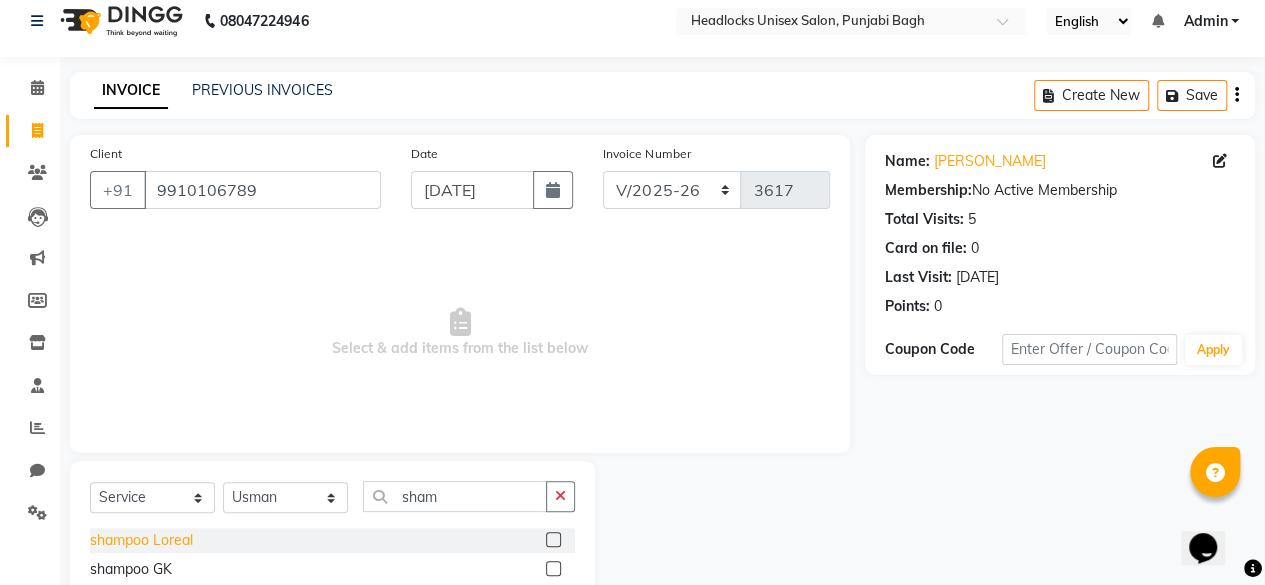 click on "shampoo Loreal" 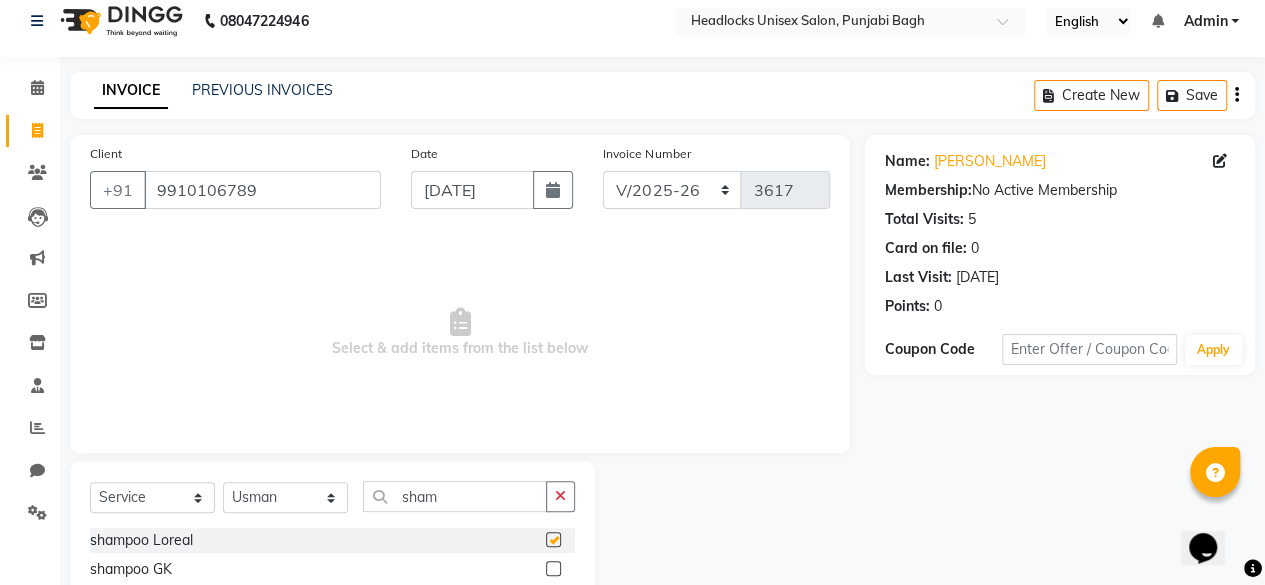 checkbox on "false" 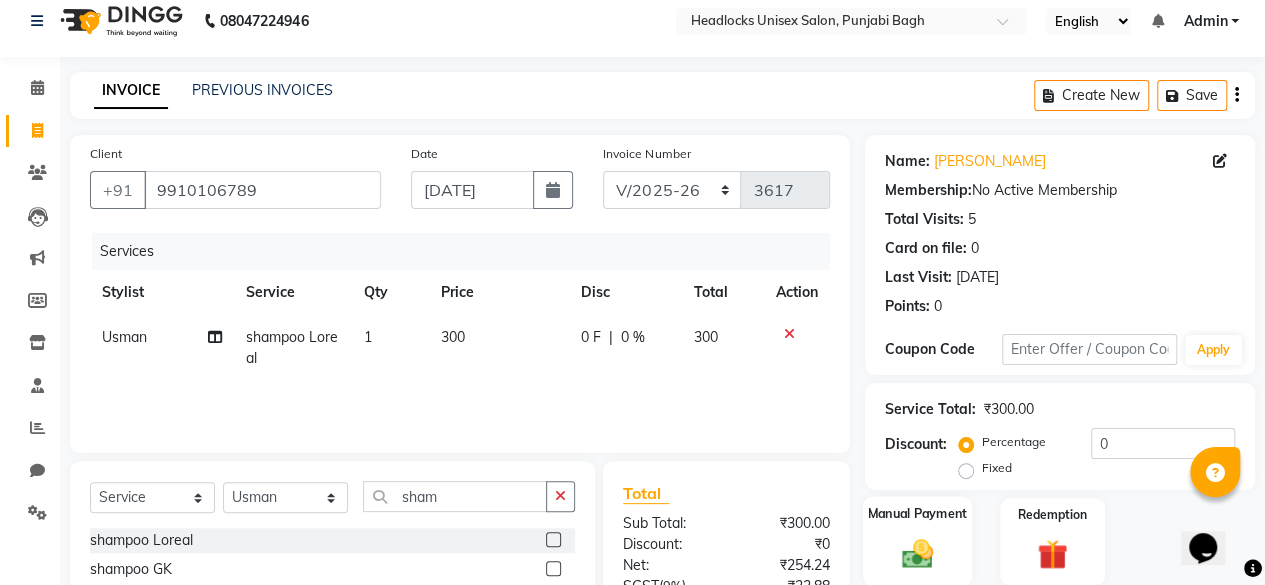 click on "Manual Payment" 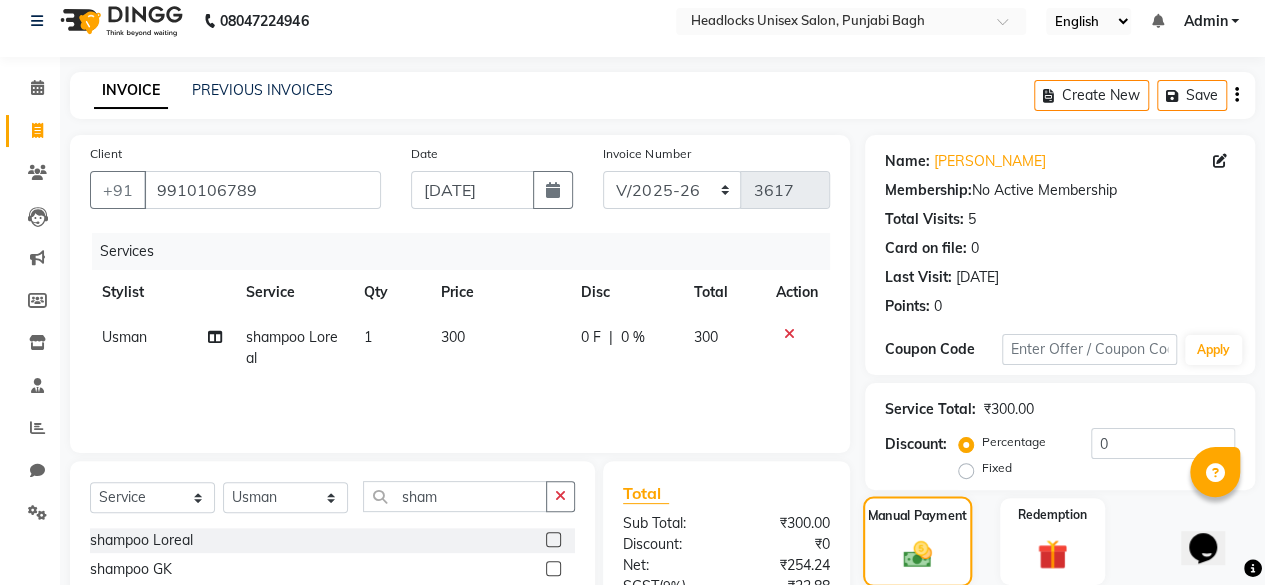 scroll, scrollTop: 215, scrollLeft: 0, axis: vertical 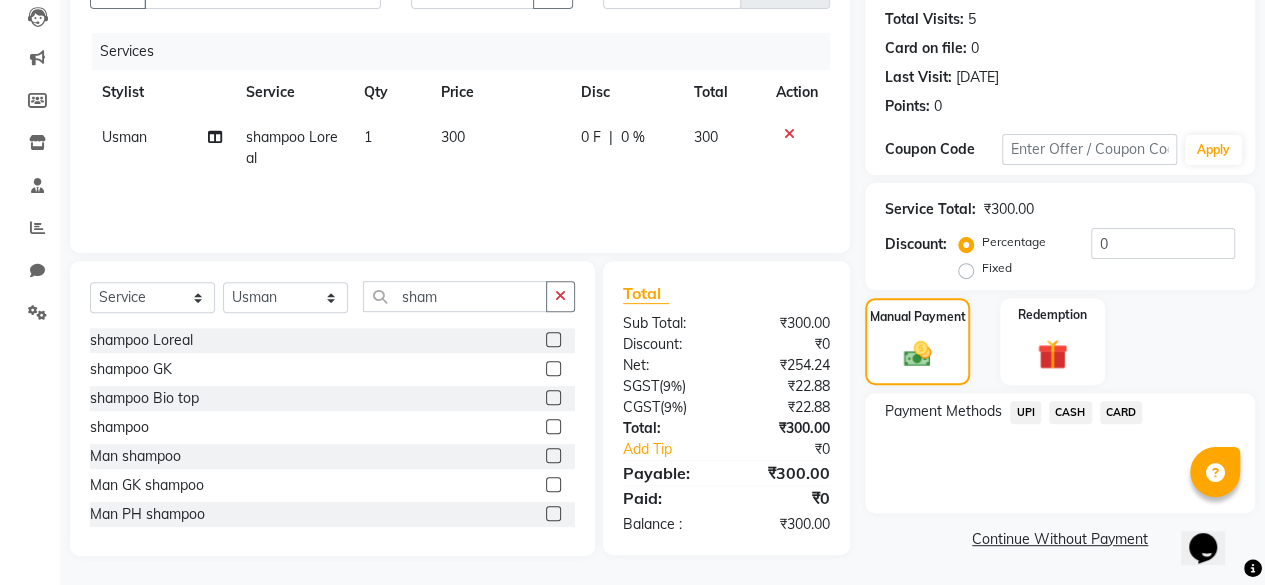 click on "CASH" 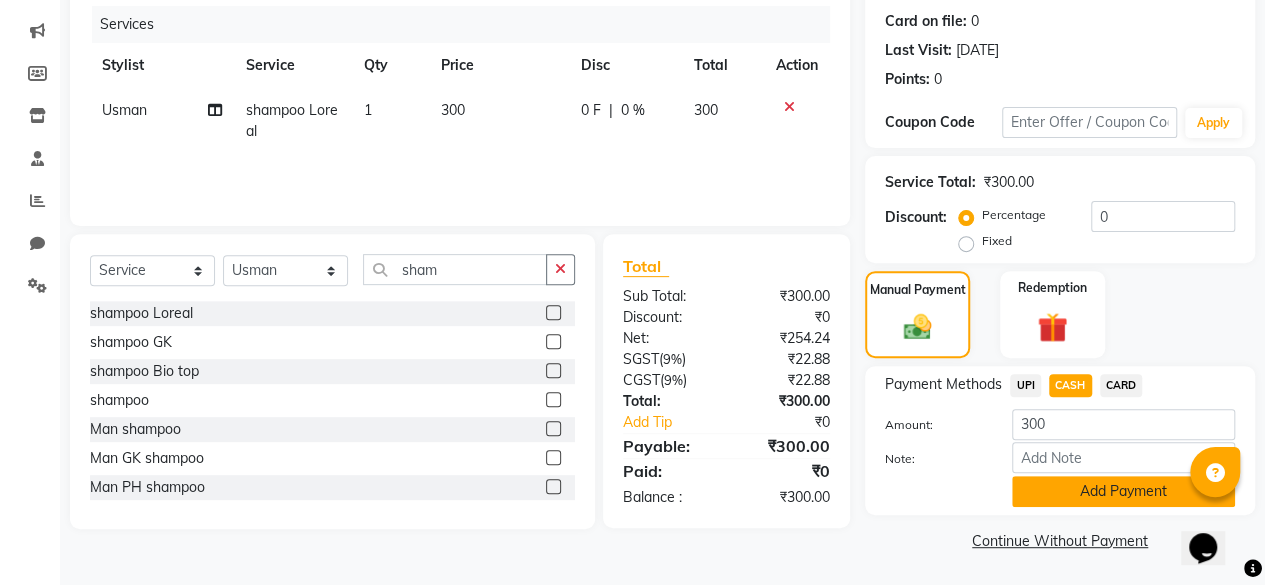 click on "Add Payment" 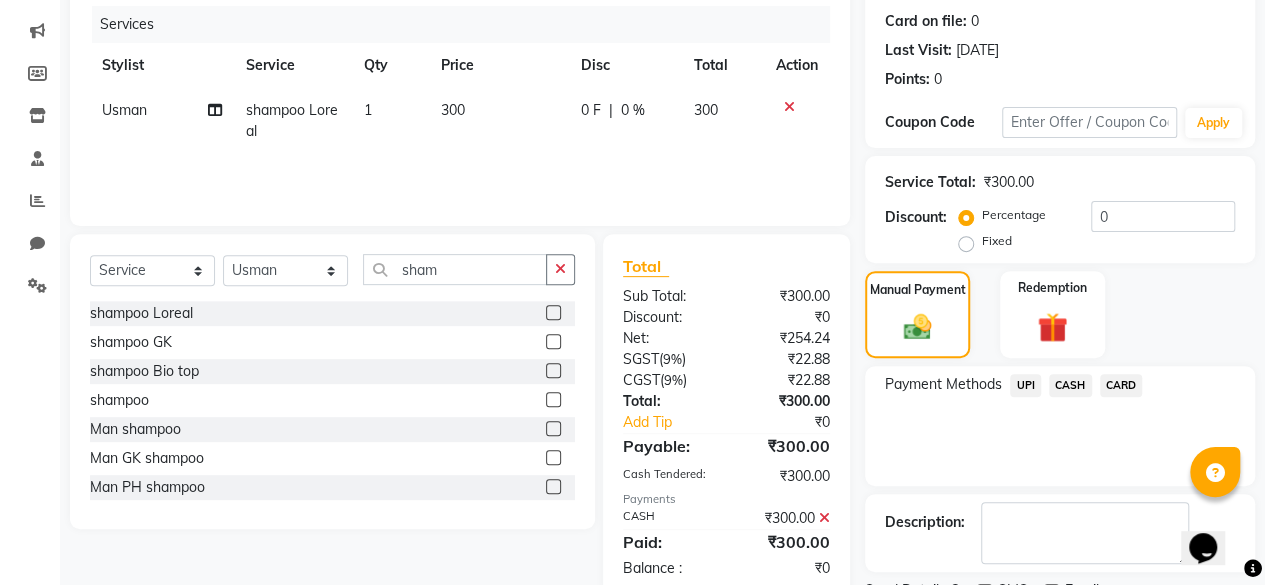 scroll, scrollTop: 324, scrollLeft: 0, axis: vertical 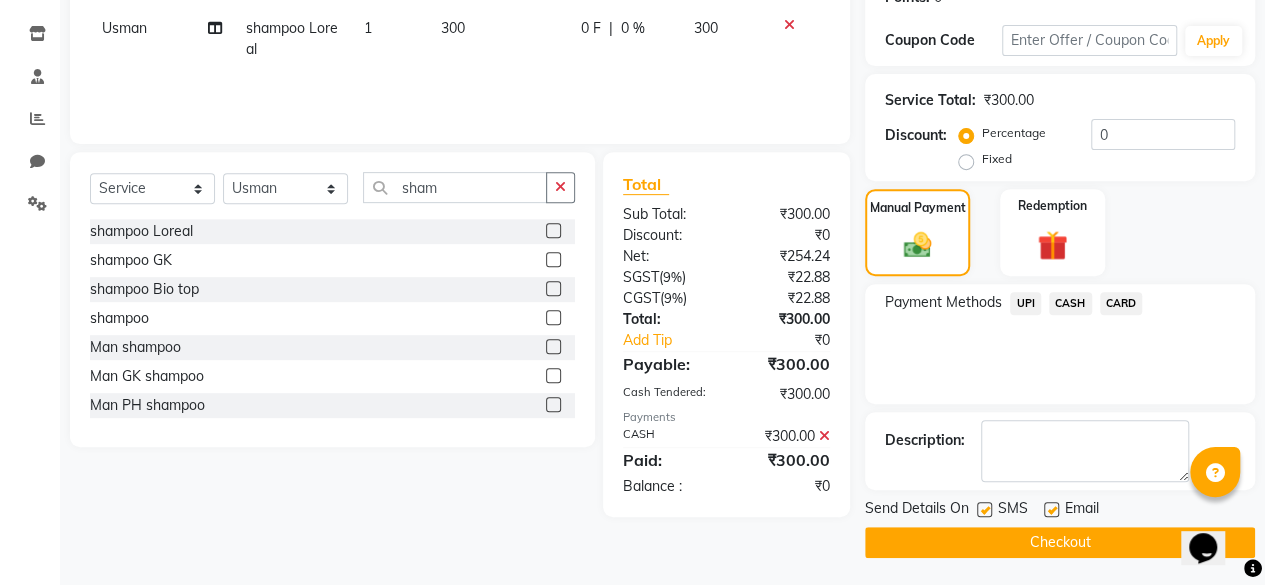 click 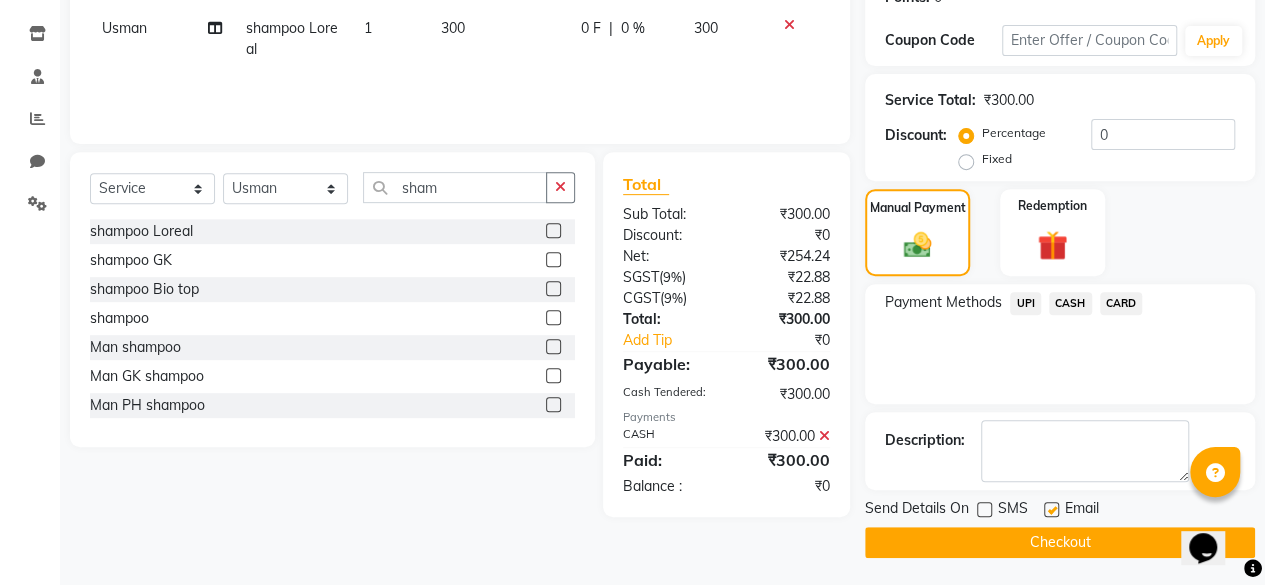 click on "Checkout" 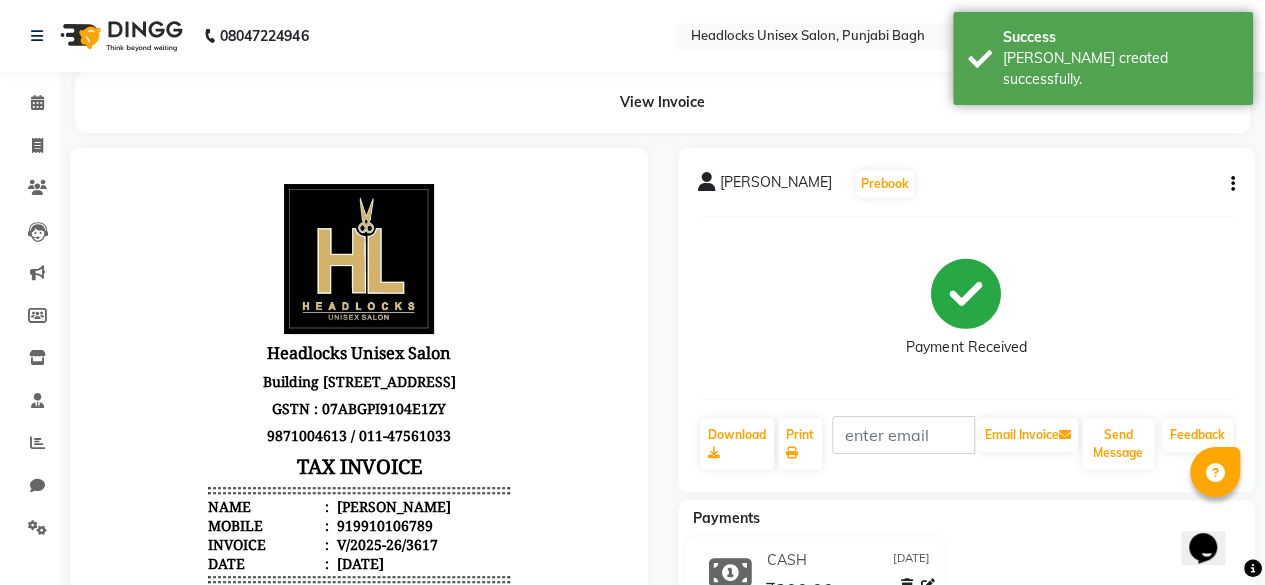 scroll, scrollTop: 0, scrollLeft: 0, axis: both 